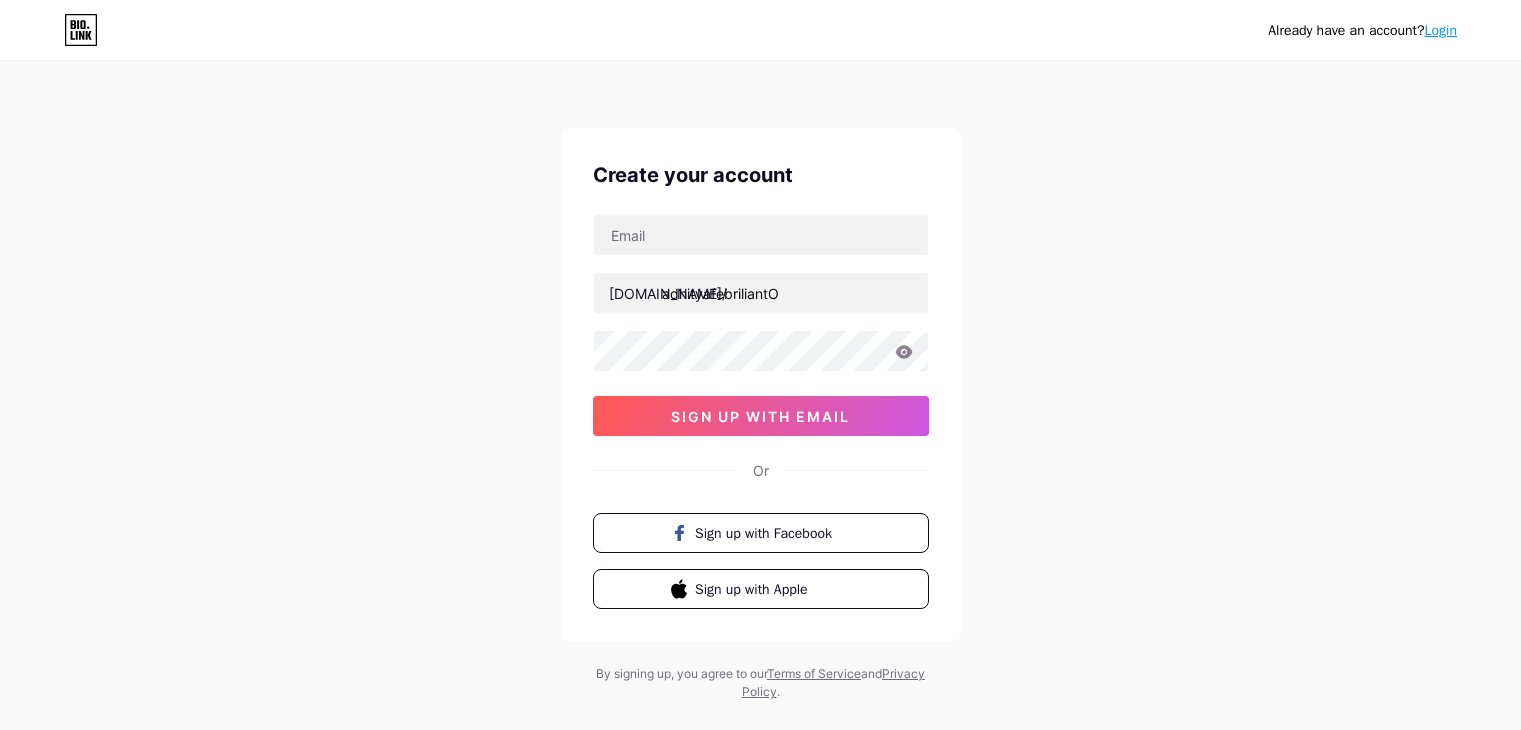 scroll, scrollTop: 0, scrollLeft: 0, axis: both 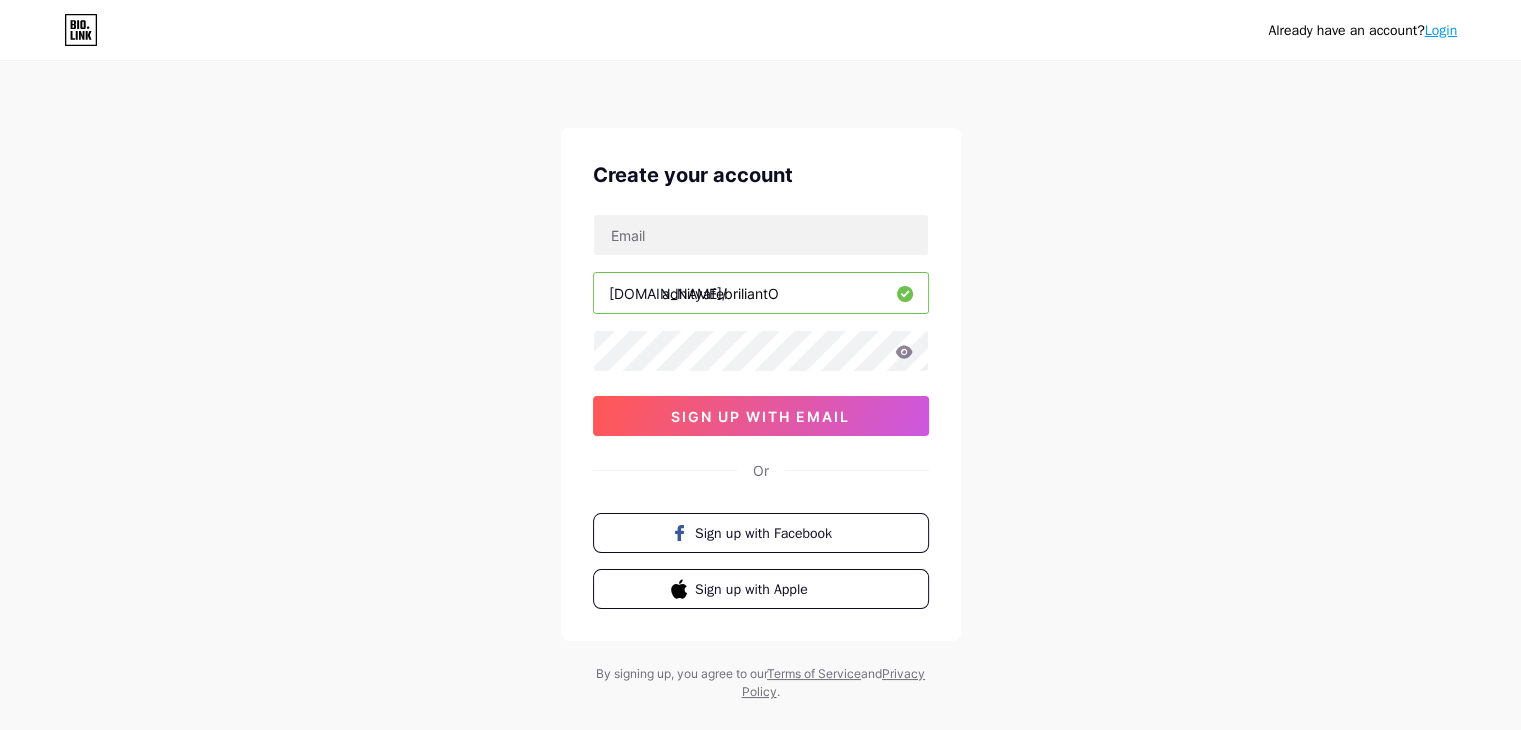 click on "adhityafebriliantO" at bounding box center [761, 293] 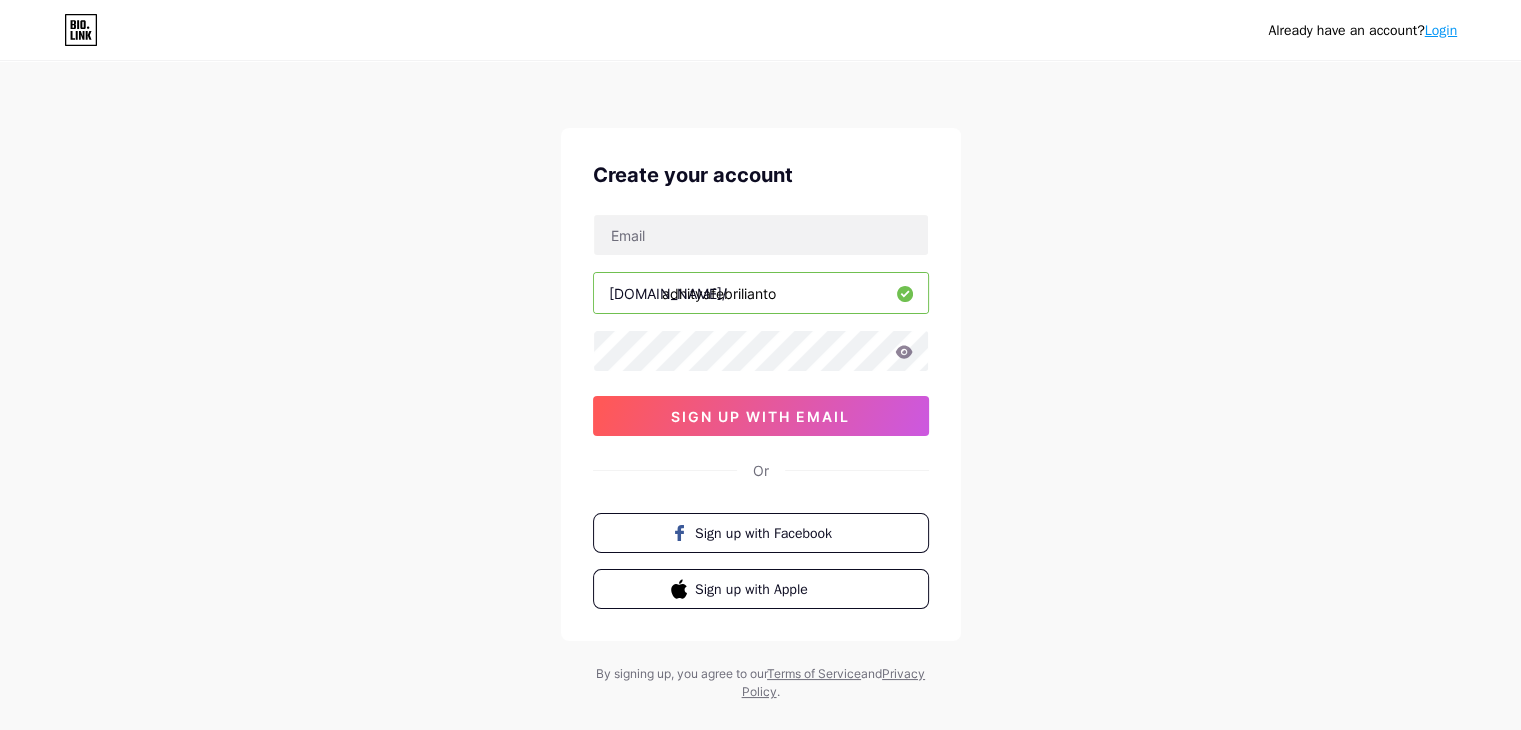 click on "adhityafebrilianto" at bounding box center [761, 293] 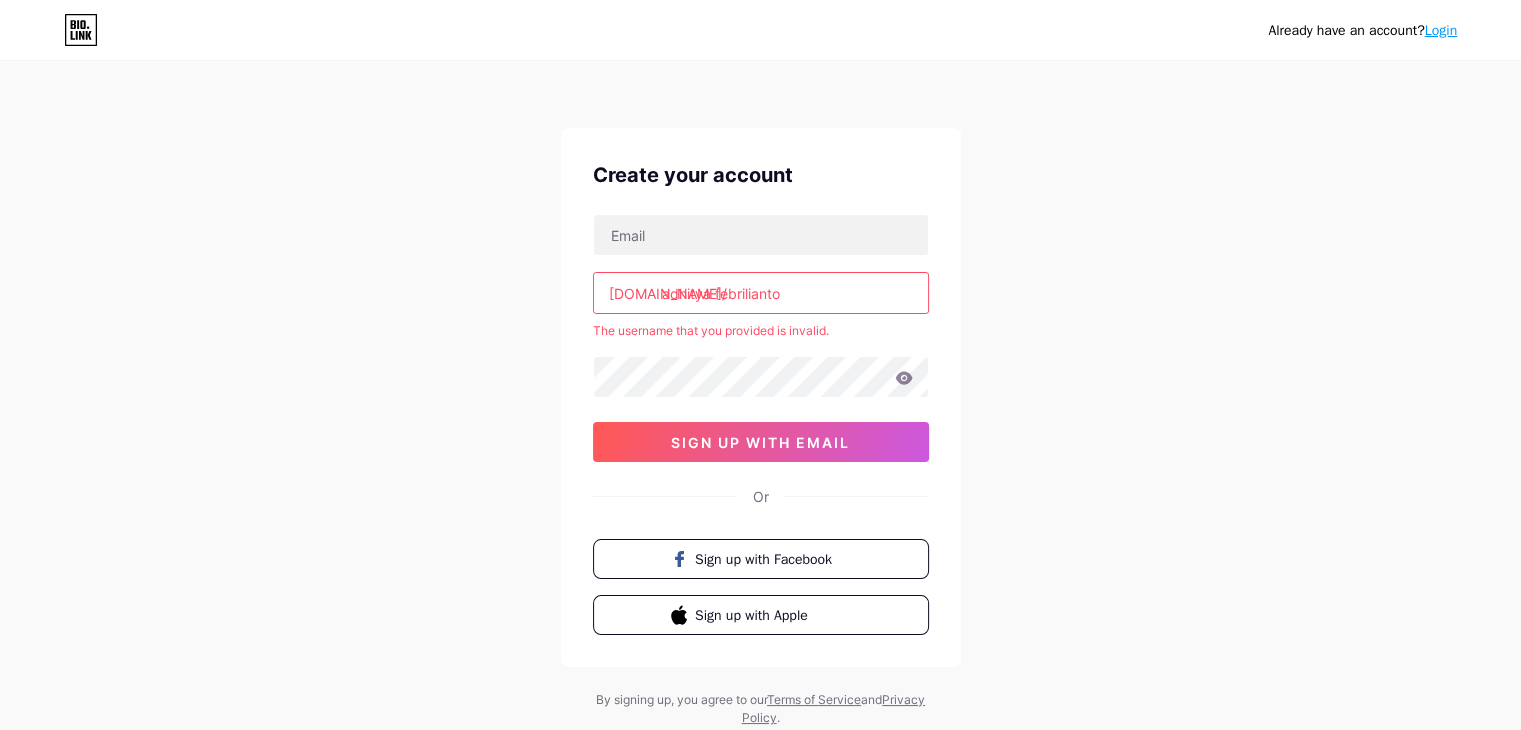 click on "adhitya febrilianto" at bounding box center [761, 293] 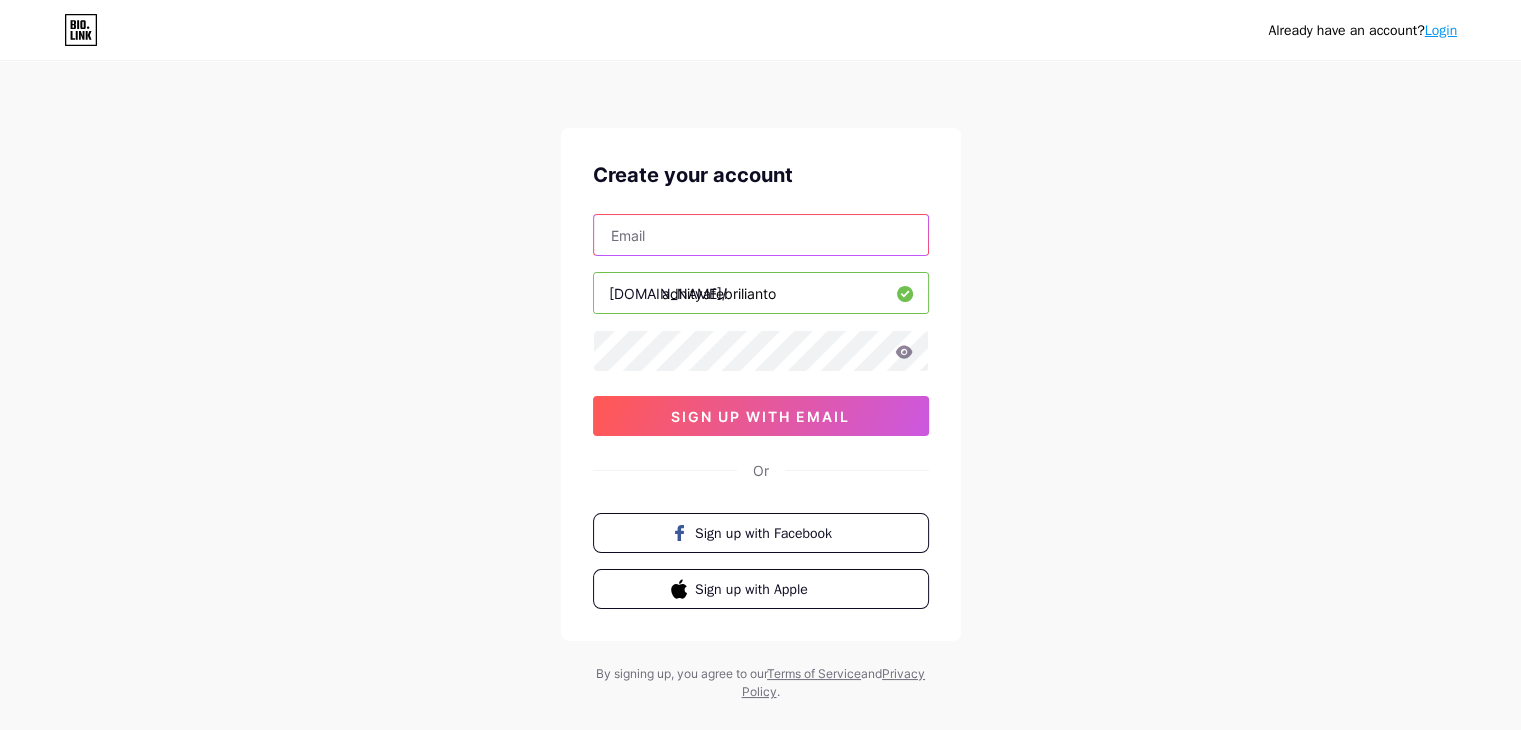 click at bounding box center [761, 235] 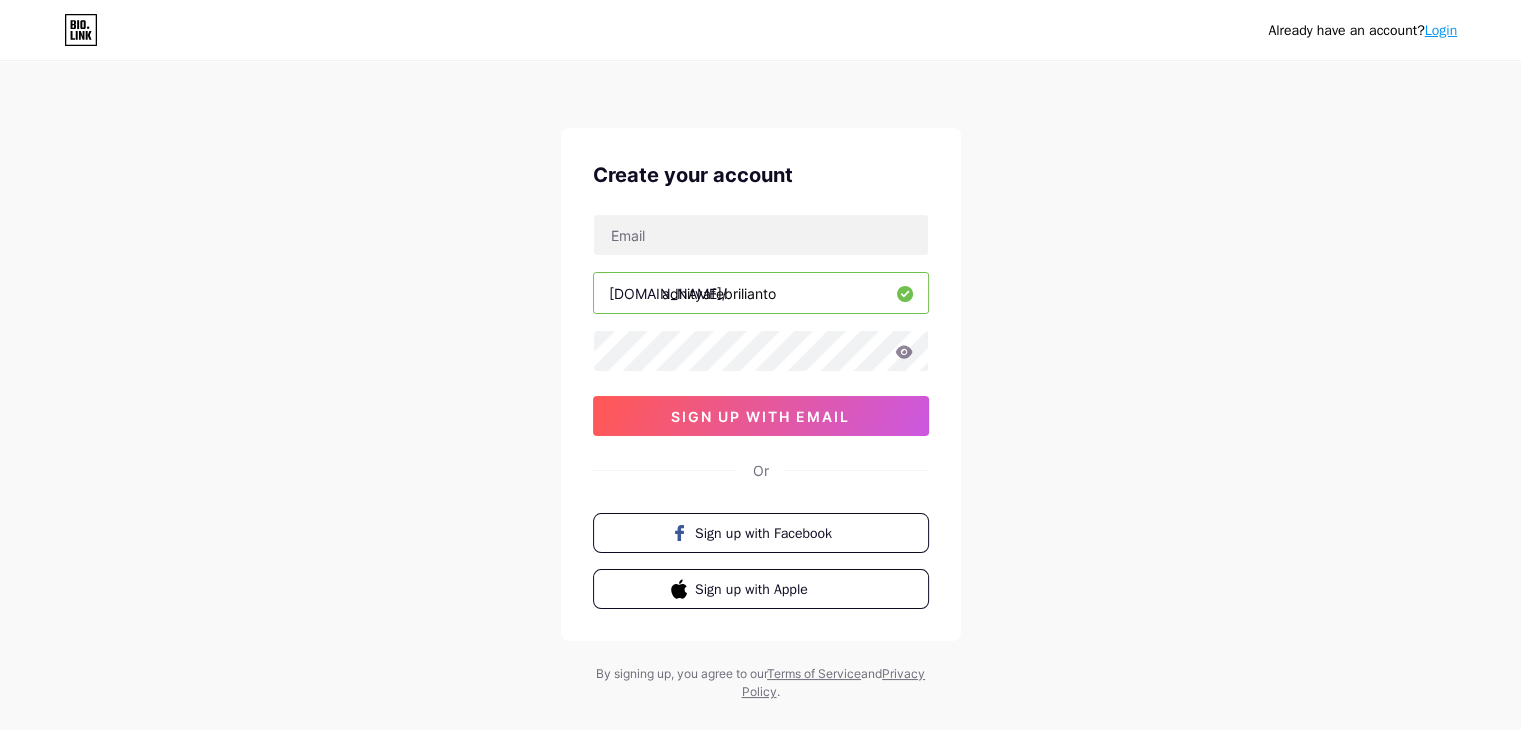 click on "Login" at bounding box center [1441, 30] 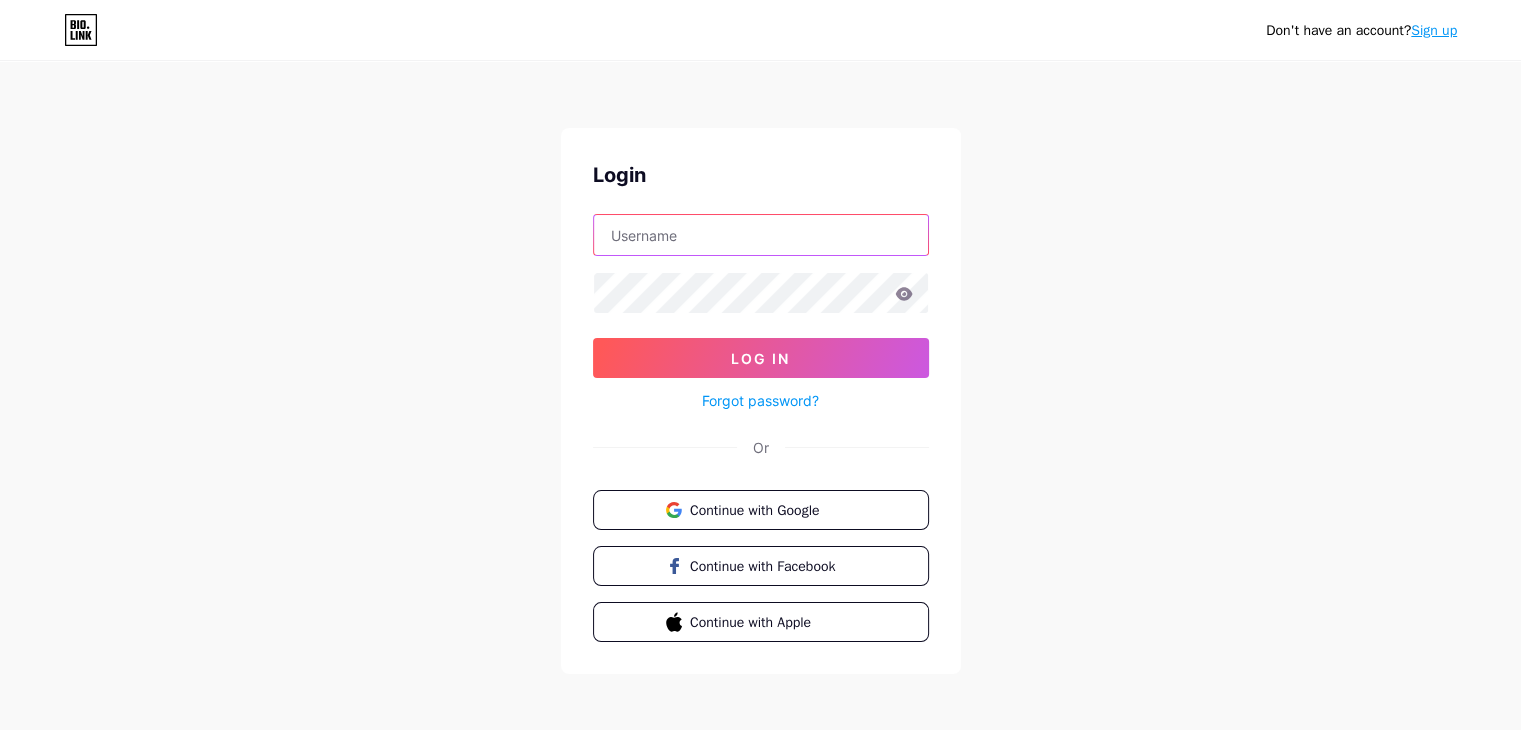 click at bounding box center (761, 235) 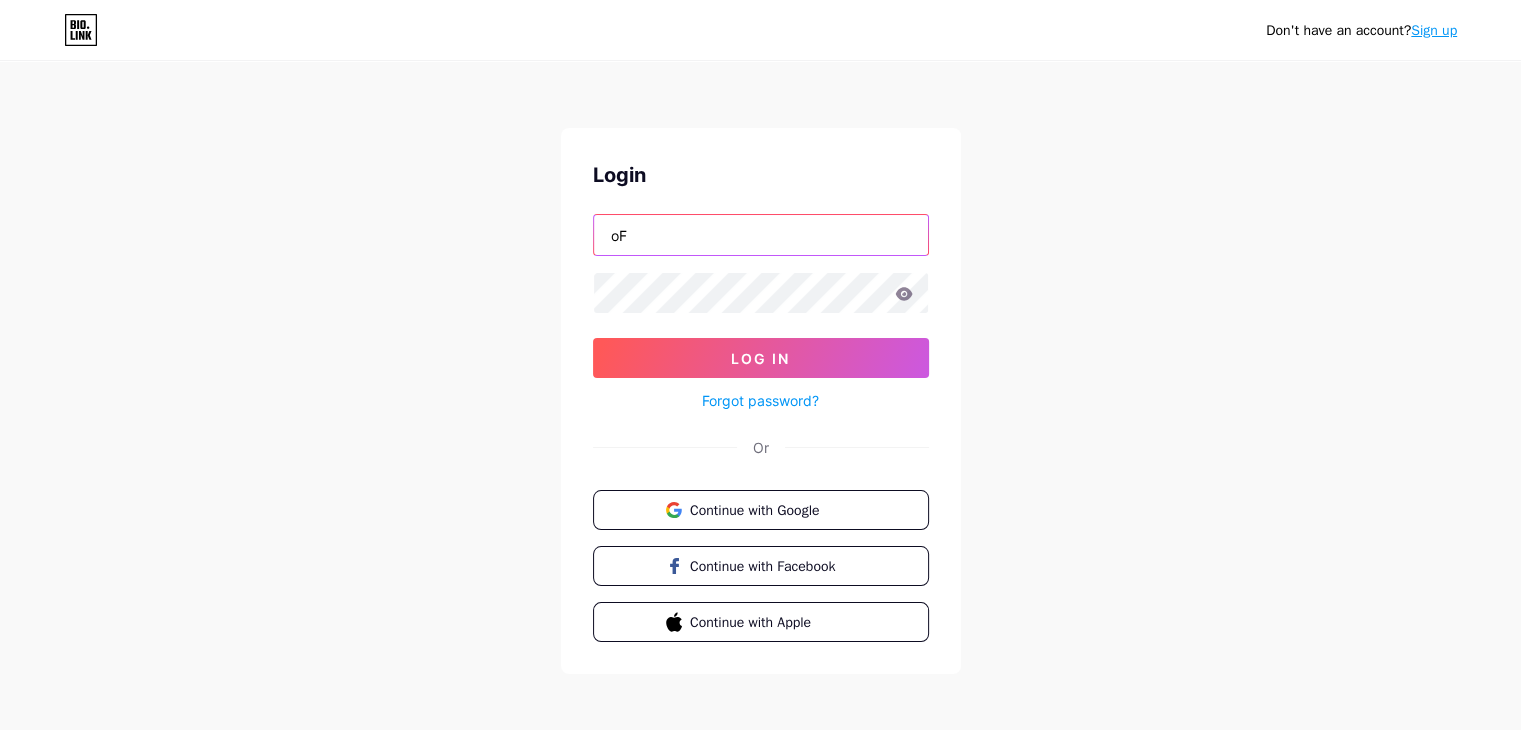 type on "o" 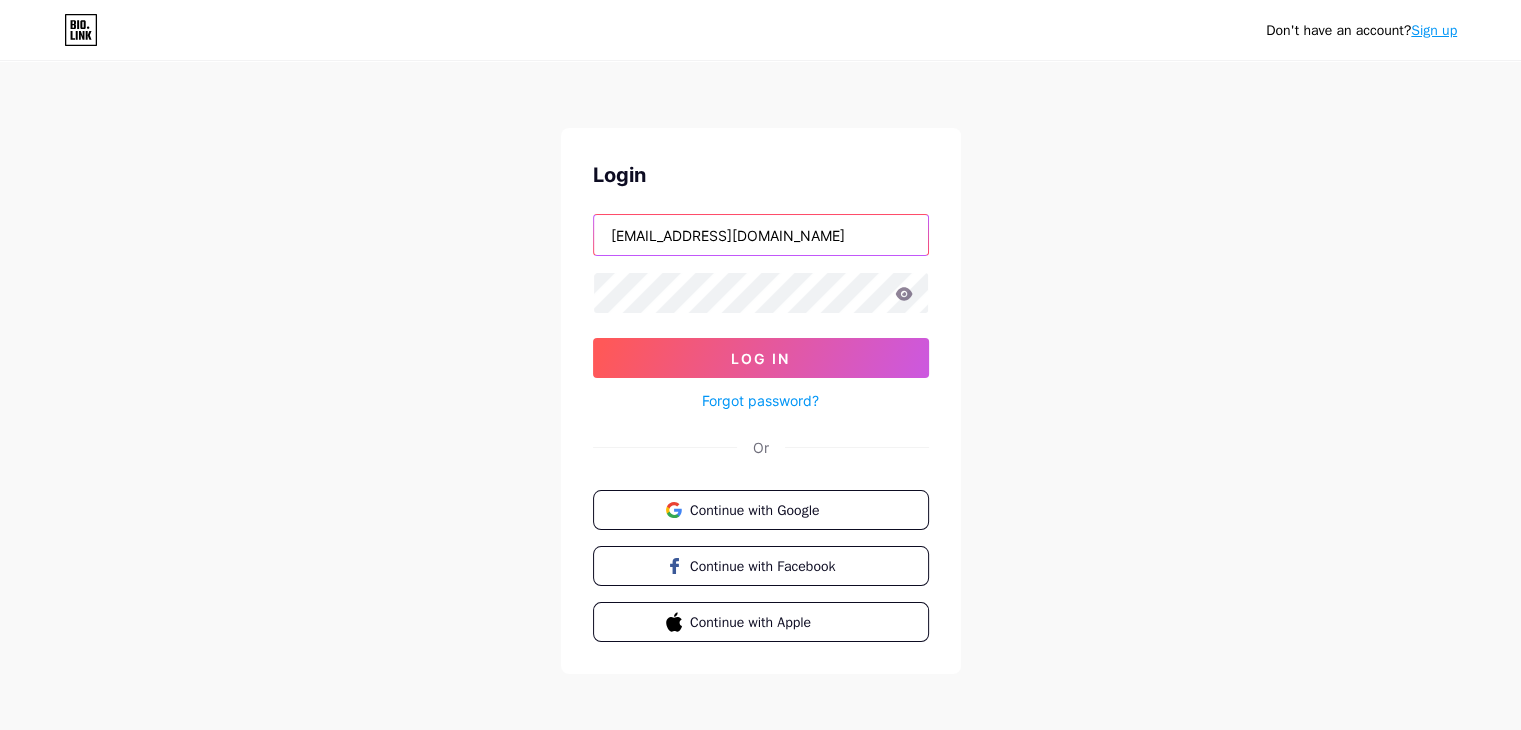 type on "[EMAIL_ADDRESS][DOMAIN_NAME]" 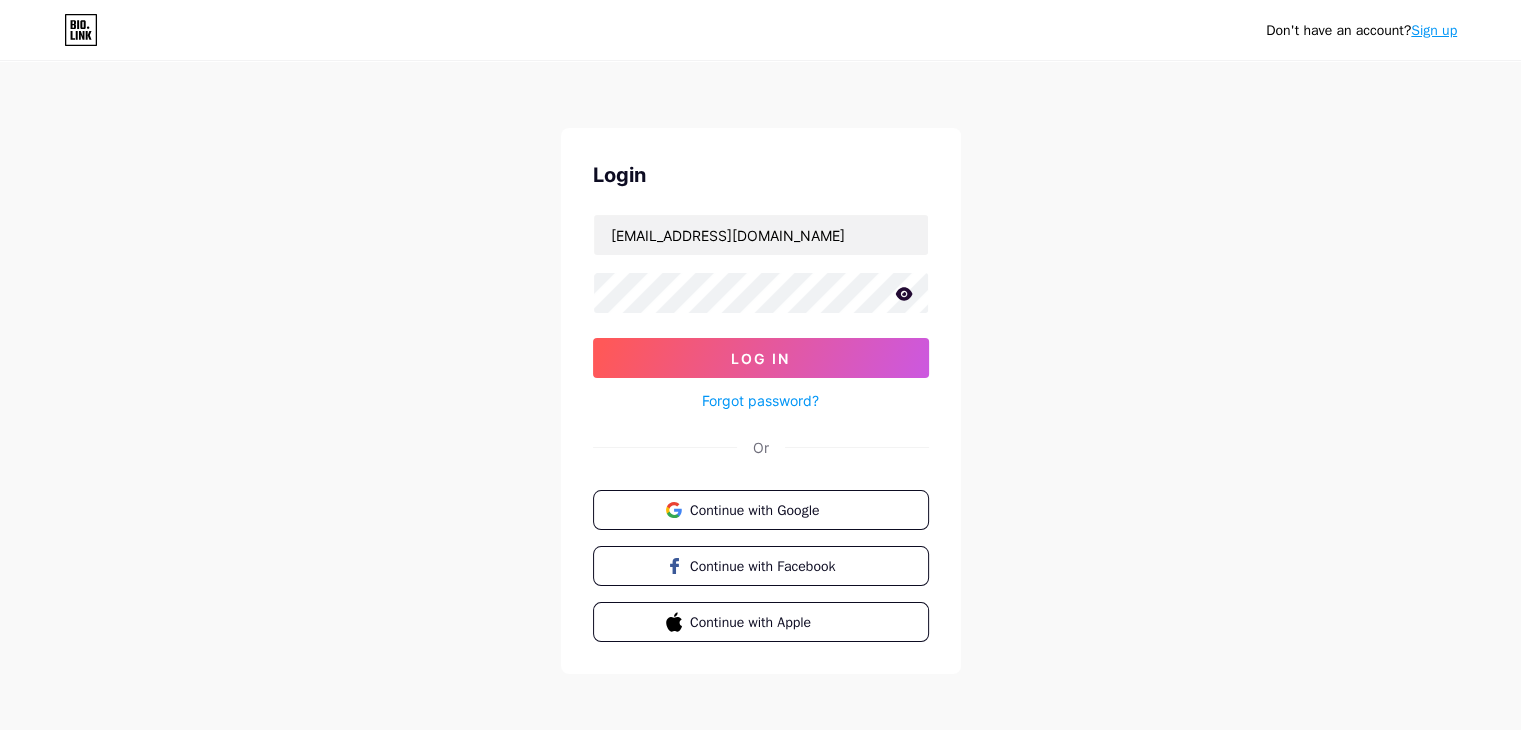 click 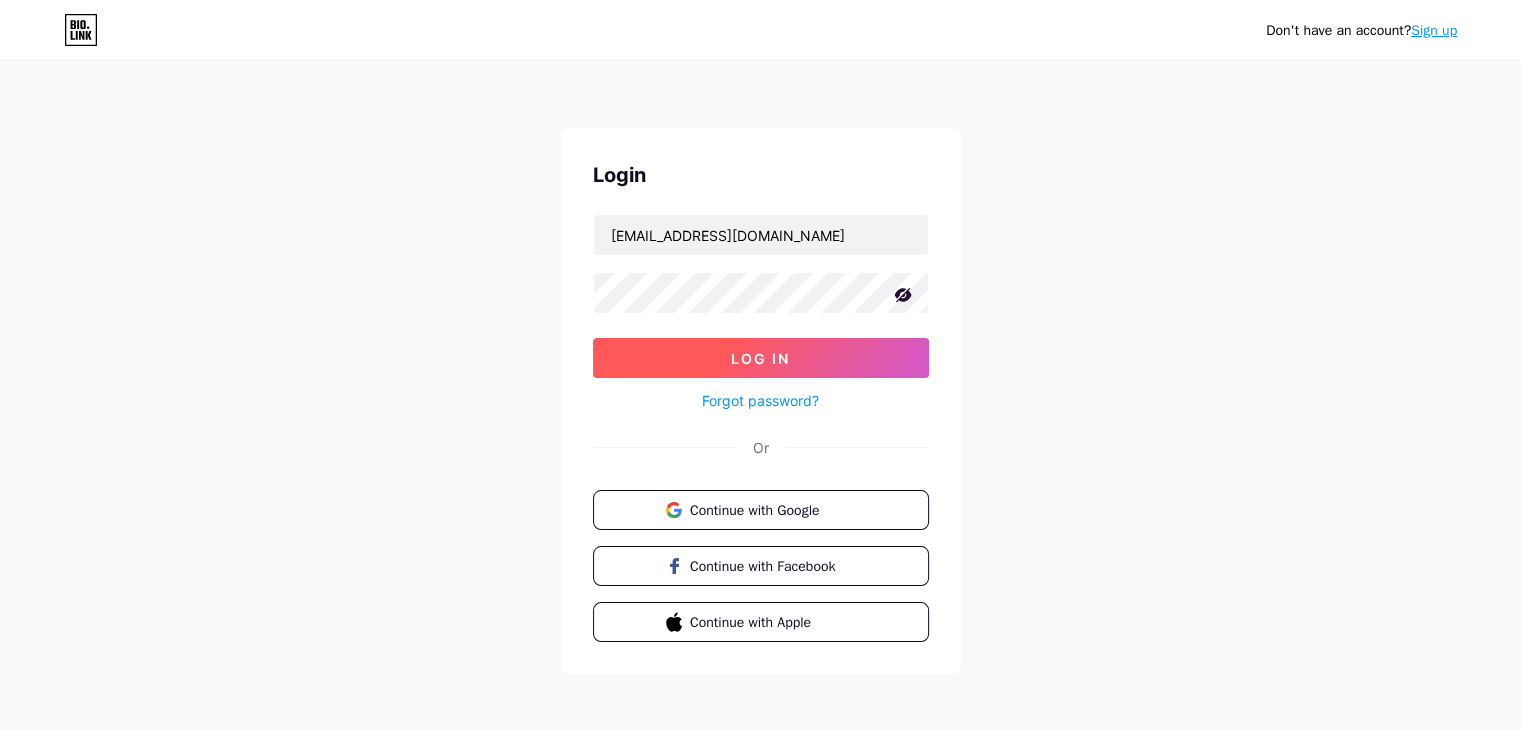 click on "Log In" at bounding box center (761, 358) 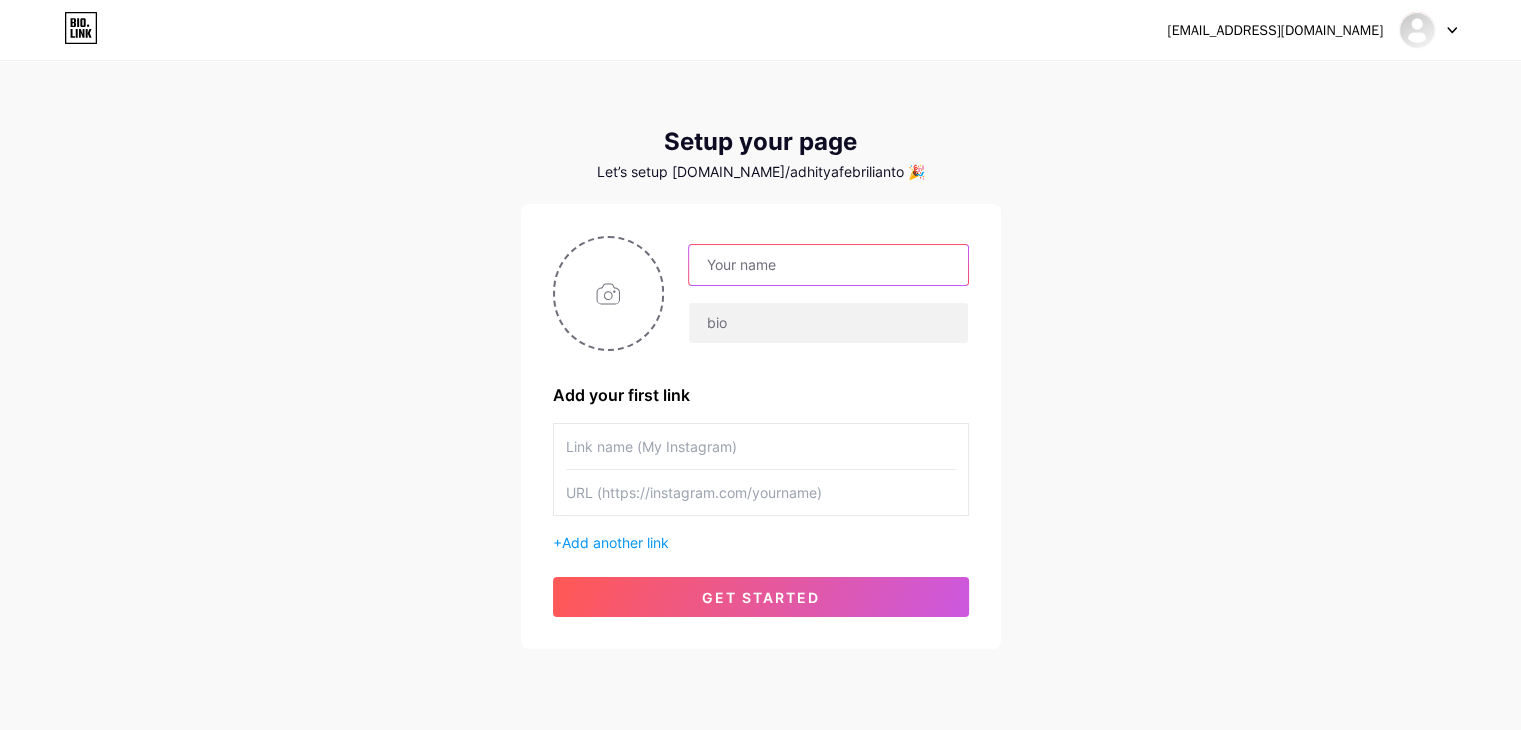 click at bounding box center [828, 265] 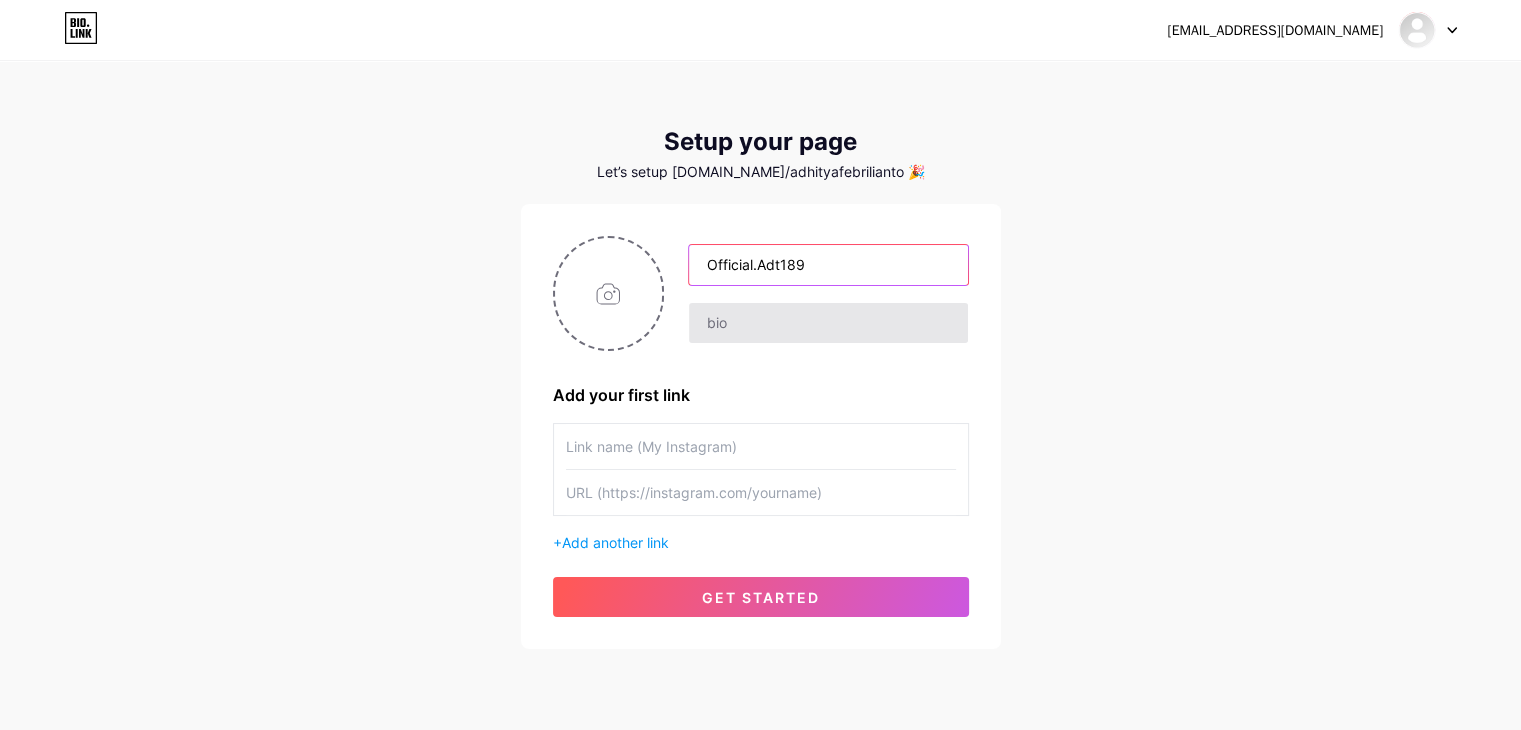 type on "Official.Adt189" 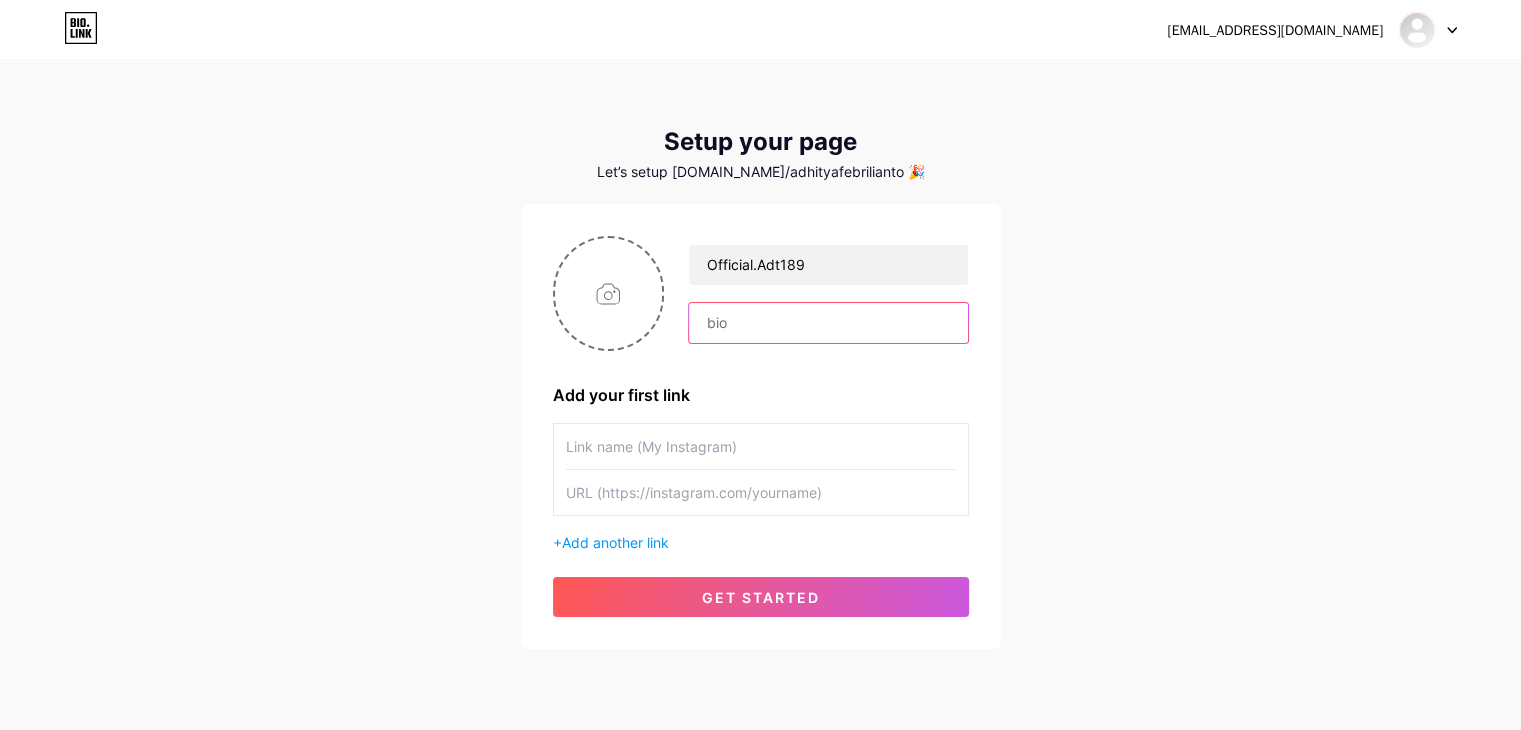 click at bounding box center [828, 323] 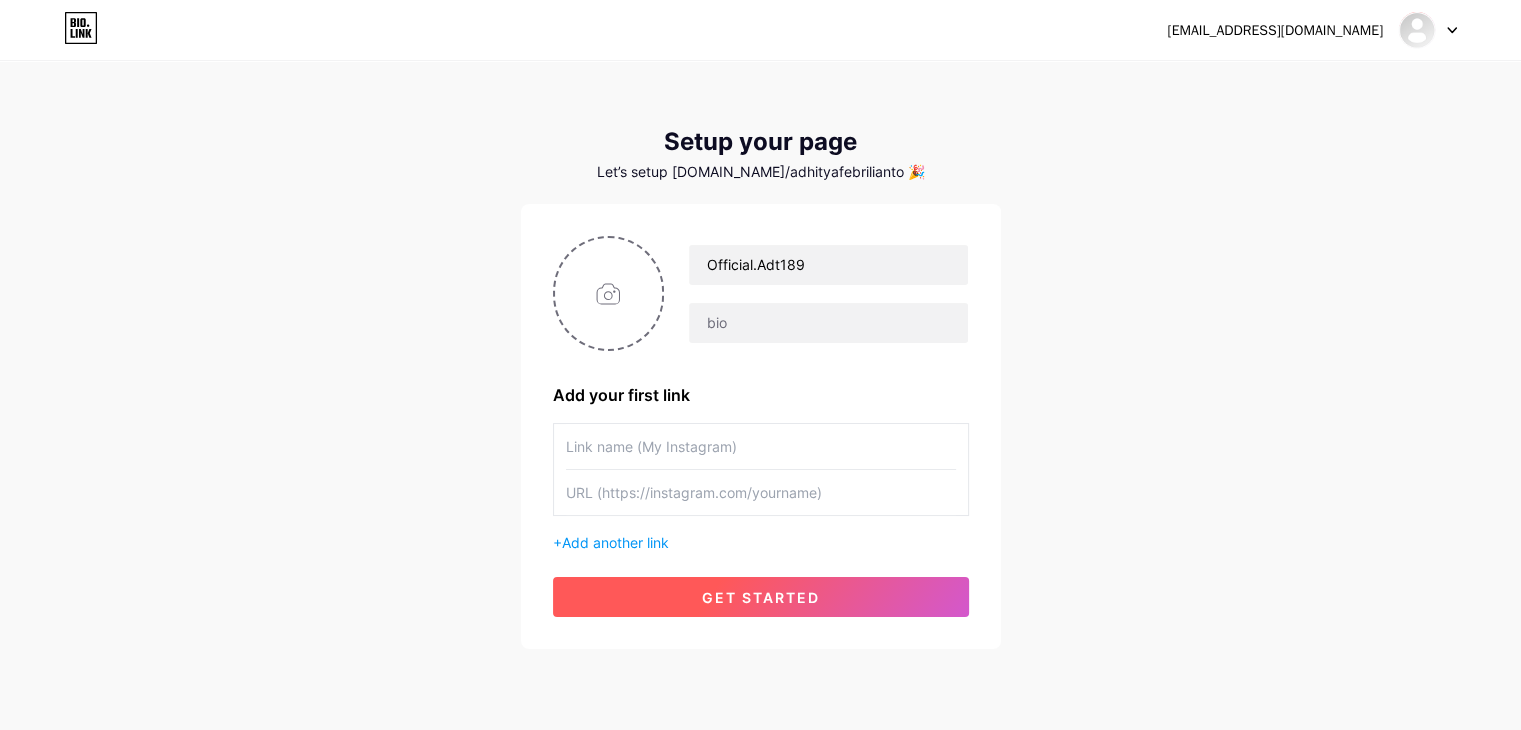 click on "get started" at bounding box center (761, 597) 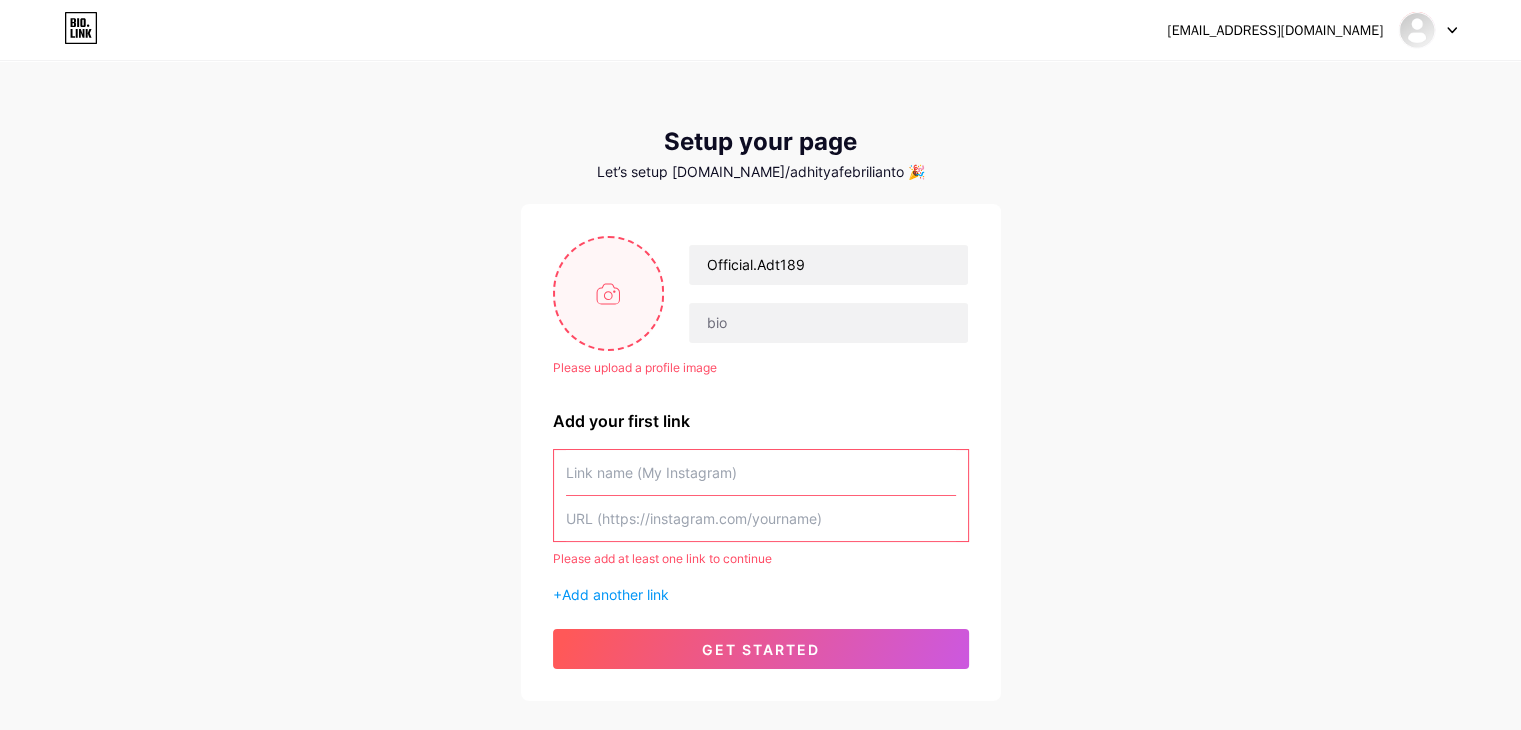 click at bounding box center [609, 293] 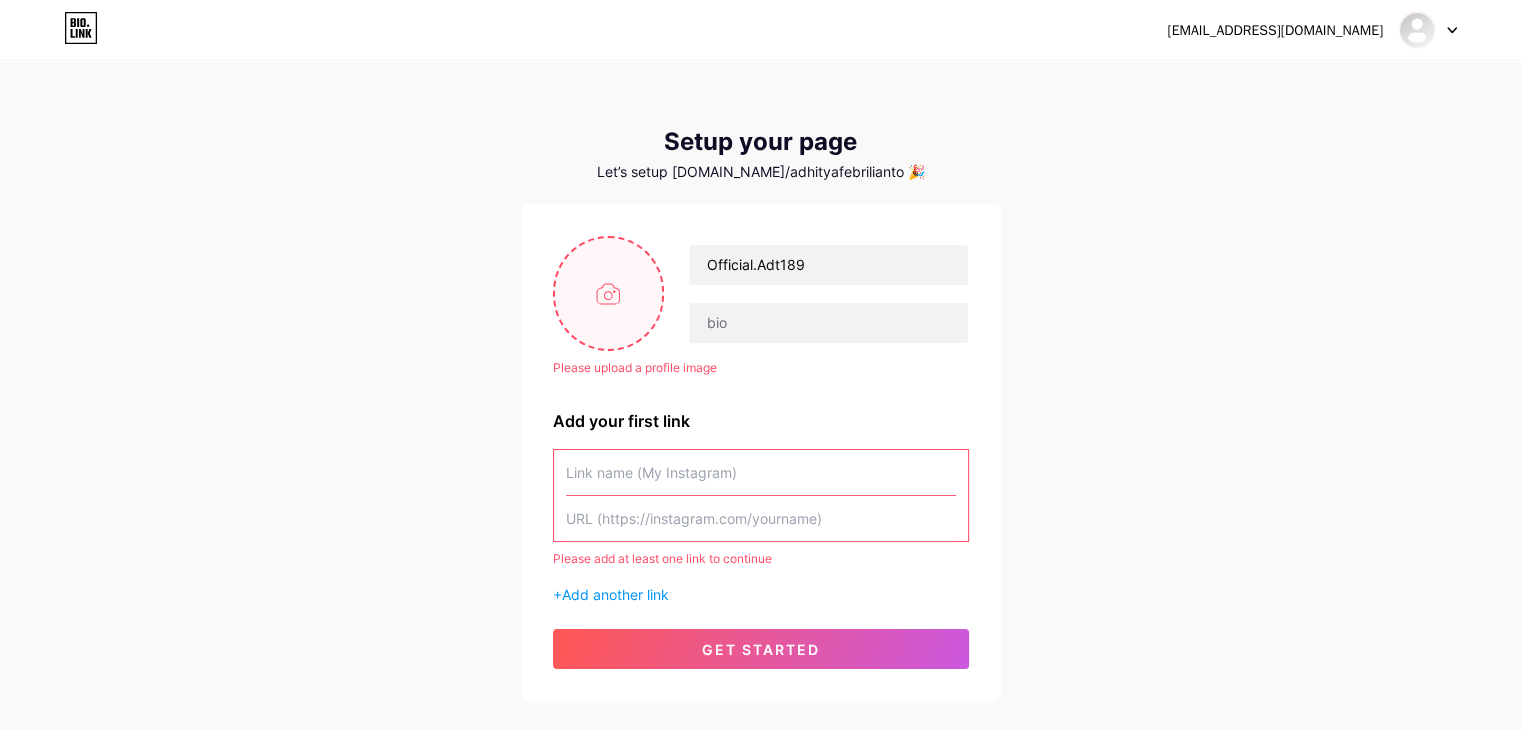 type on "C:\fakepath\WhatsApp Image [DATE] 16.31.59.jpeg" 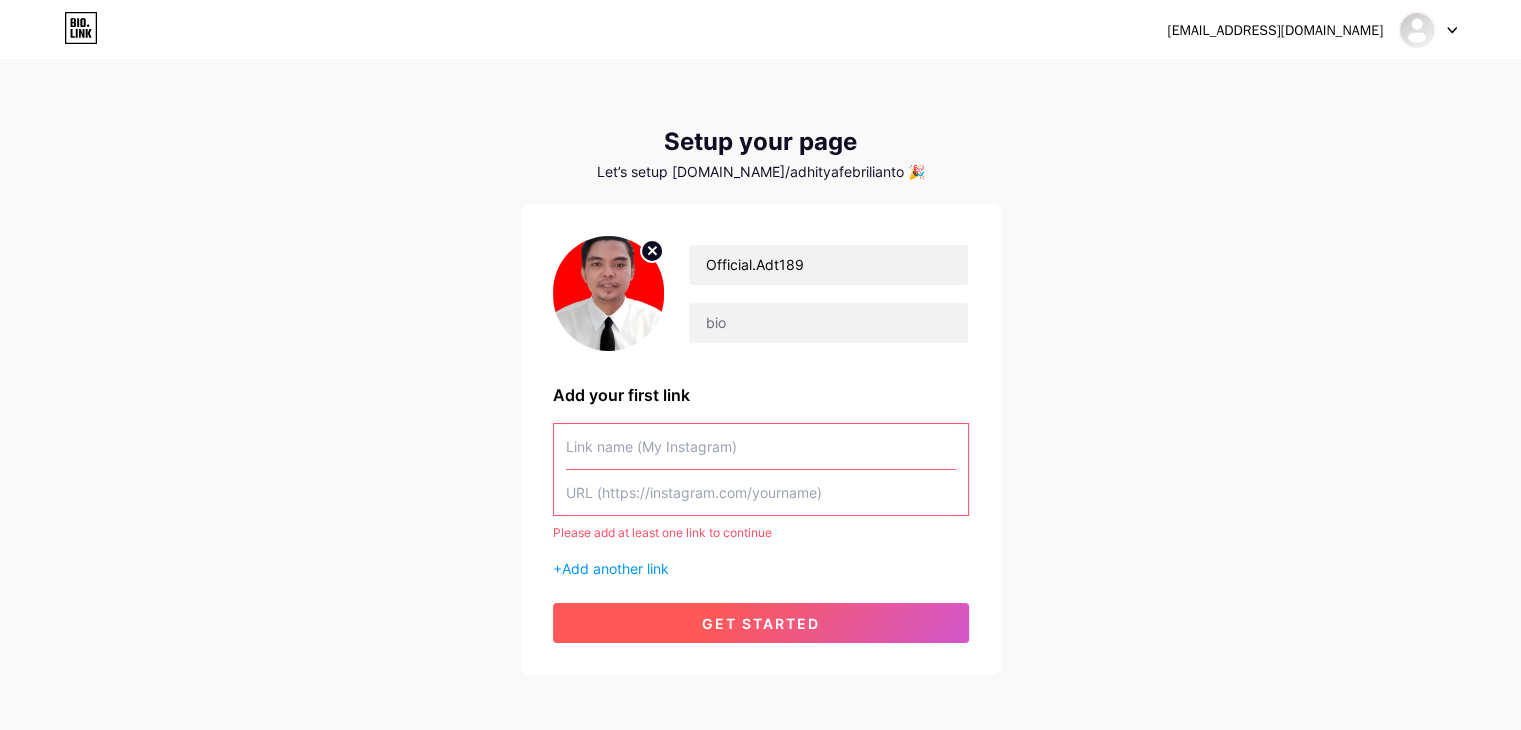 click on "get started" at bounding box center (761, 623) 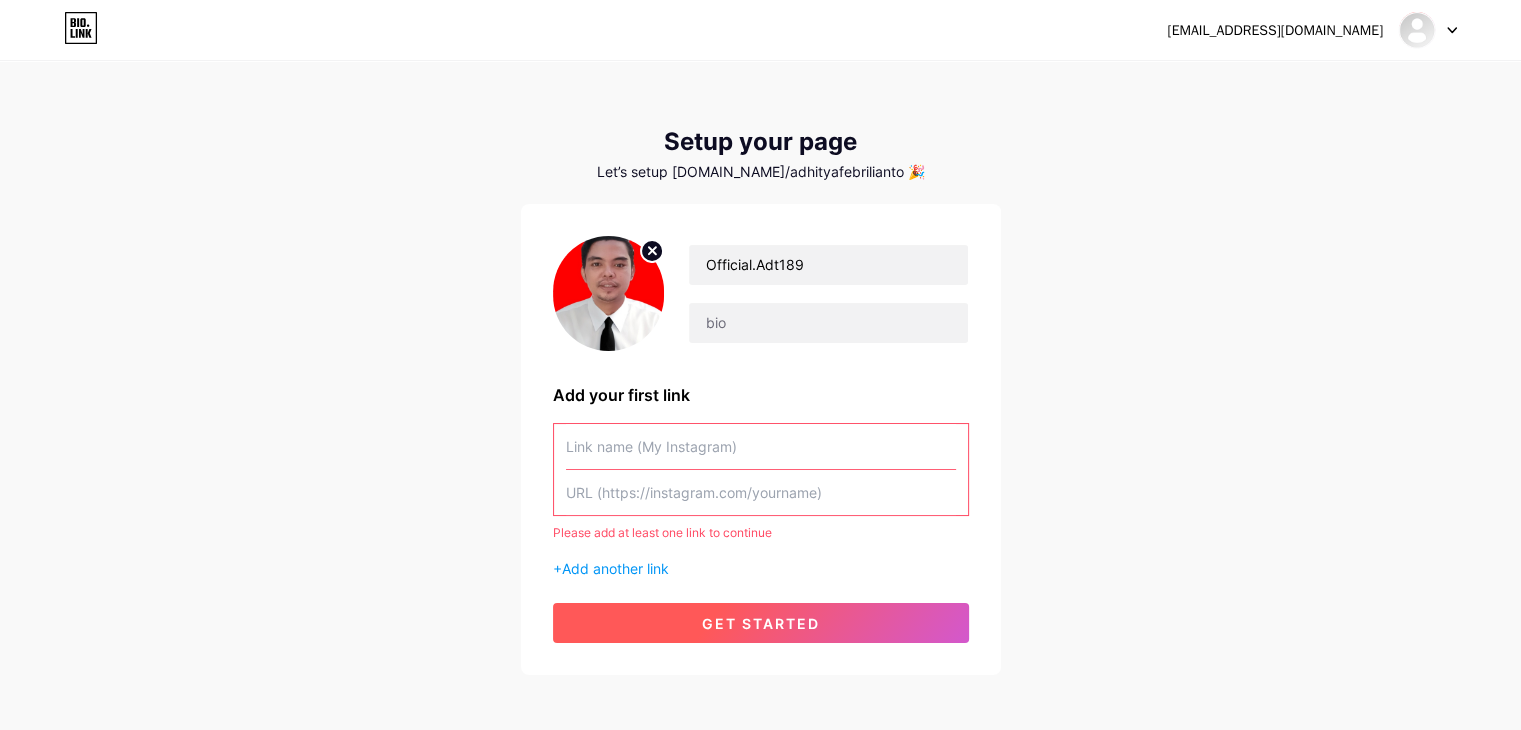click on "get started" at bounding box center [761, 623] 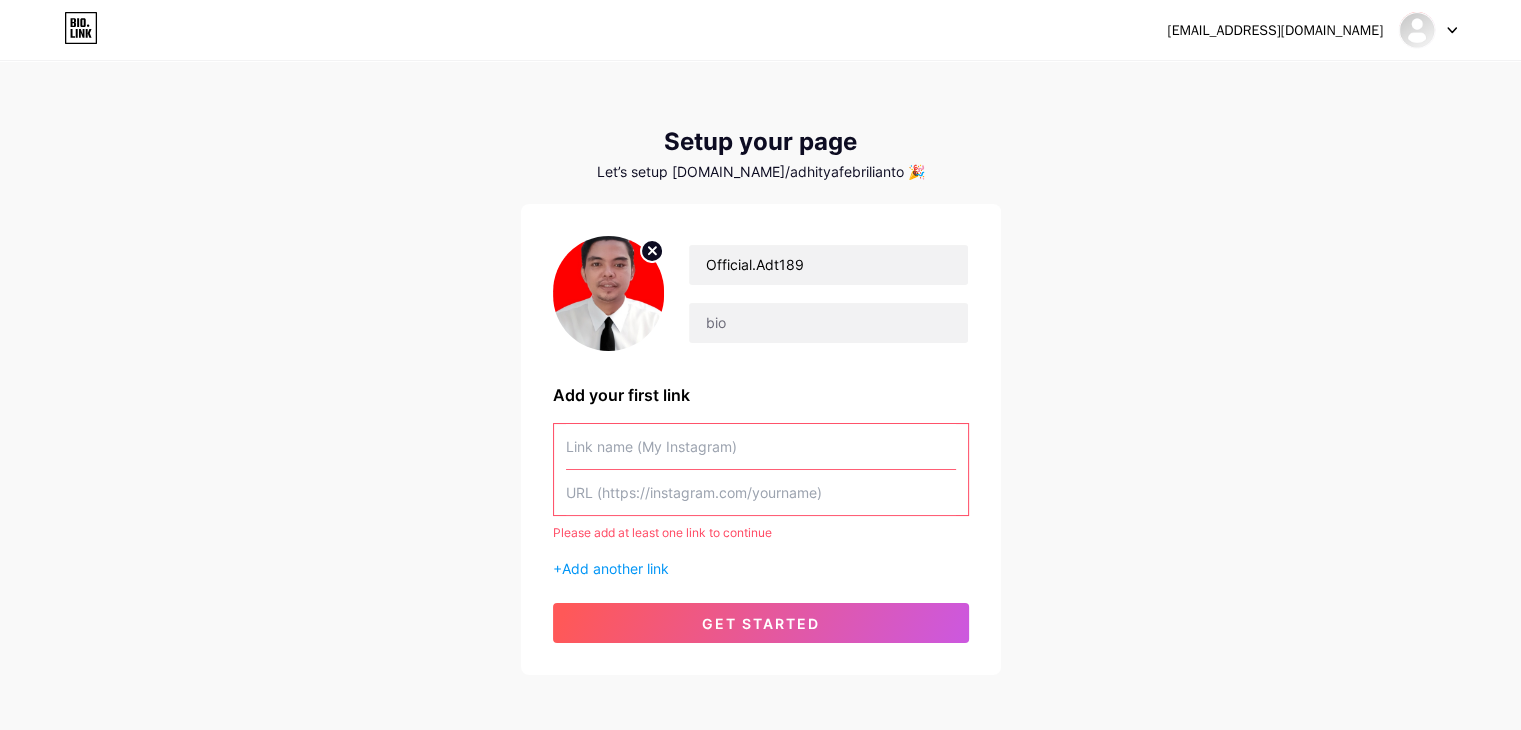 click at bounding box center [761, 446] 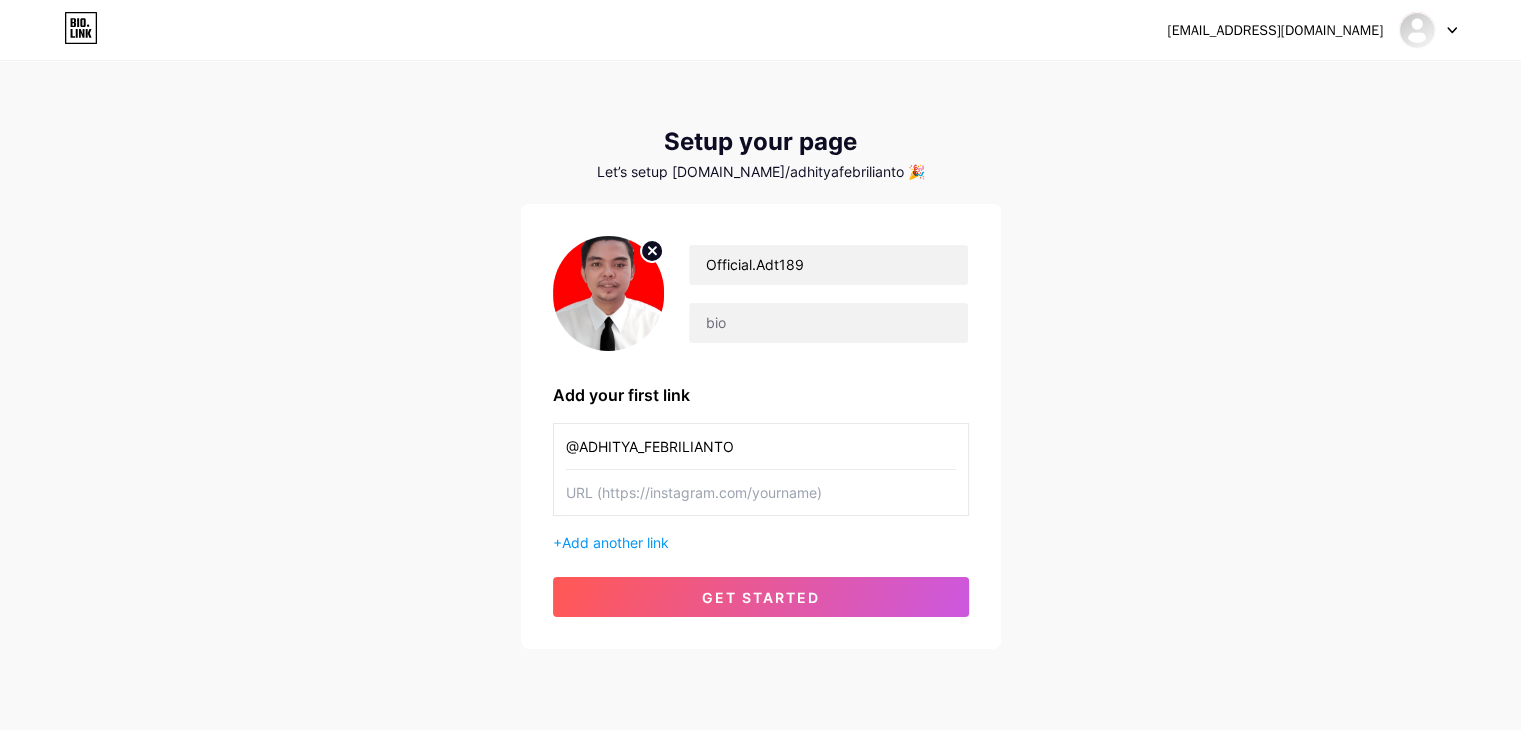 type on "@ADHITYA_FEBRILIANTO" 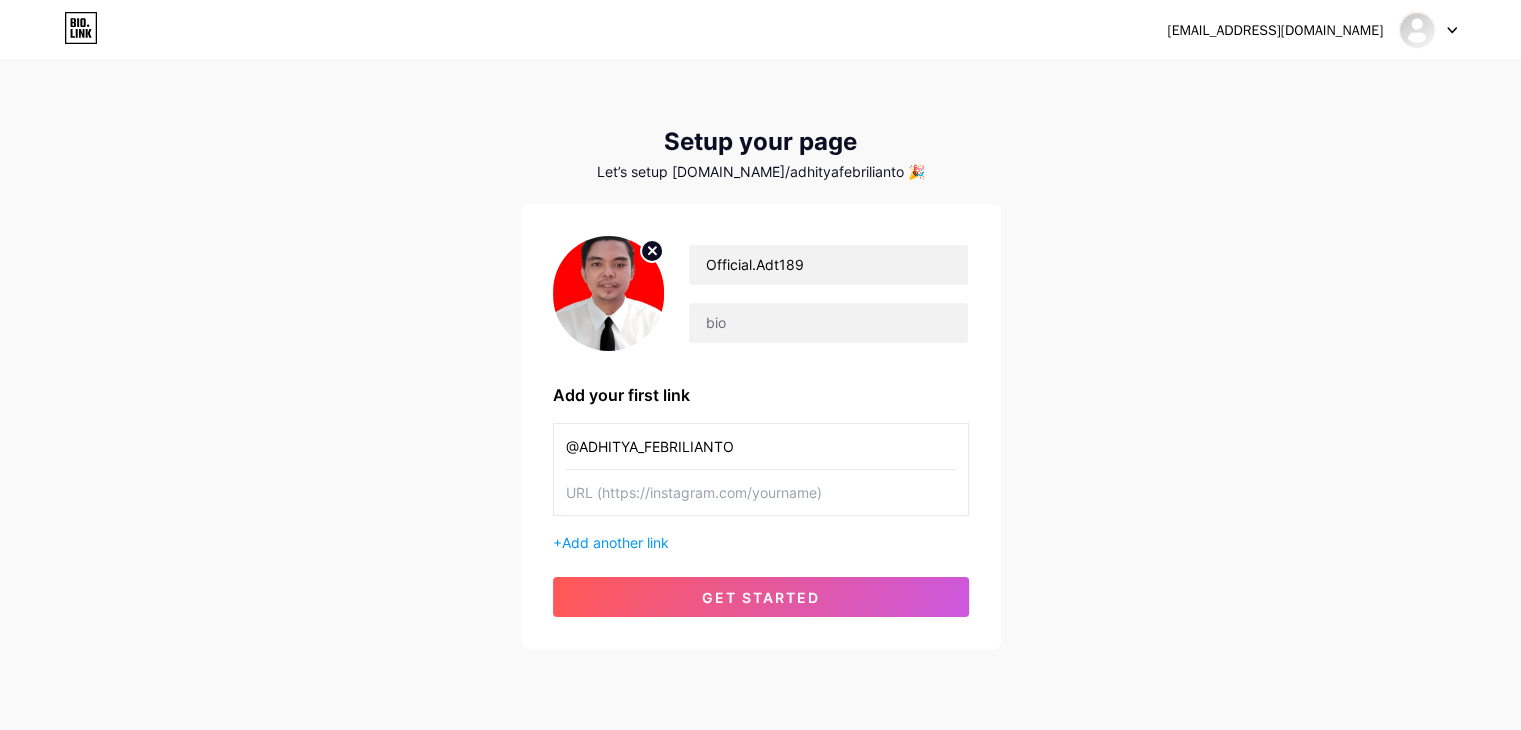 paste on "[URL][DOMAIN_NAME]" 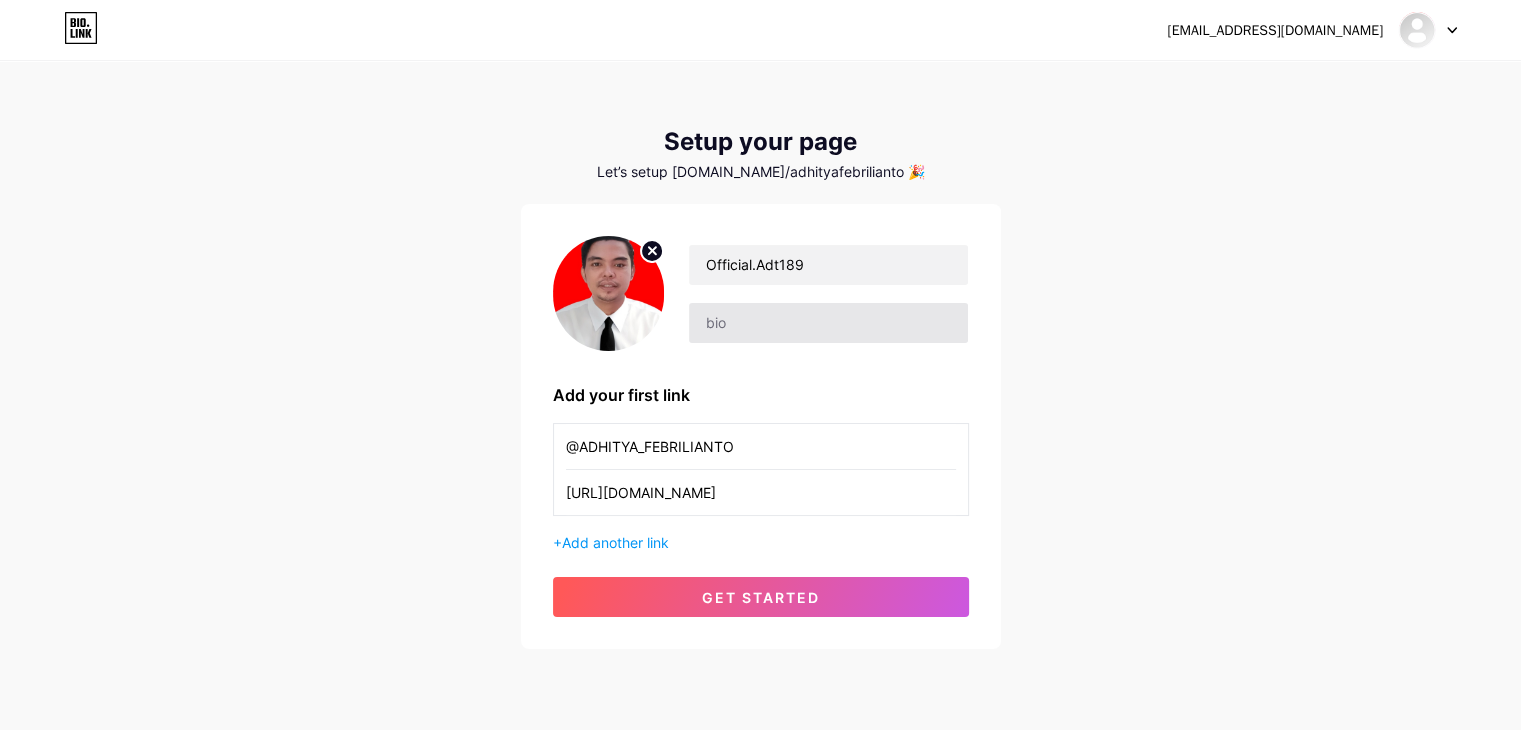 scroll, scrollTop: 0, scrollLeft: 210, axis: horizontal 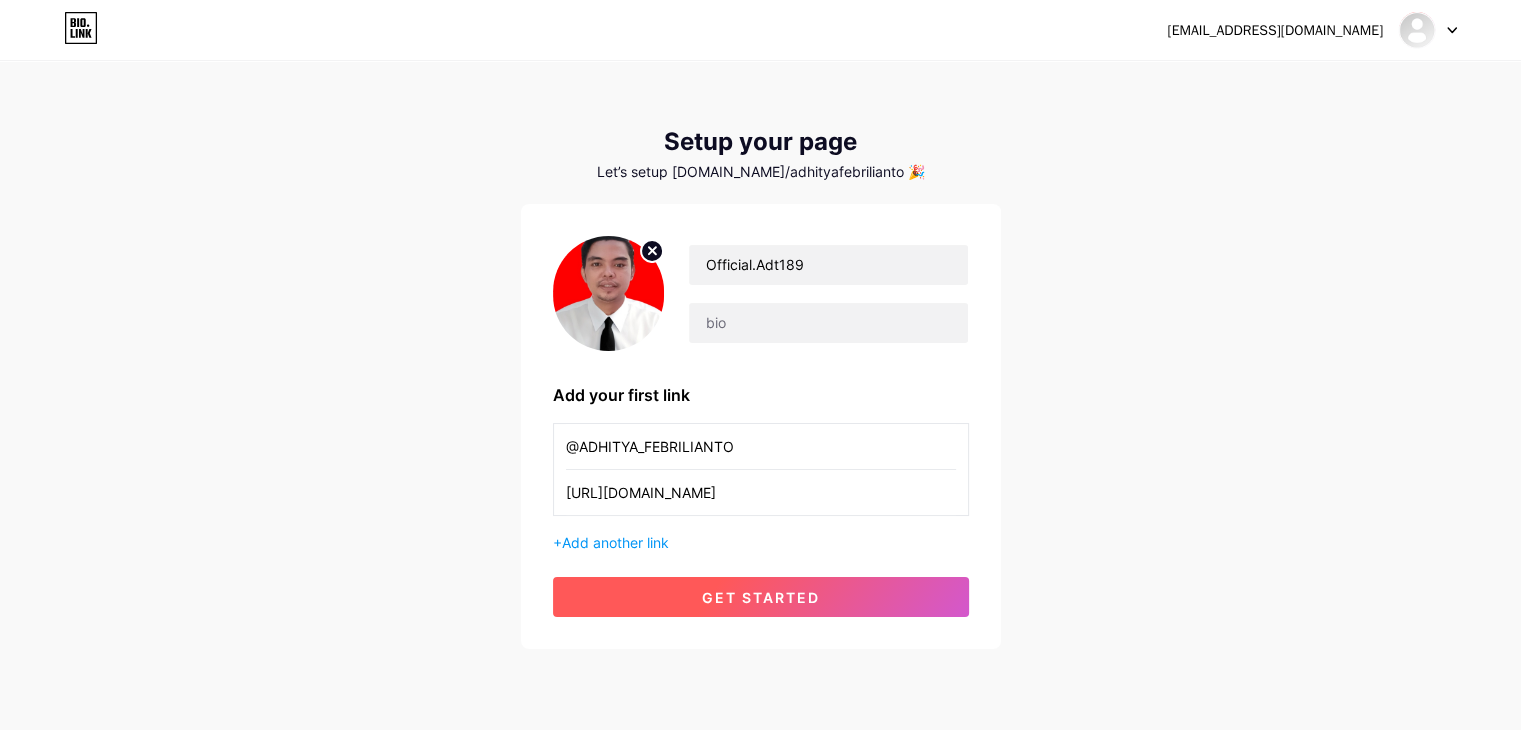 type on "[URL][DOMAIN_NAME]" 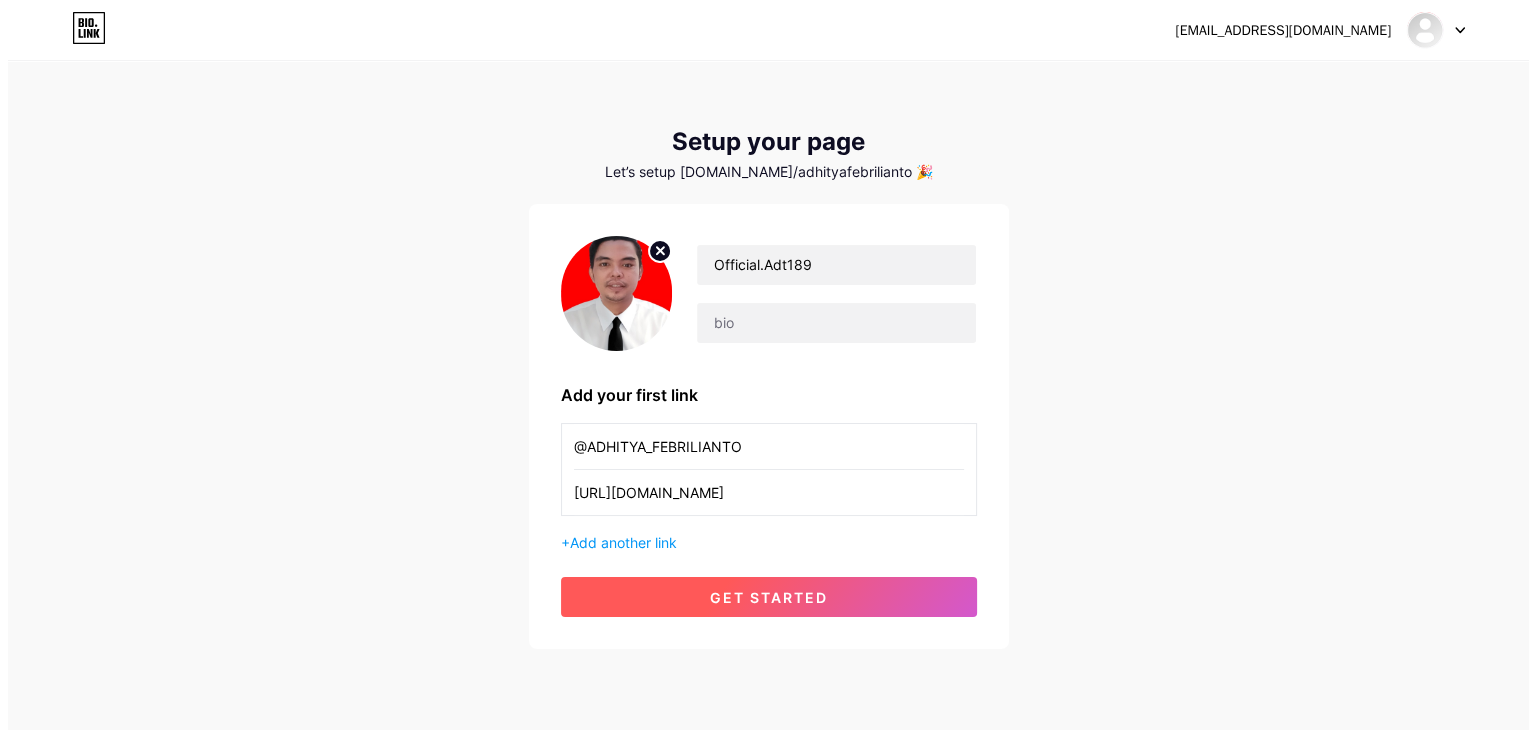 scroll, scrollTop: 0, scrollLeft: 0, axis: both 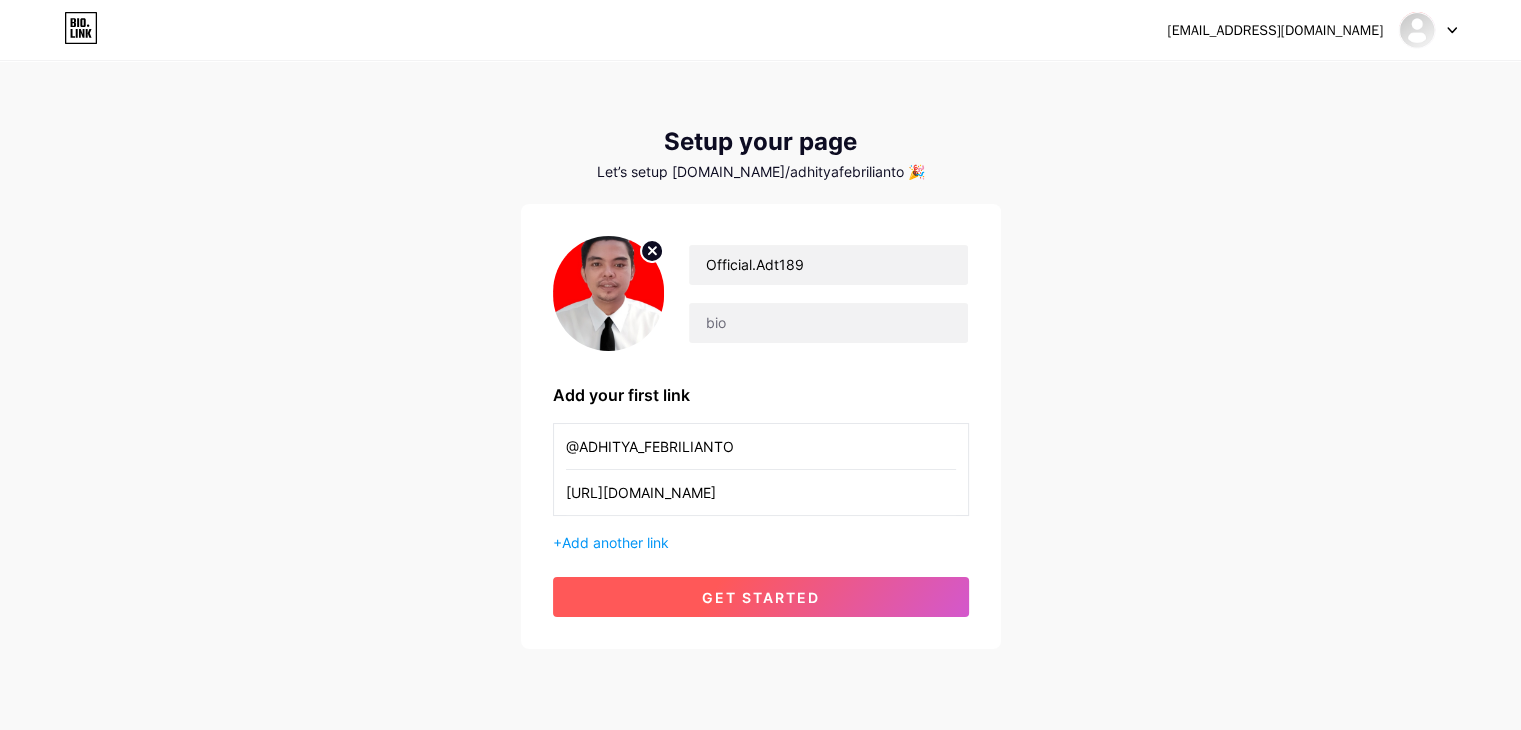 click on "get started" at bounding box center [761, 597] 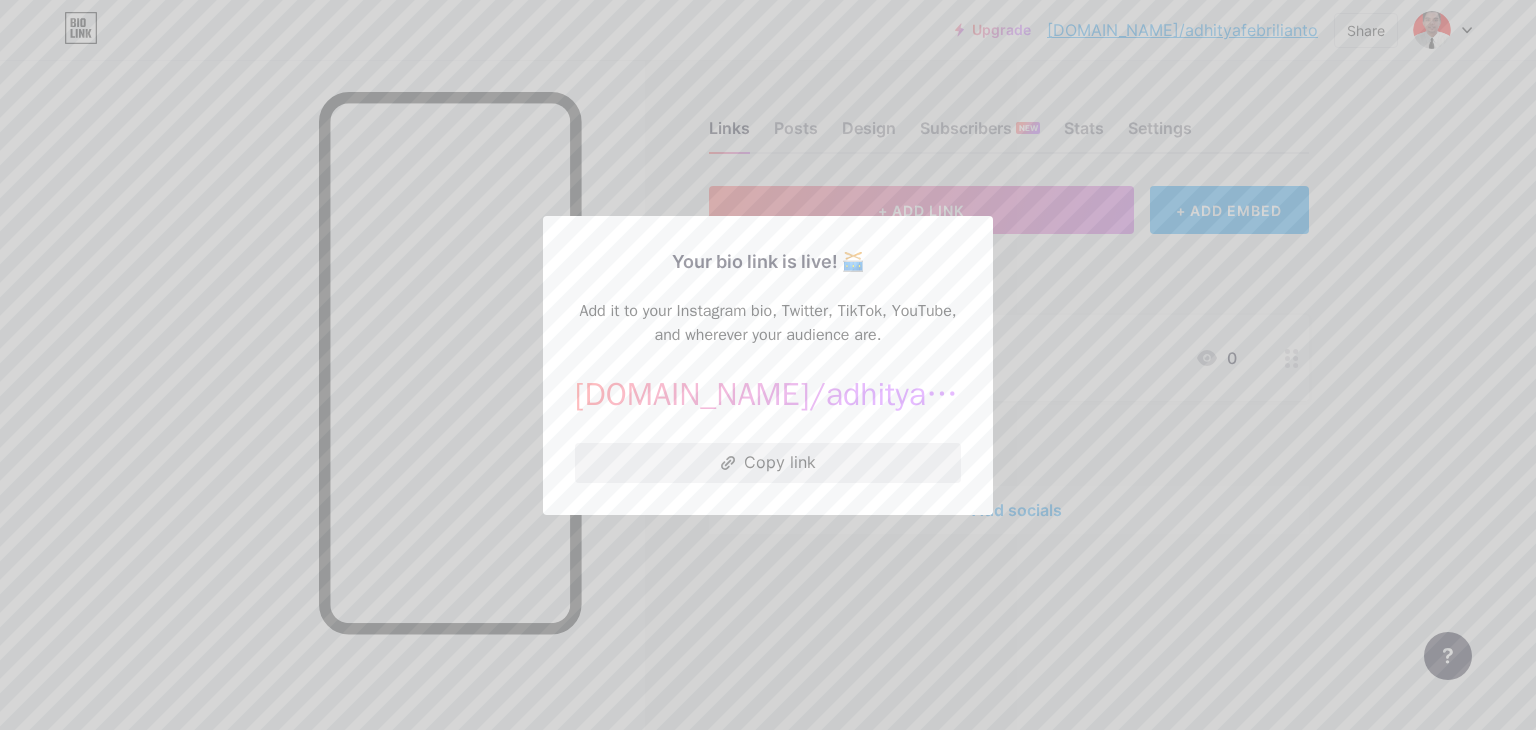 click on "Copy link" at bounding box center (768, 463) 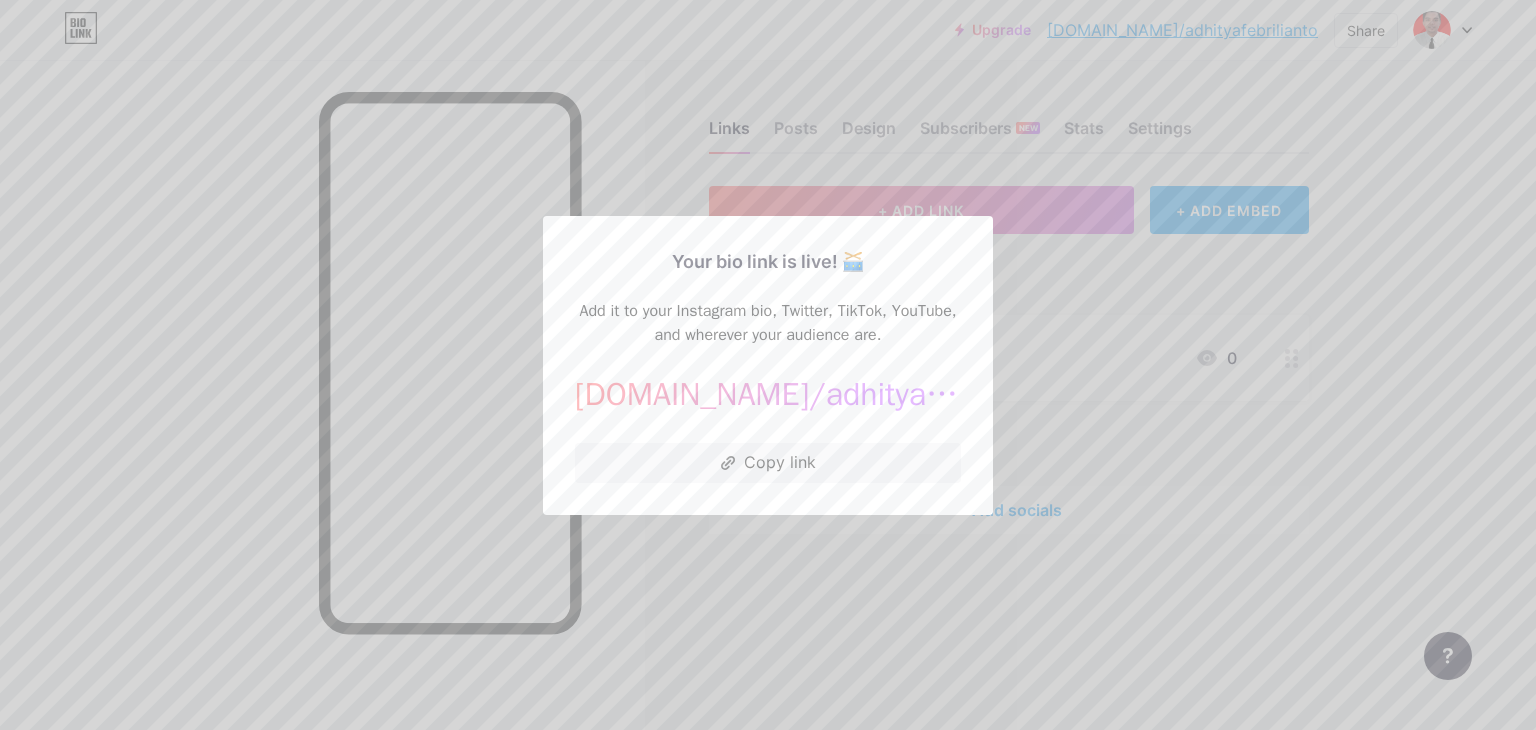 click at bounding box center [768, 365] 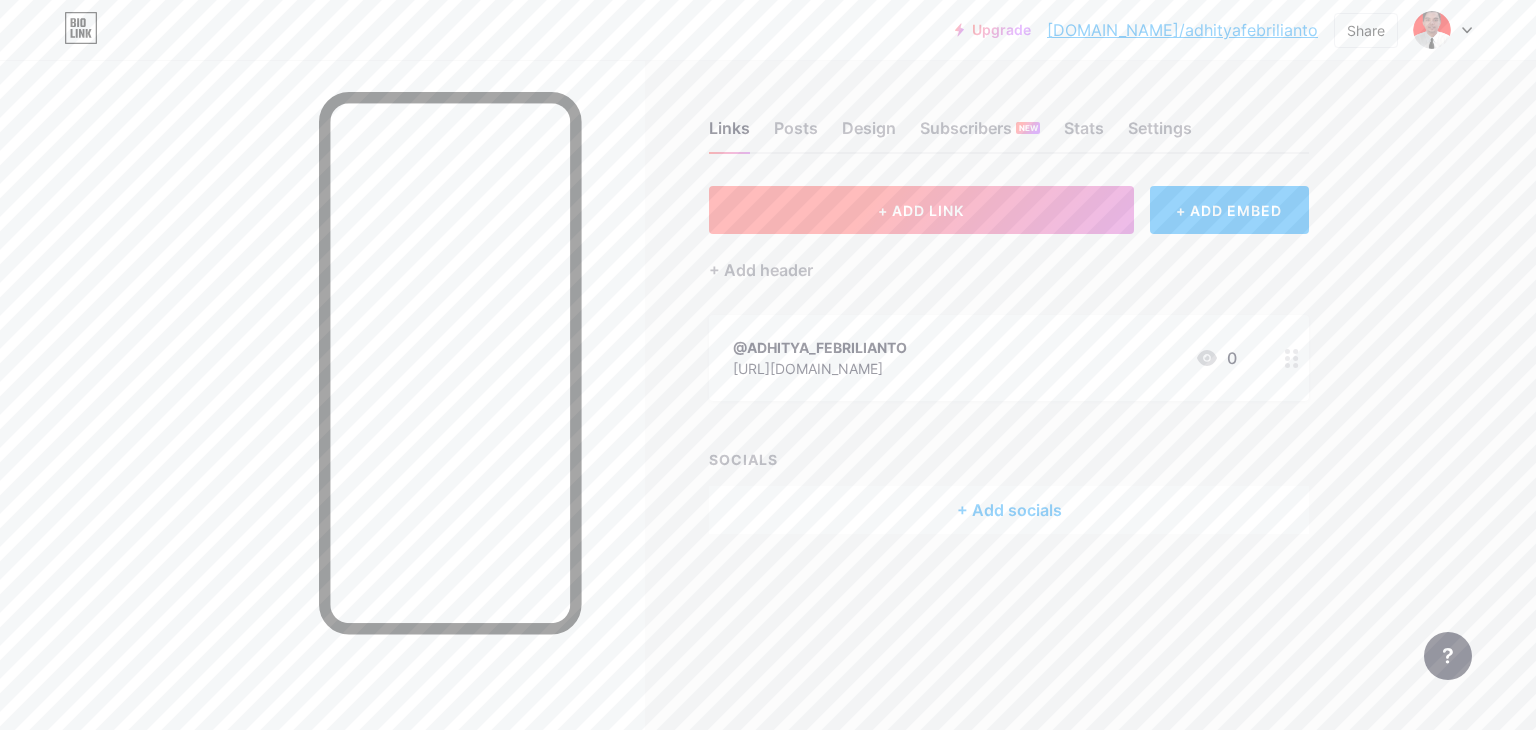 click on "+ ADD LINK" at bounding box center (921, 210) 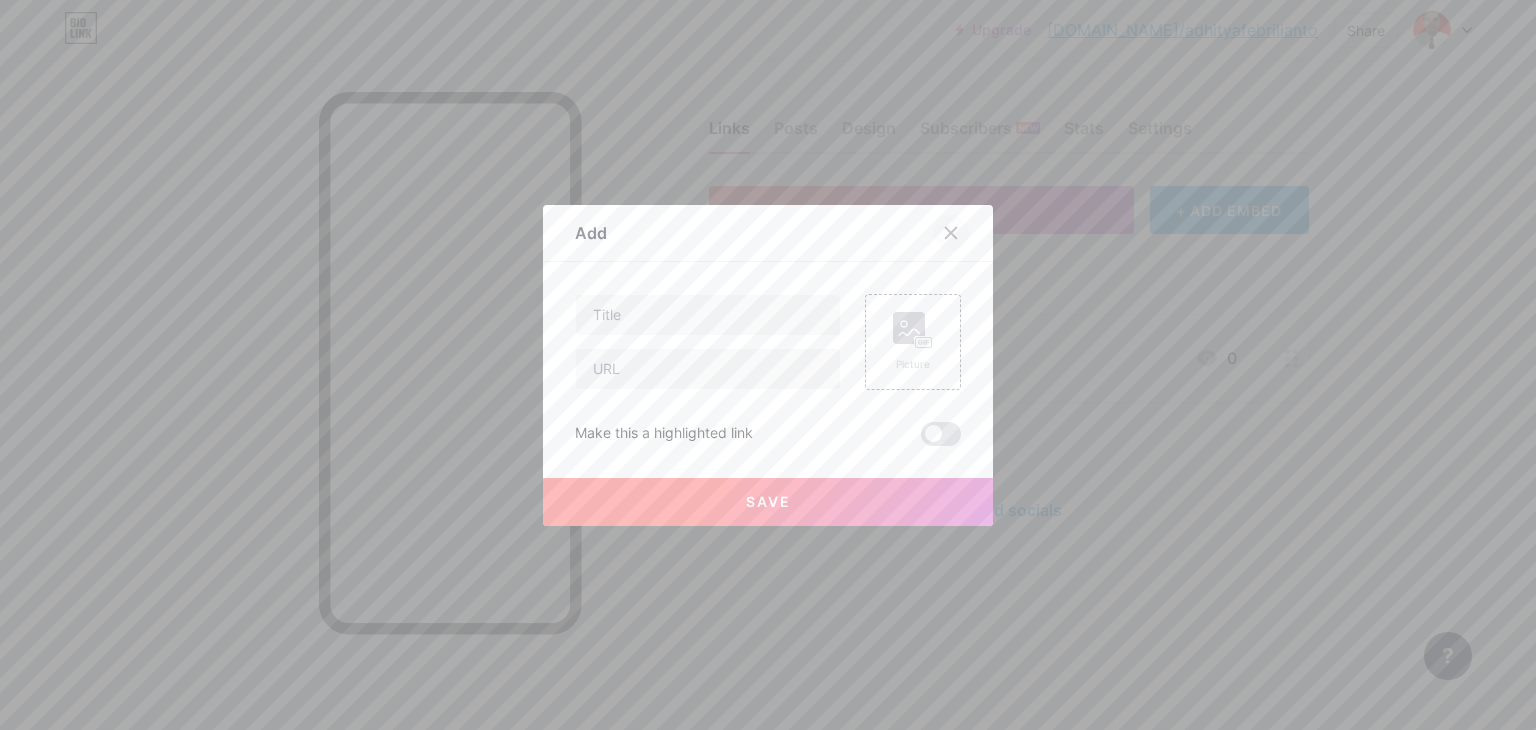 click at bounding box center (951, 233) 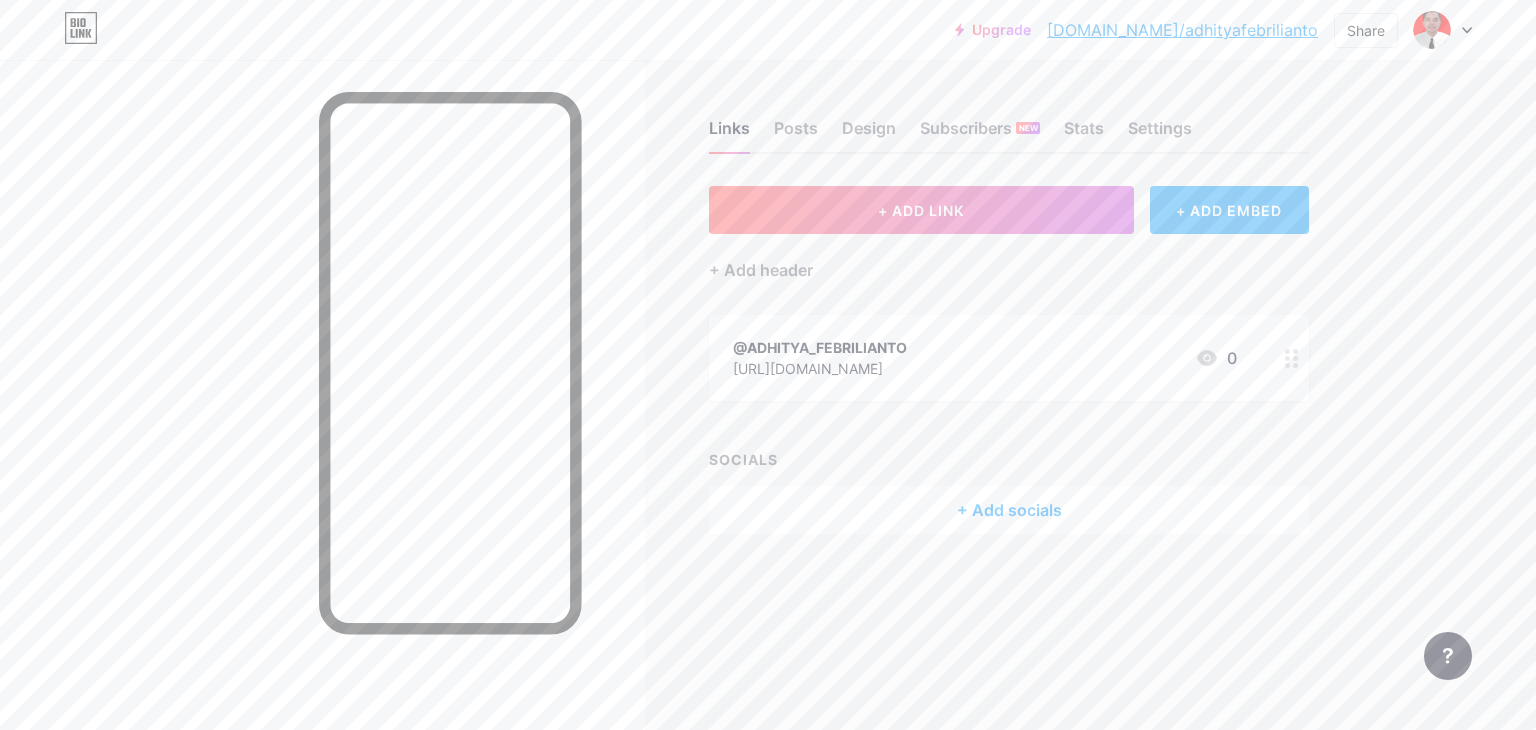 click on "+ ADD EMBED" at bounding box center (1229, 210) 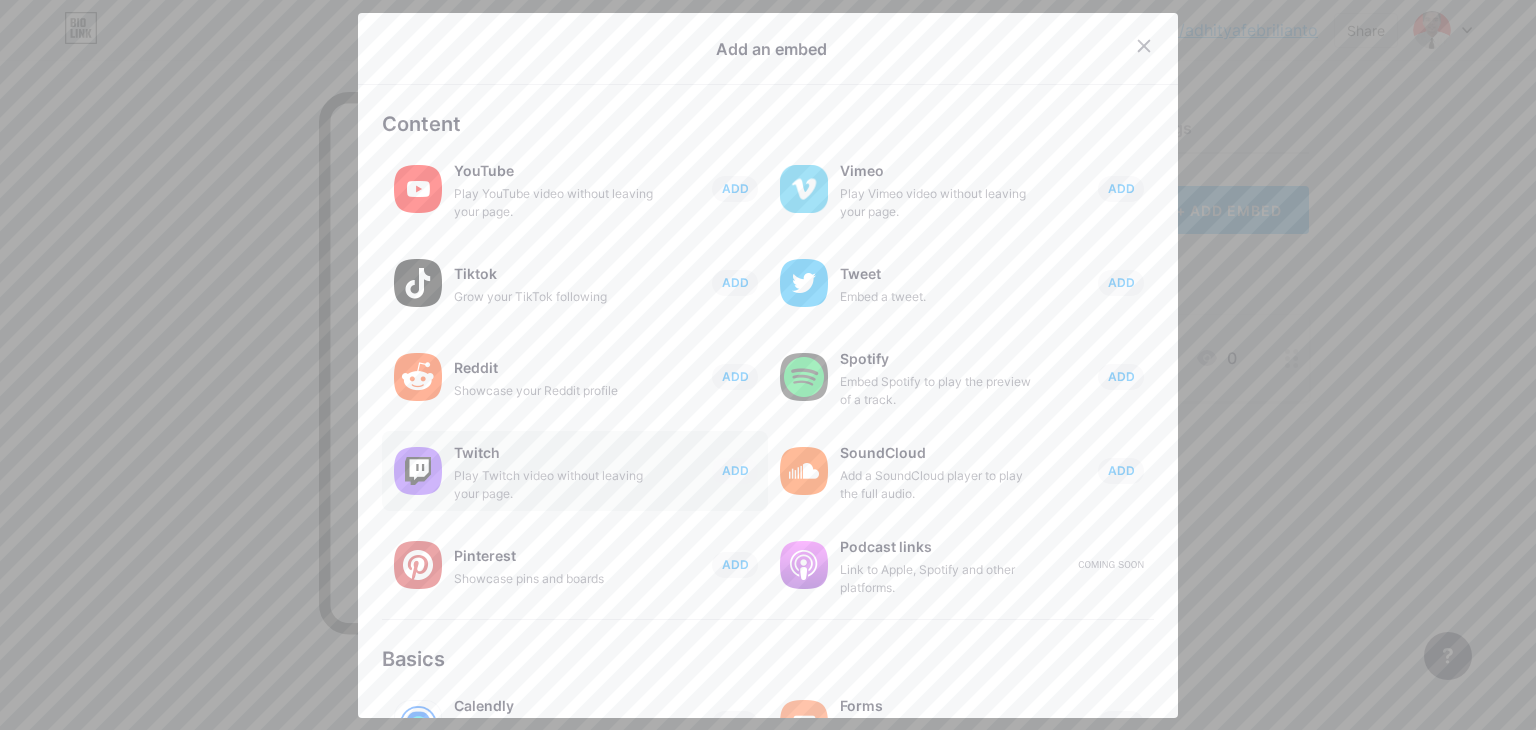 scroll, scrollTop: 0, scrollLeft: 0, axis: both 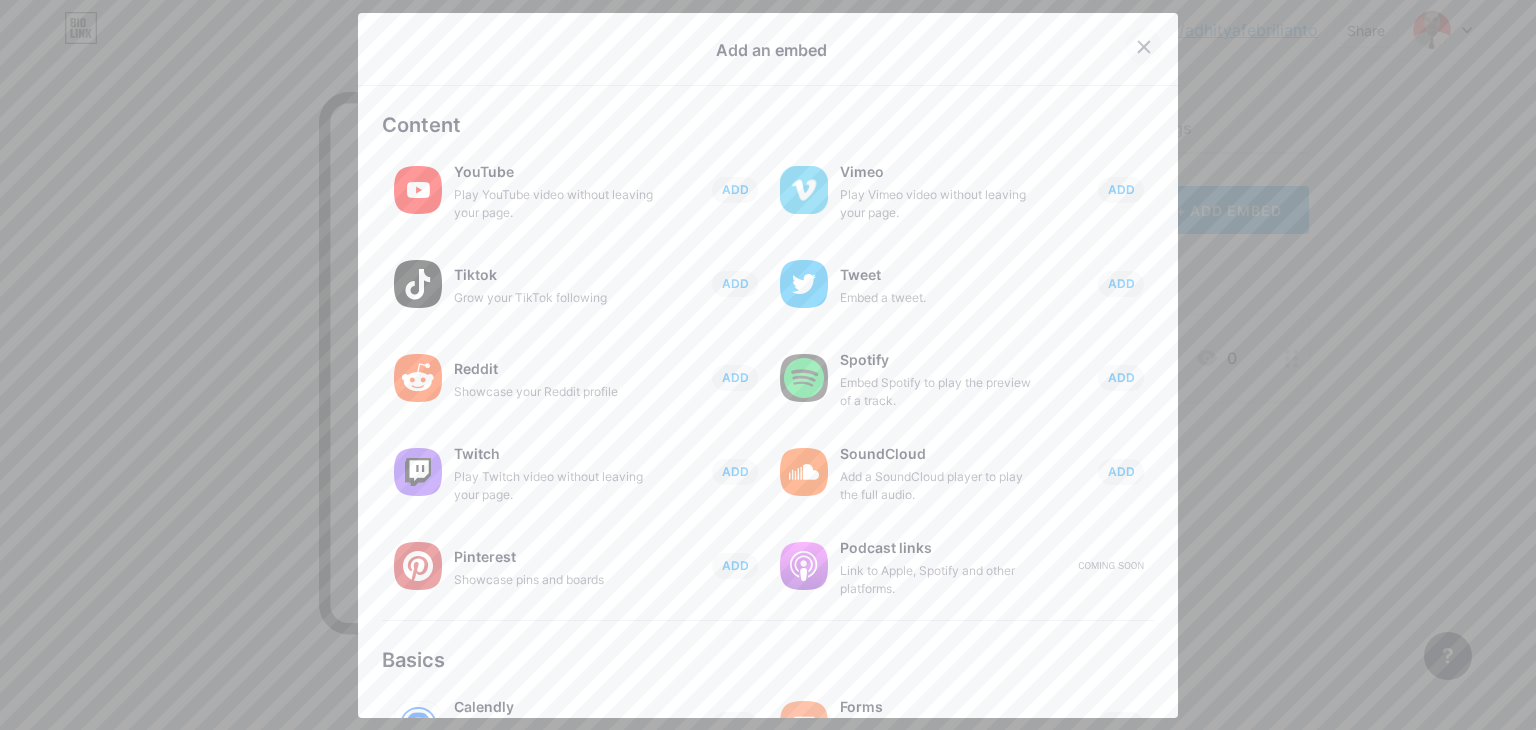 click at bounding box center (1144, 47) 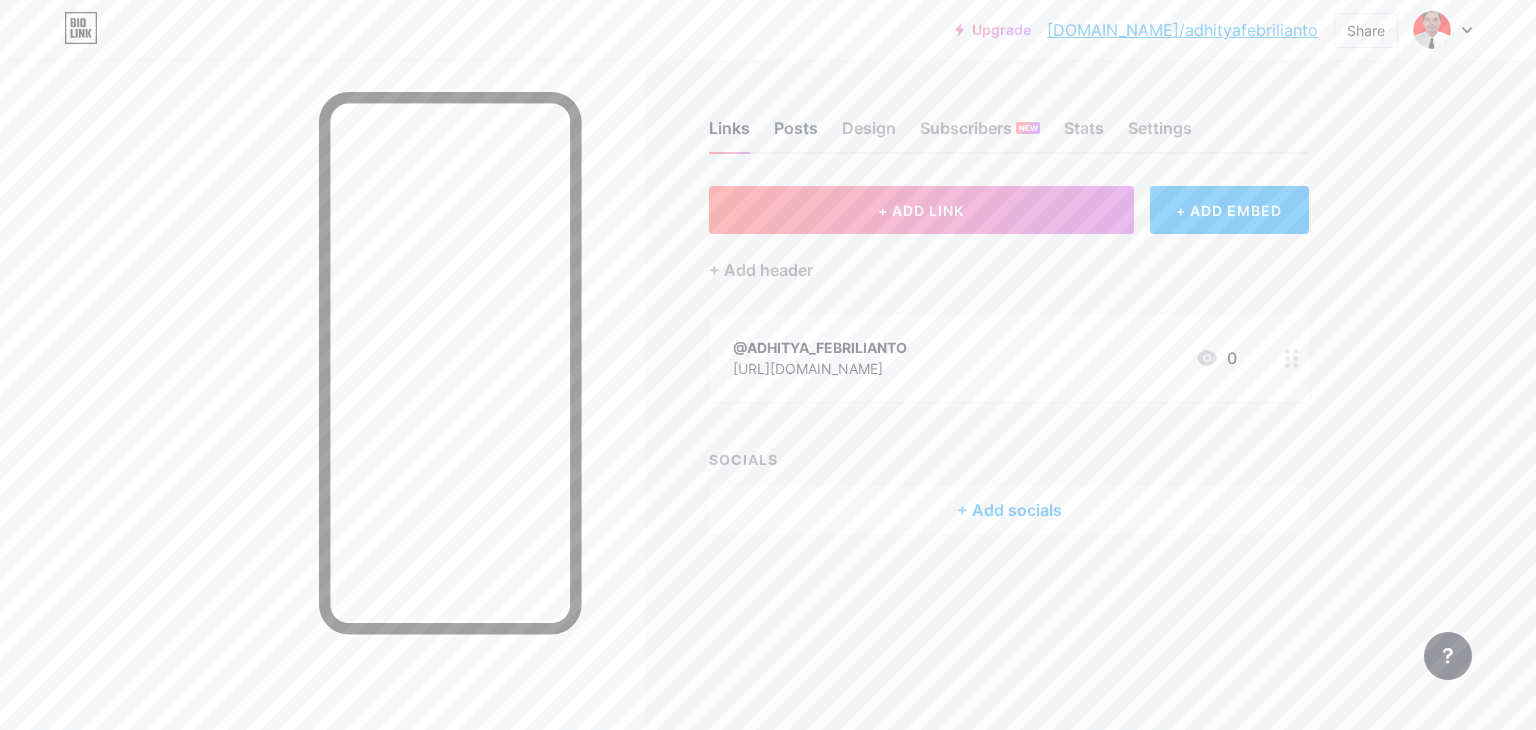 click on "Posts" at bounding box center [796, 134] 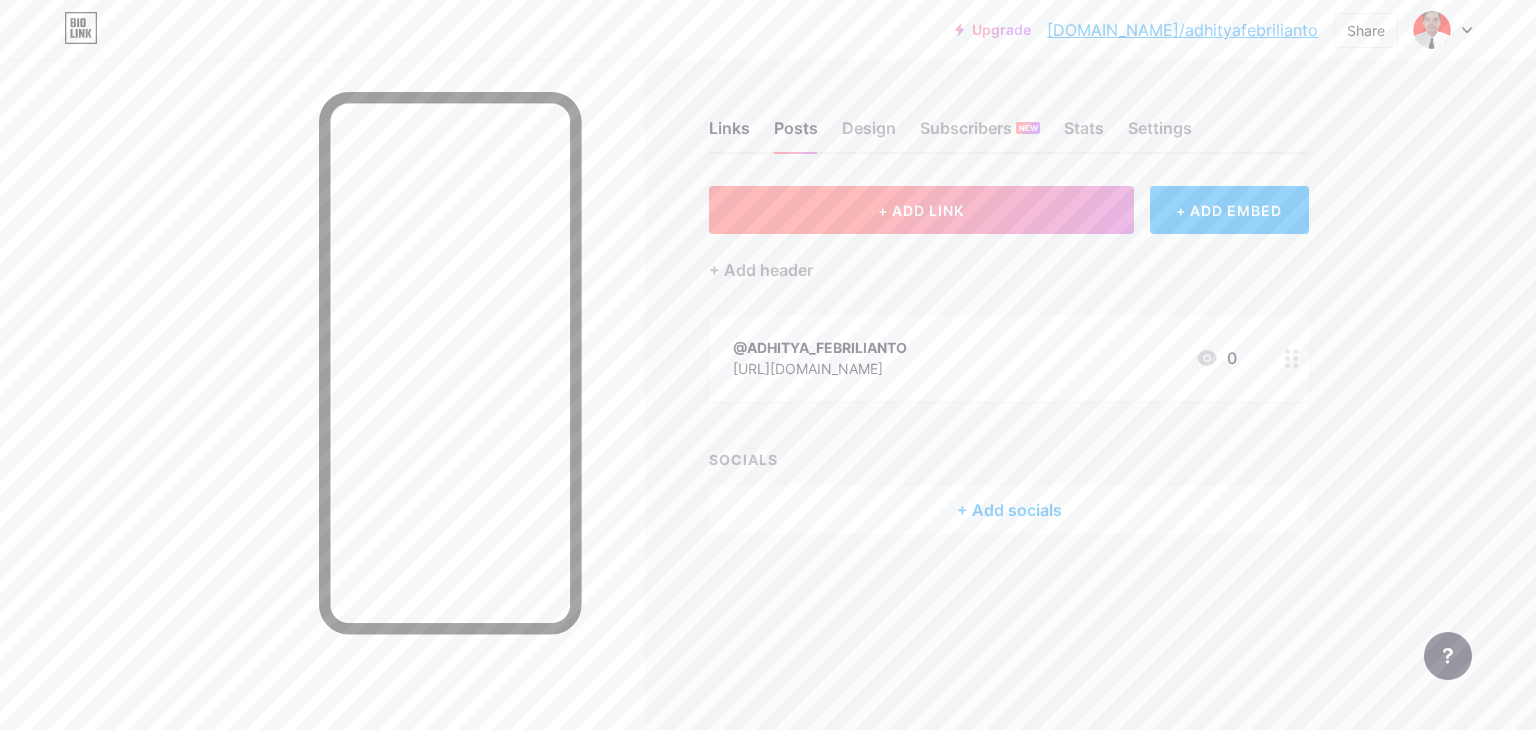 click on "+ ADD LINK" at bounding box center (921, 210) 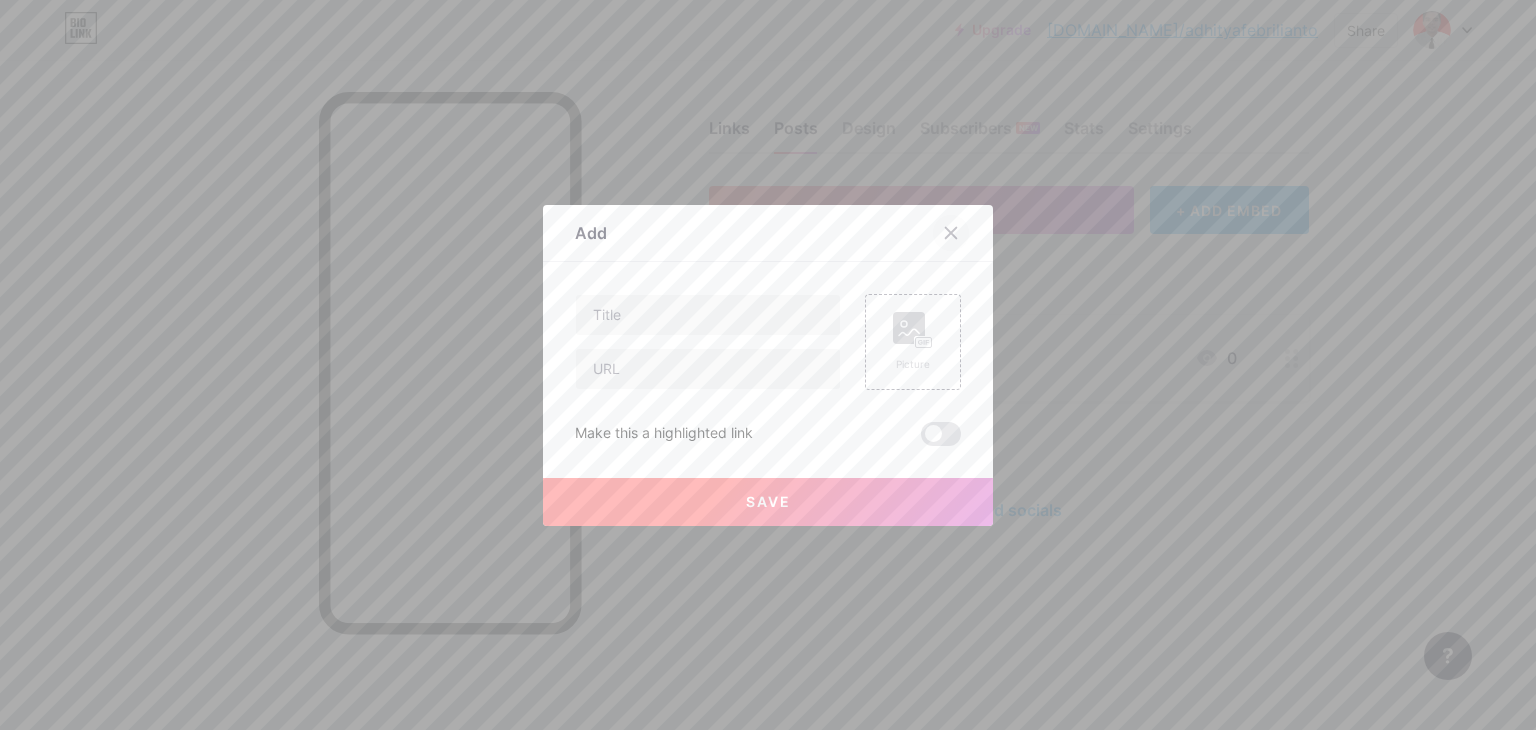 click at bounding box center [951, 233] 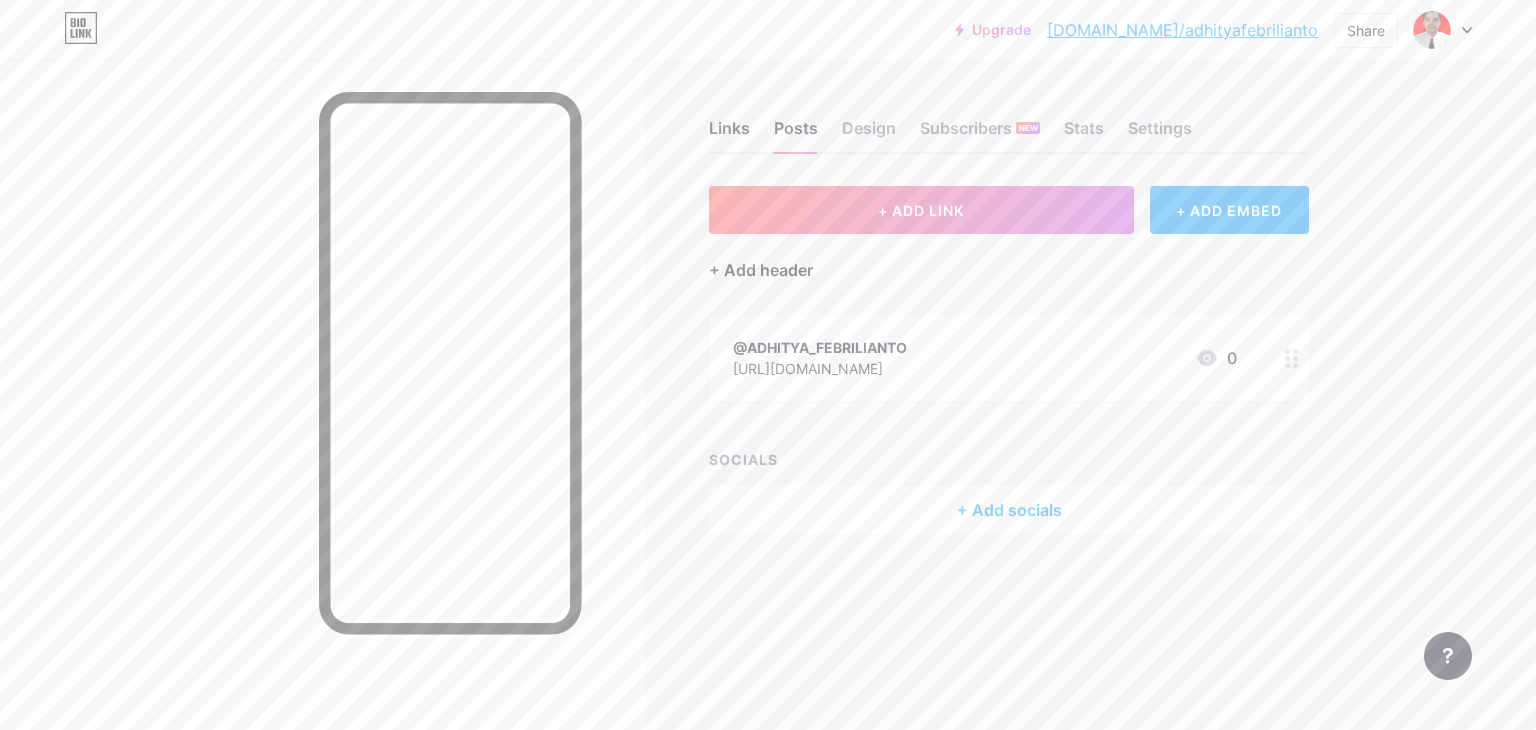 click on "+ Add header" at bounding box center [761, 270] 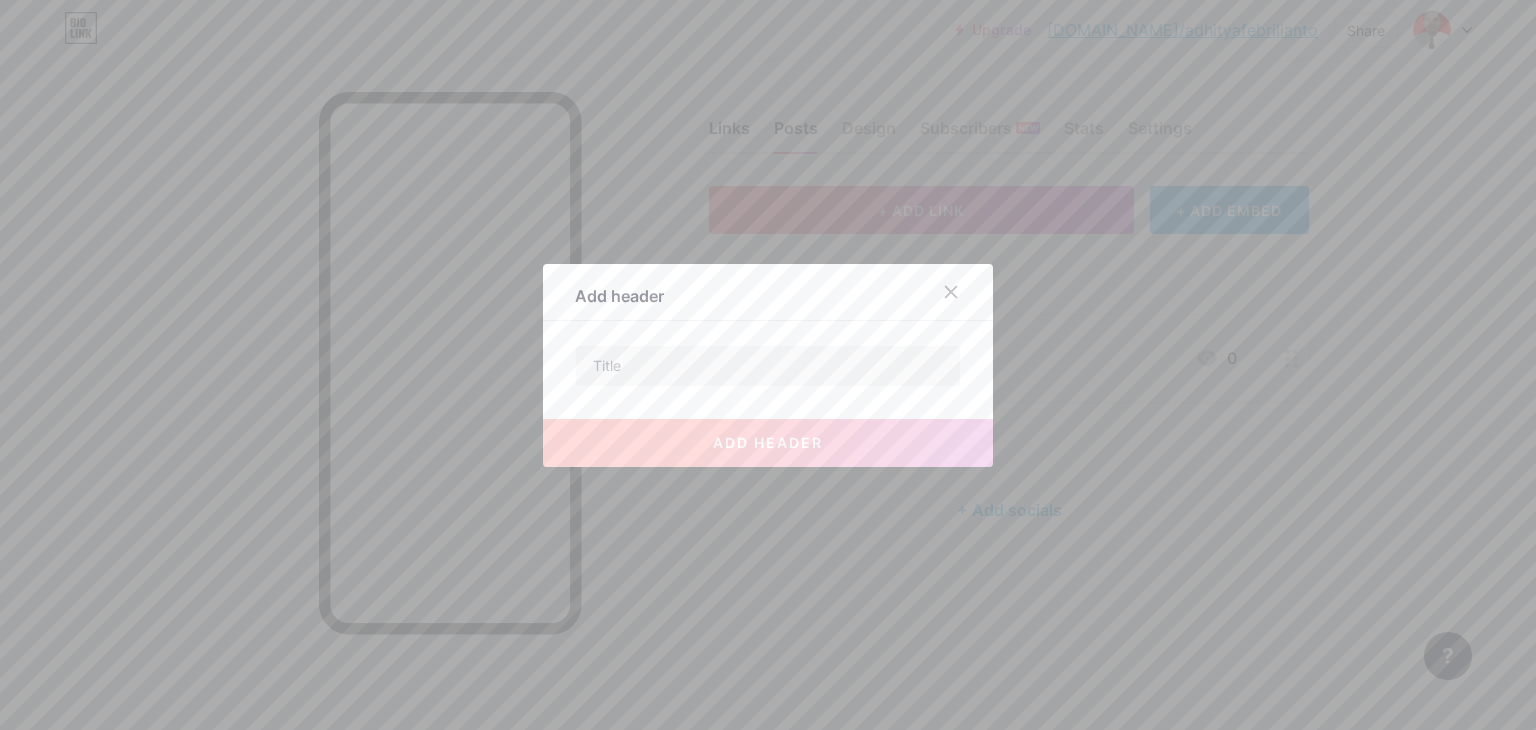 click on "Add header" at bounding box center [768, 297] 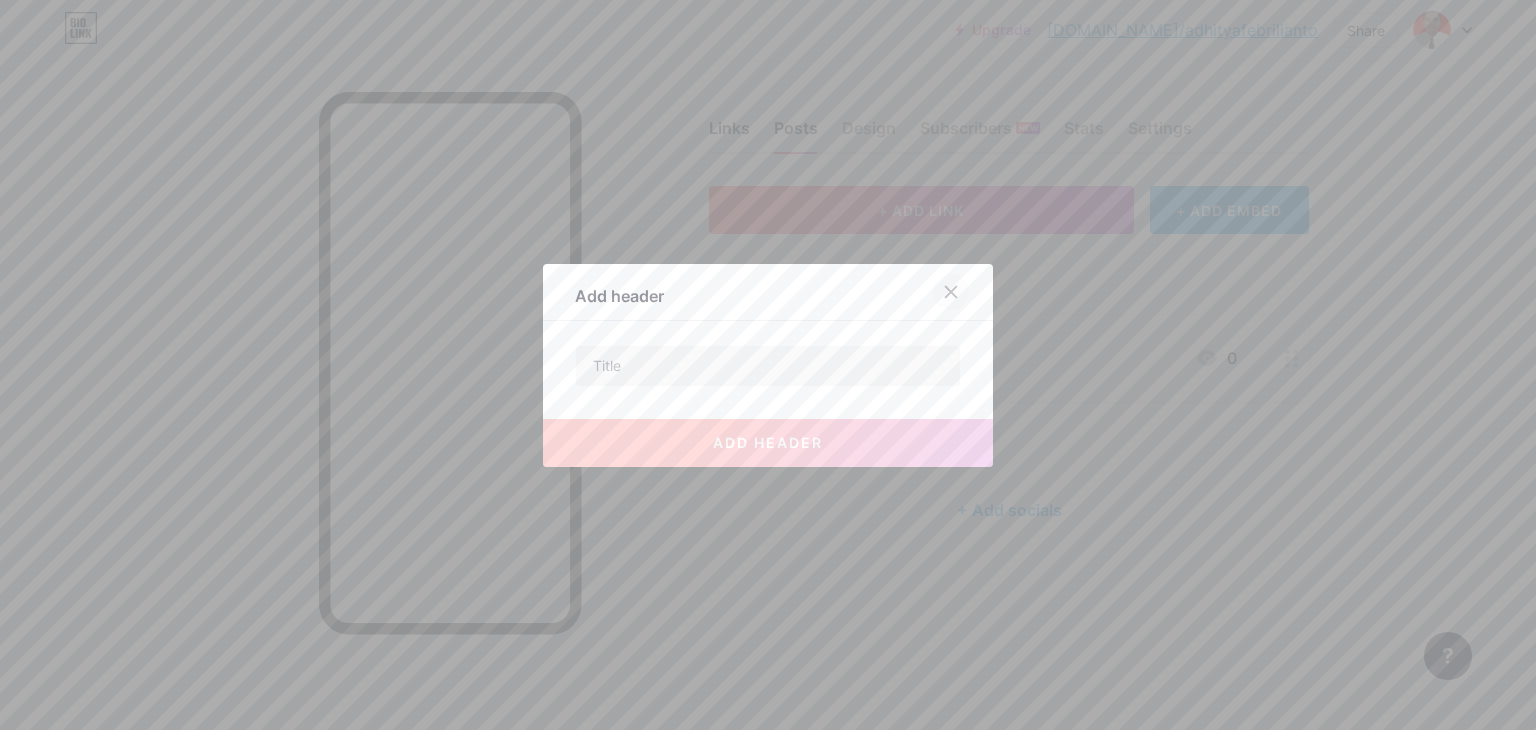 click 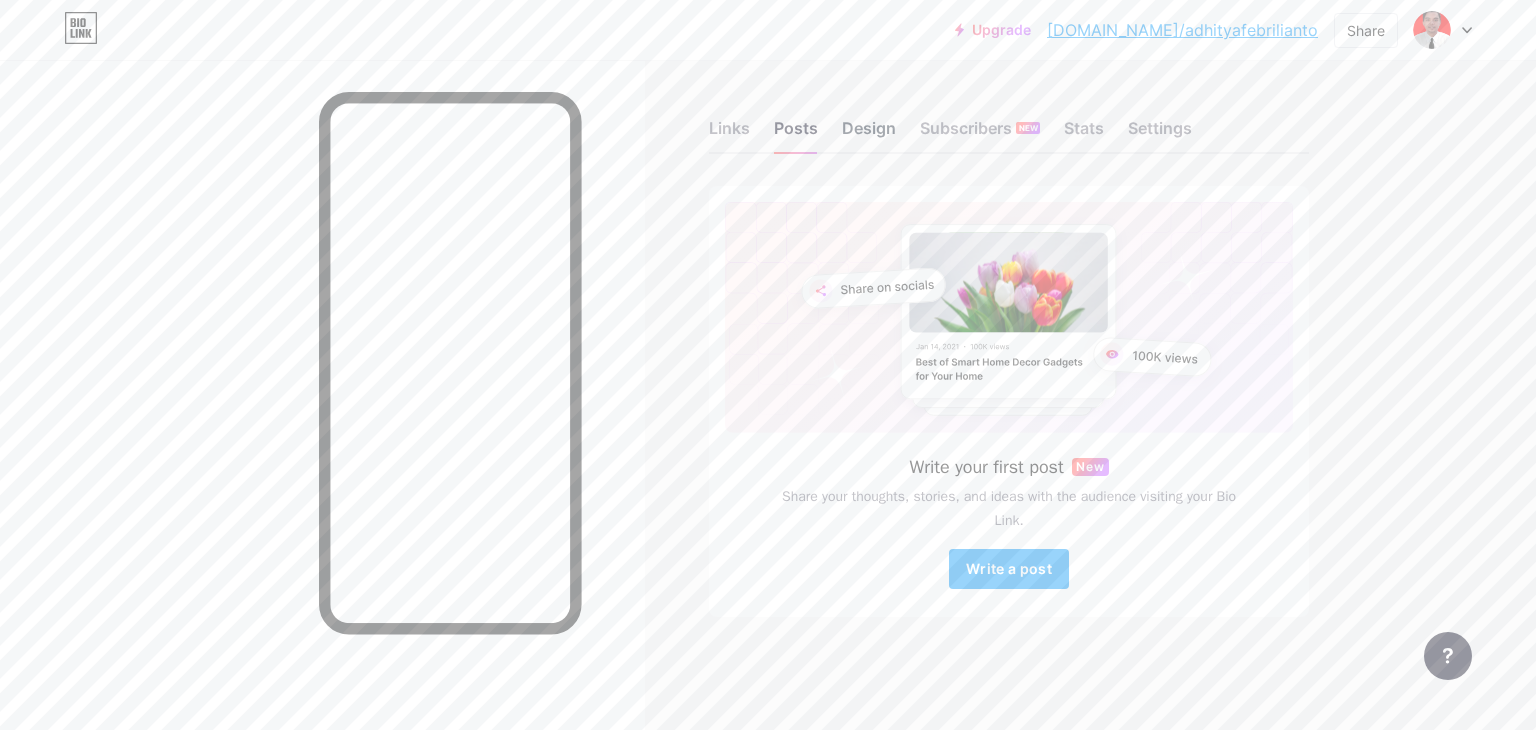 click on "Design" at bounding box center (869, 134) 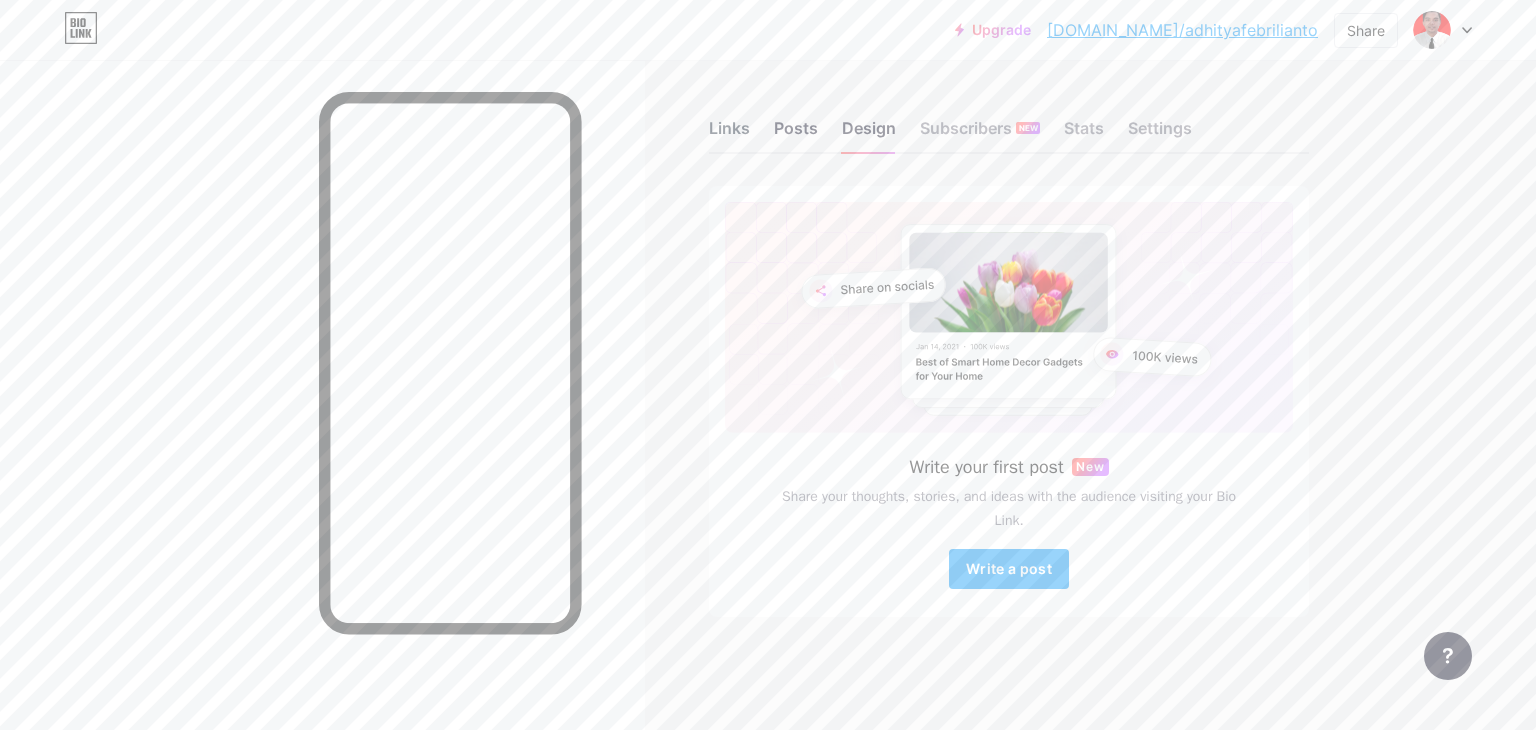 click on "Links" at bounding box center (729, 134) 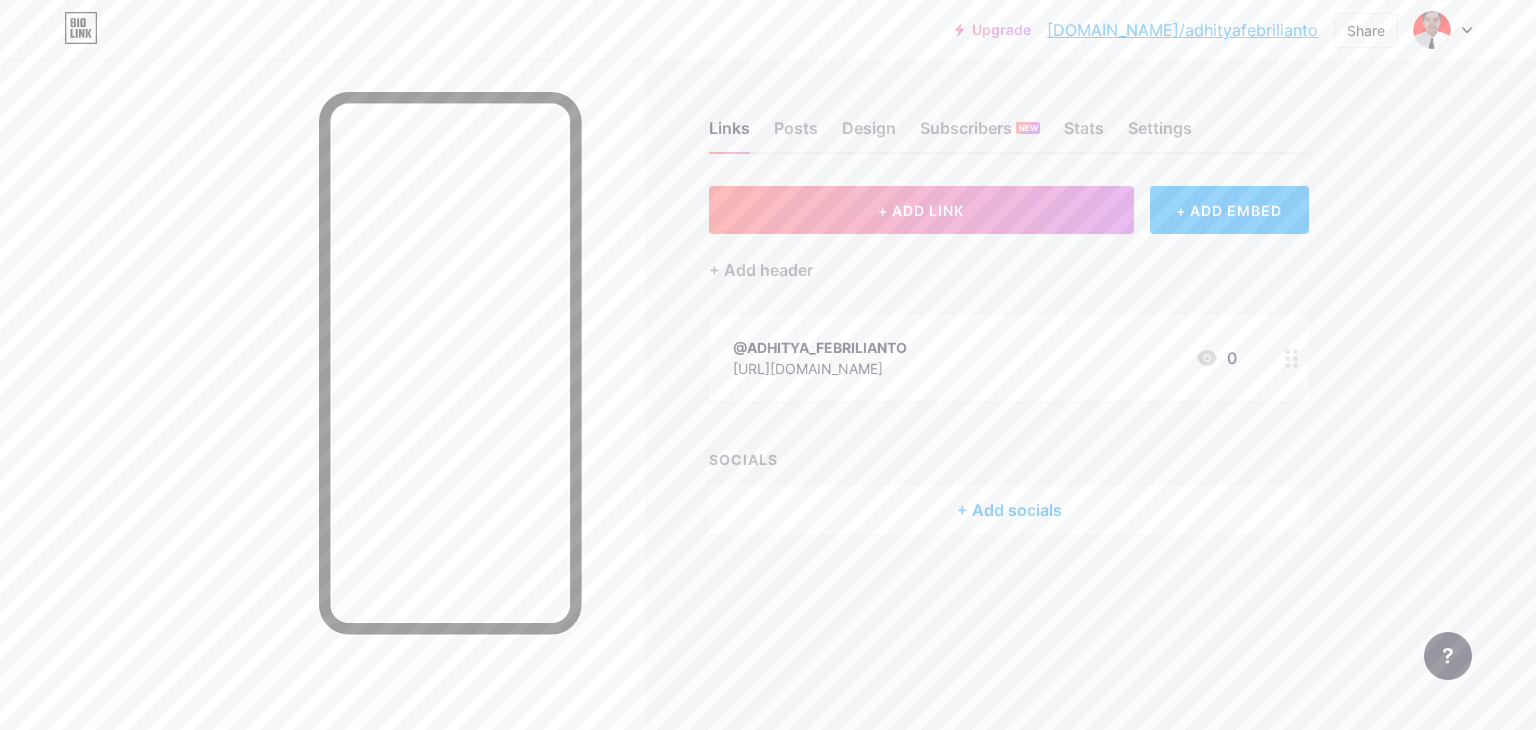 click on "+ Add socials" at bounding box center [1009, 510] 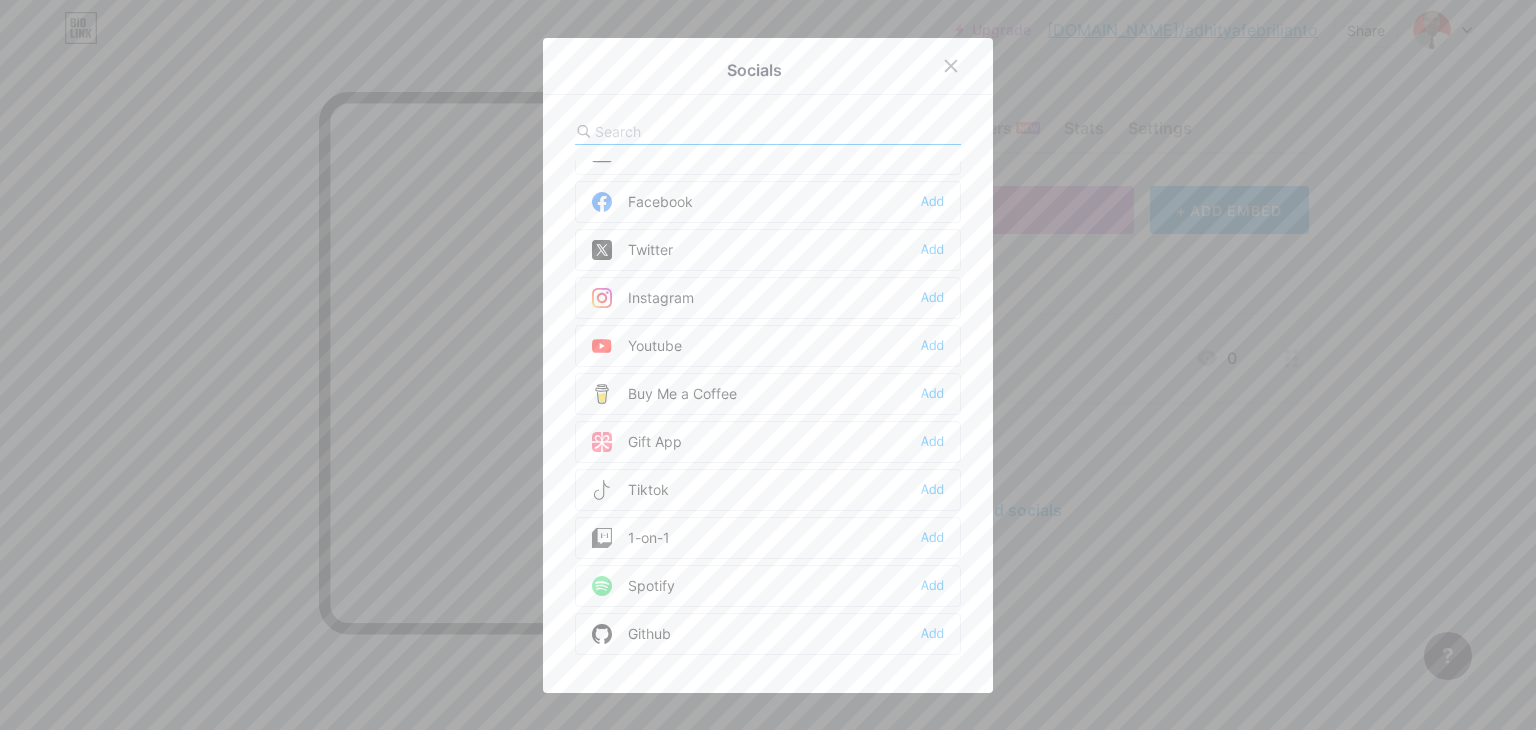 scroll, scrollTop: 0, scrollLeft: 0, axis: both 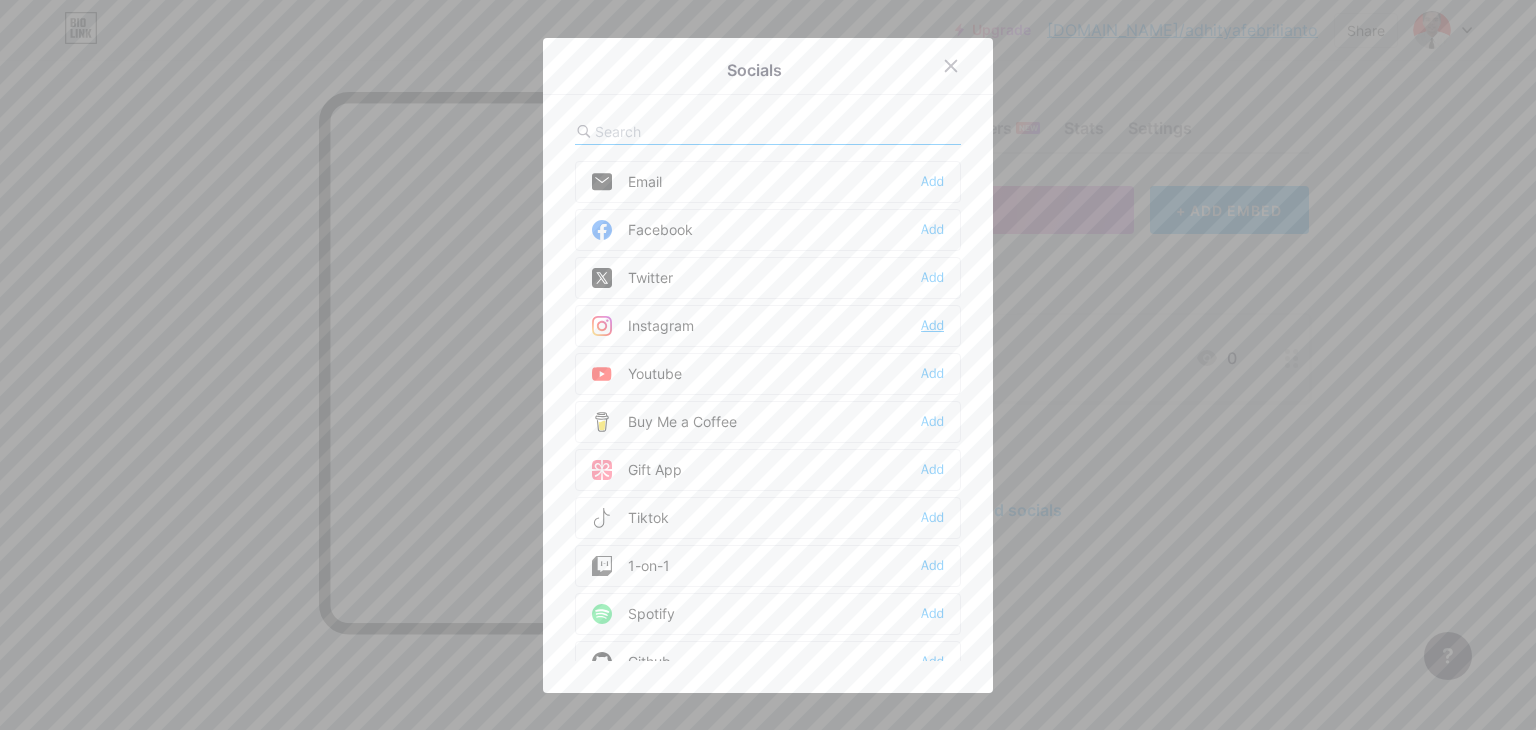 click on "Add" at bounding box center (932, 326) 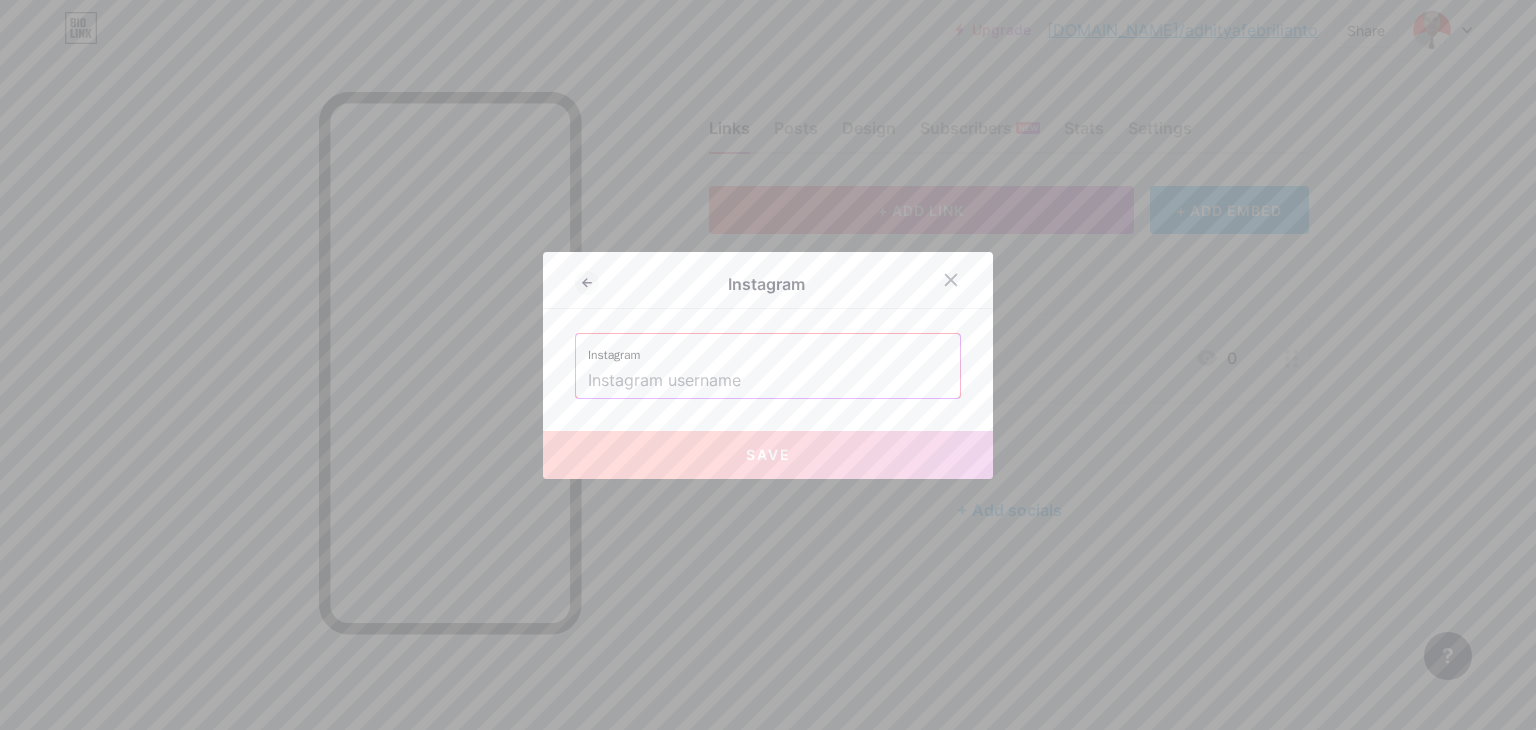 click at bounding box center (768, 381) 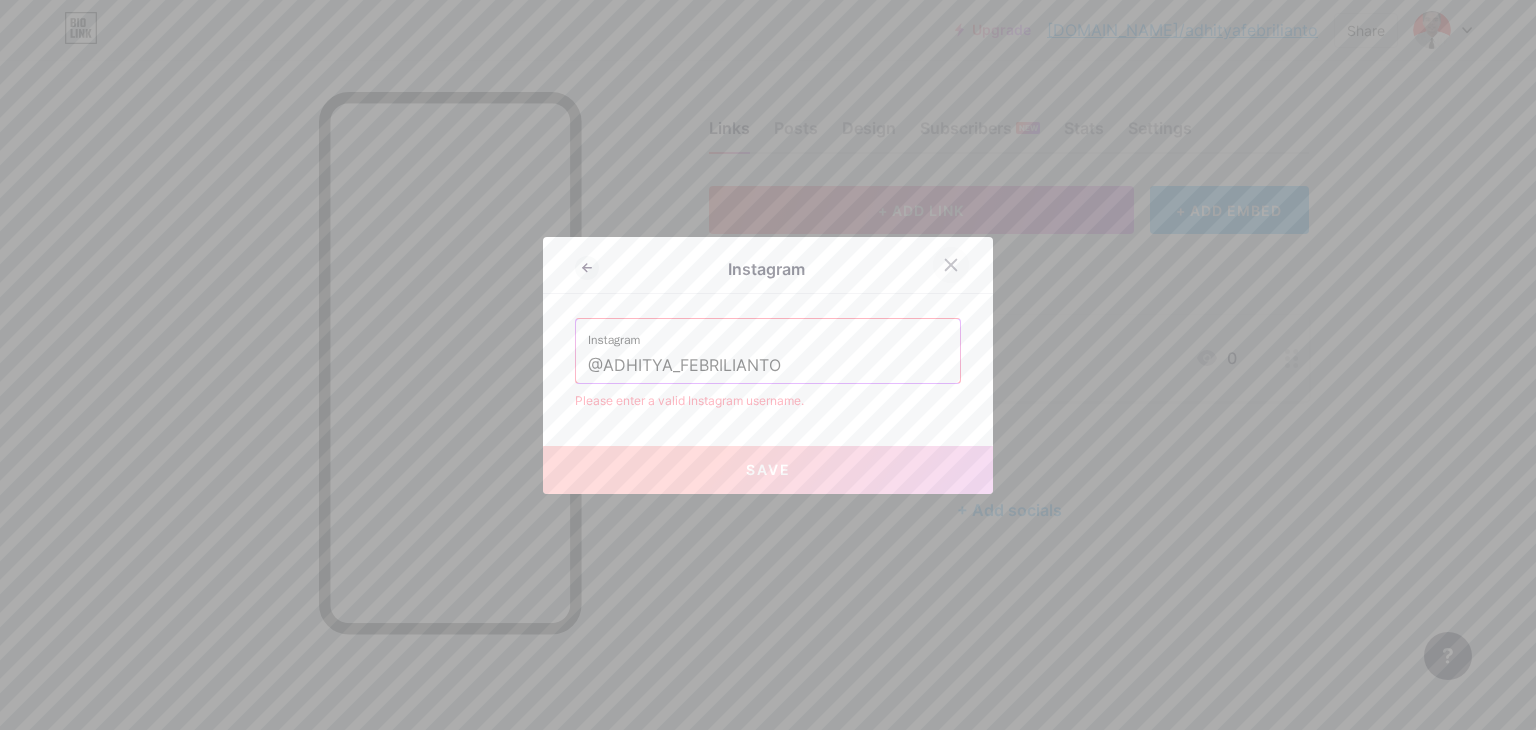 type on "@ADHITYA_FEBRILIANTO" 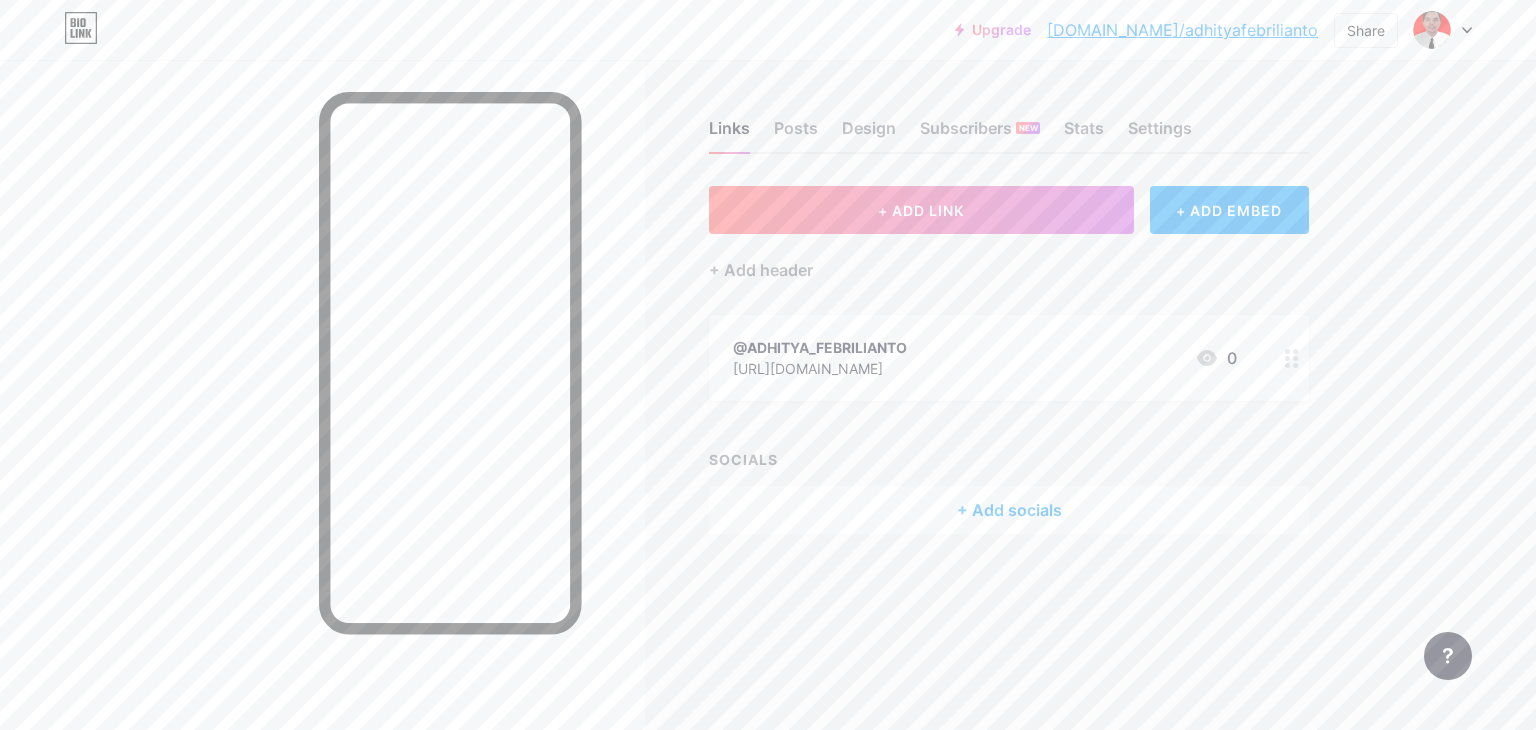 click on "+ Add socials" at bounding box center (1009, 510) 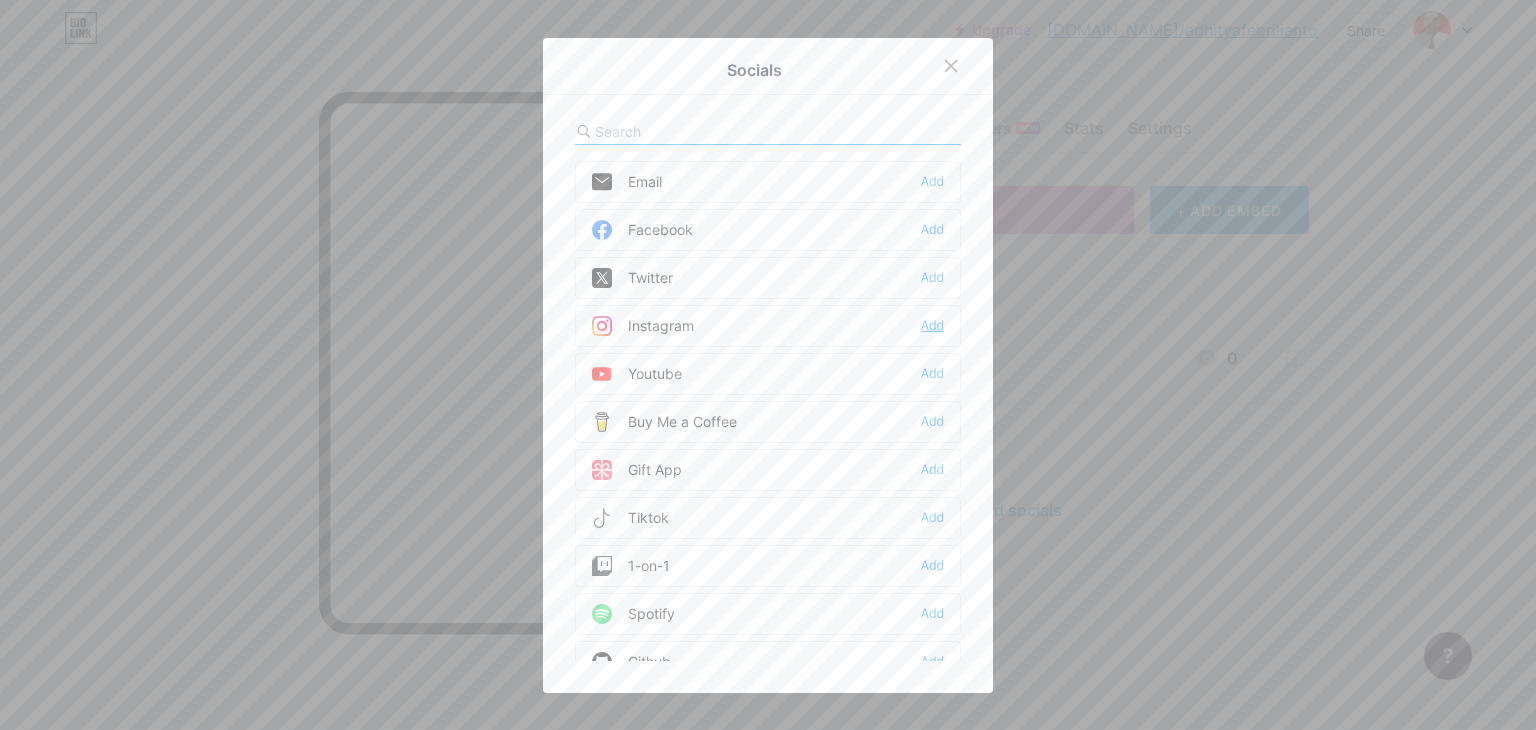 click on "Add" at bounding box center [932, 326] 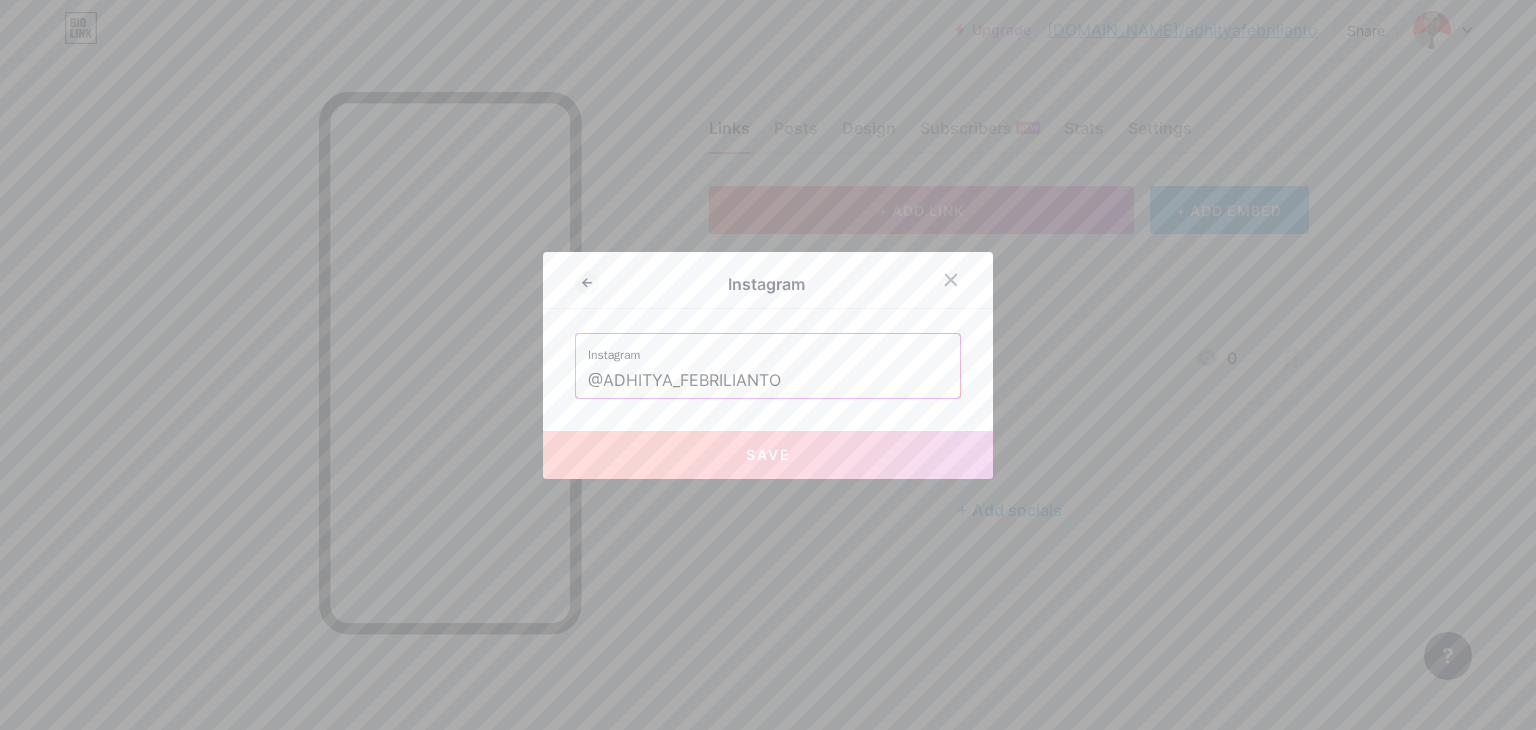 drag, startPoint x: 812, startPoint y: 380, endPoint x: 552, endPoint y: 384, distance: 260.03076 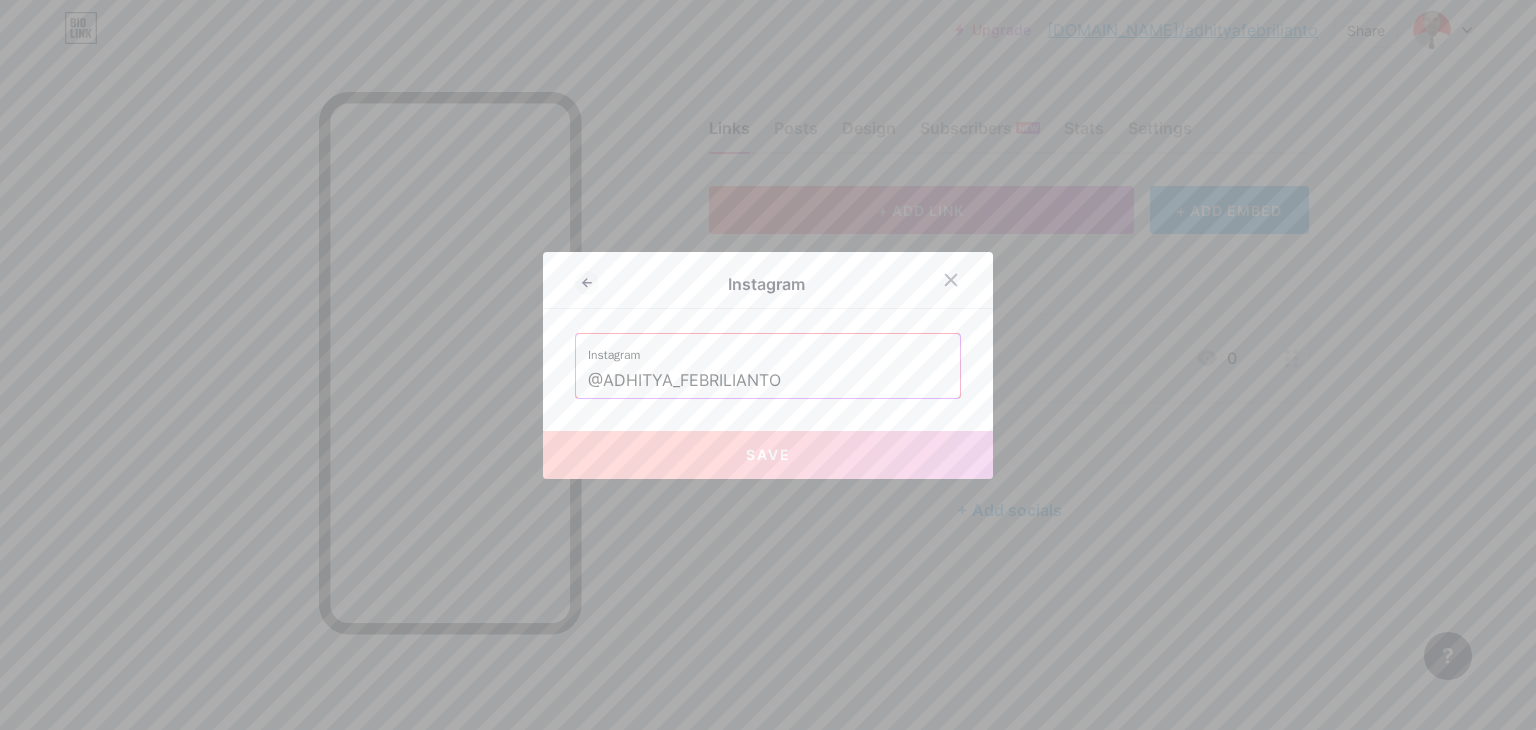 paste on "[URL][DOMAIN_NAME]" 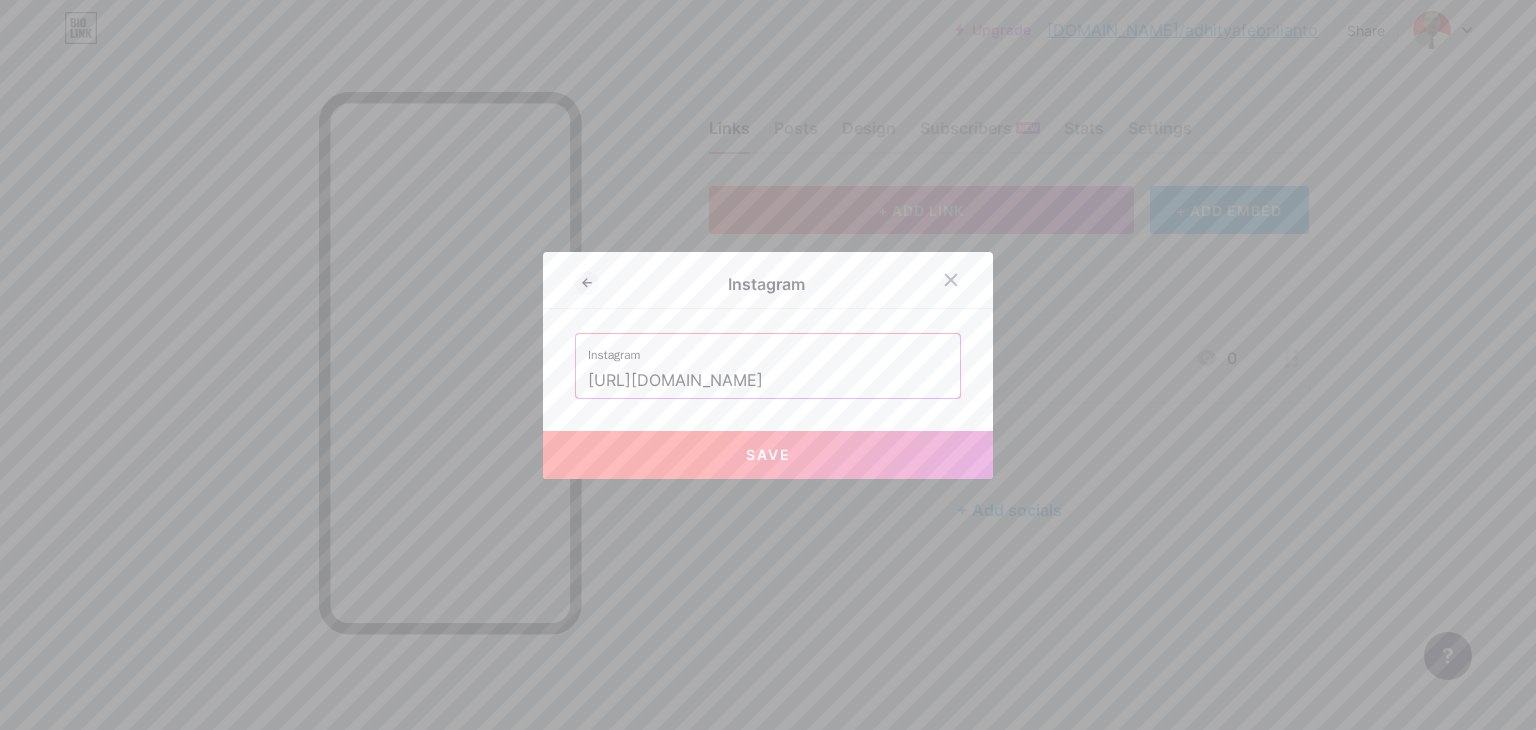 scroll, scrollTop: 0, scrollLeft: 325, axis: horizontal 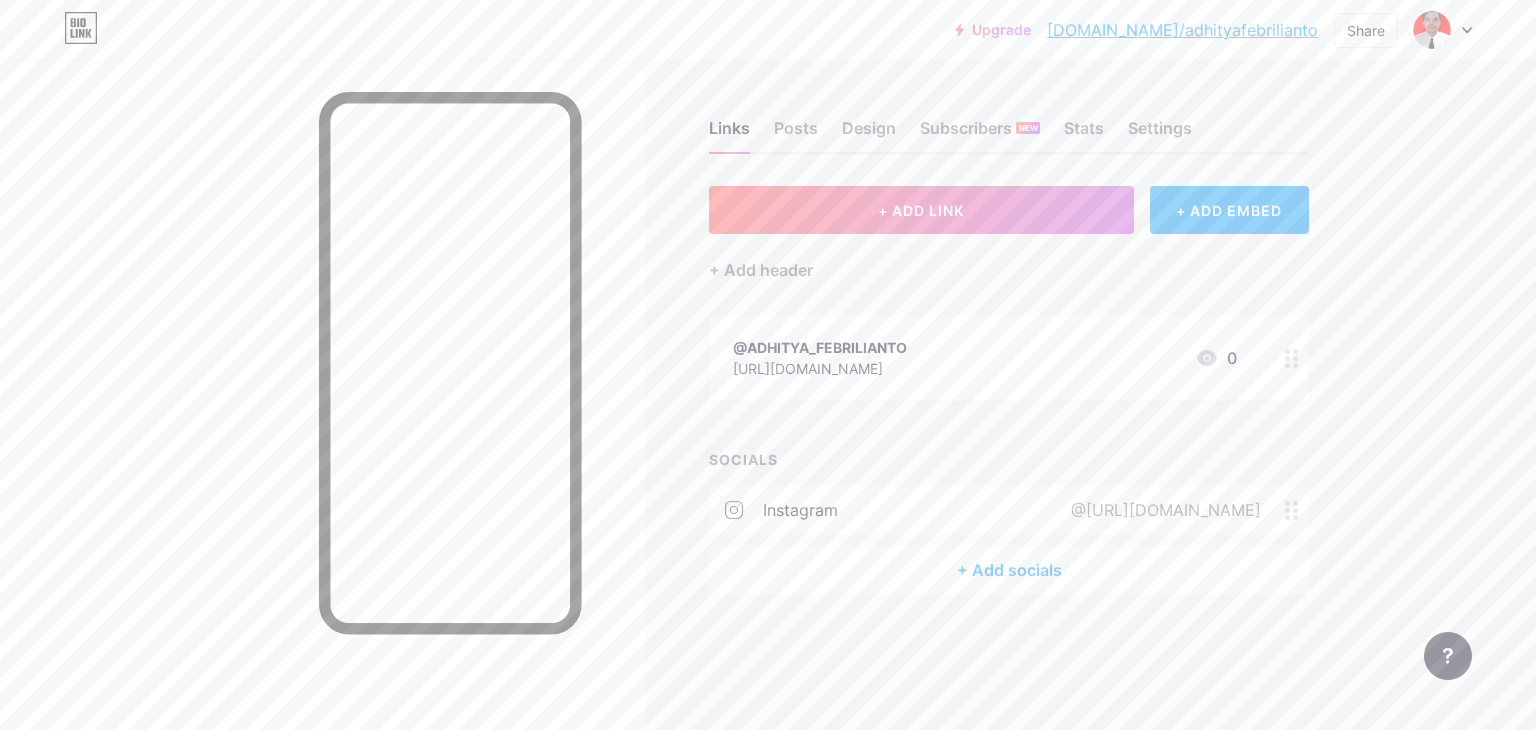 click on "+ Add socials" at bounding box center (1009, 570) 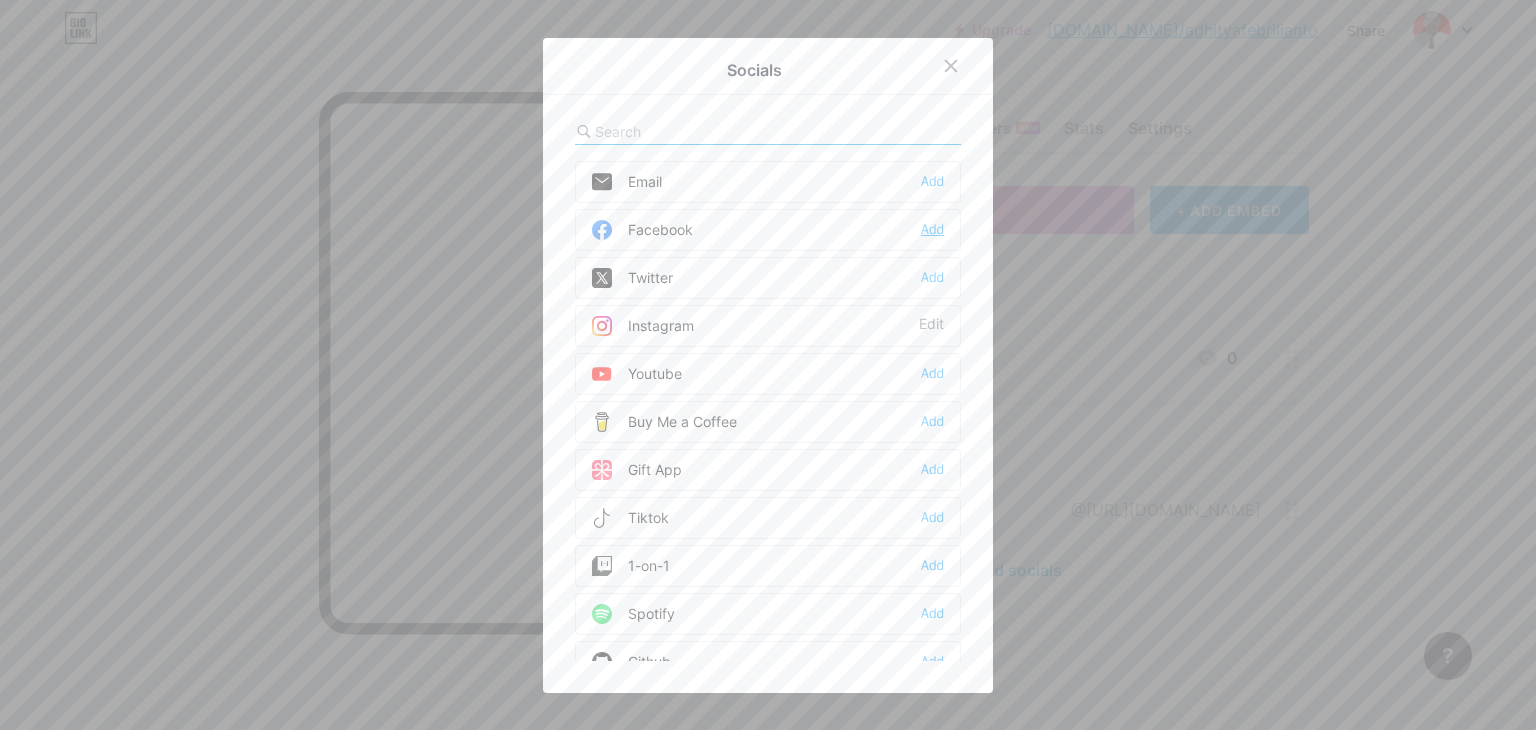 click on "Add" at bounding box center (932, 230) 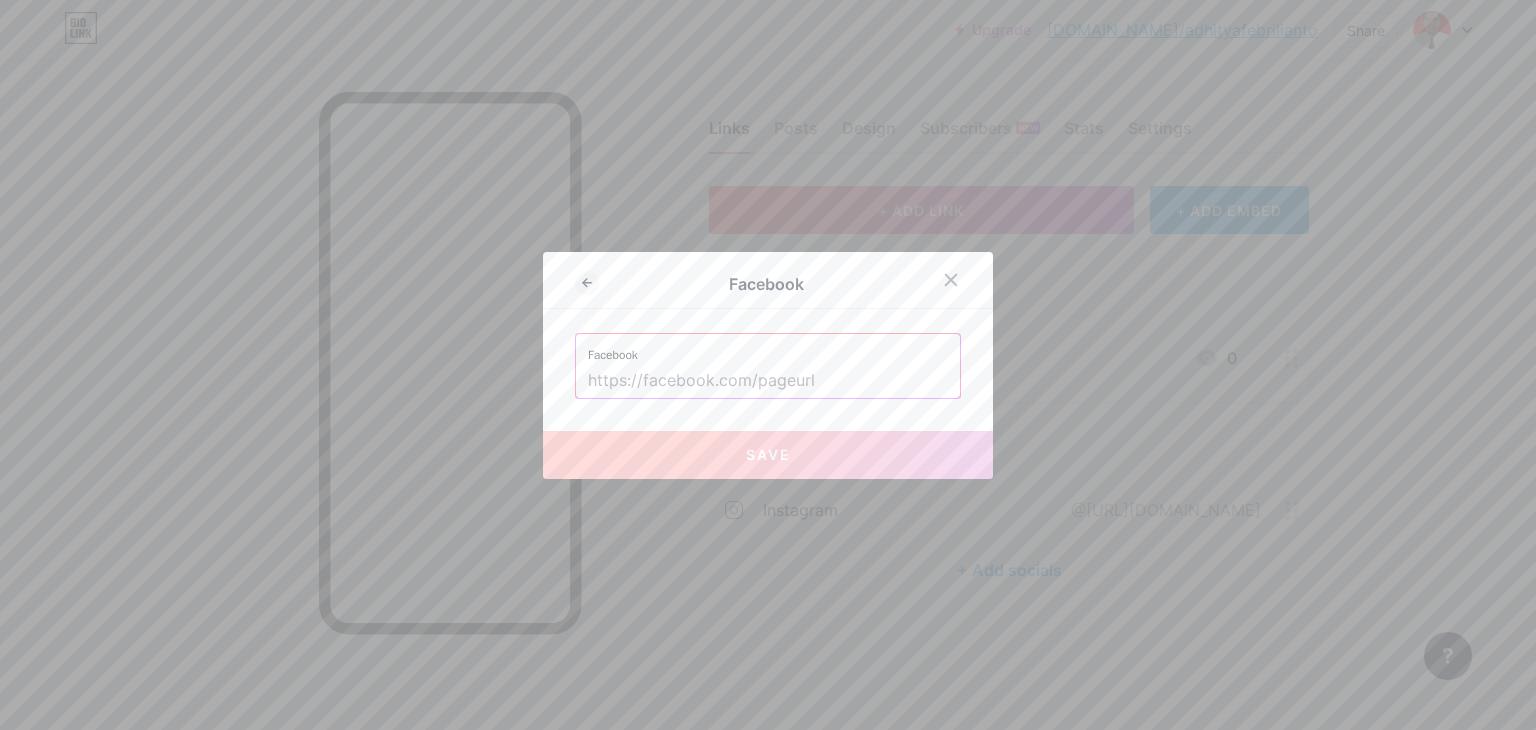 click at bounding box center [768, 381] 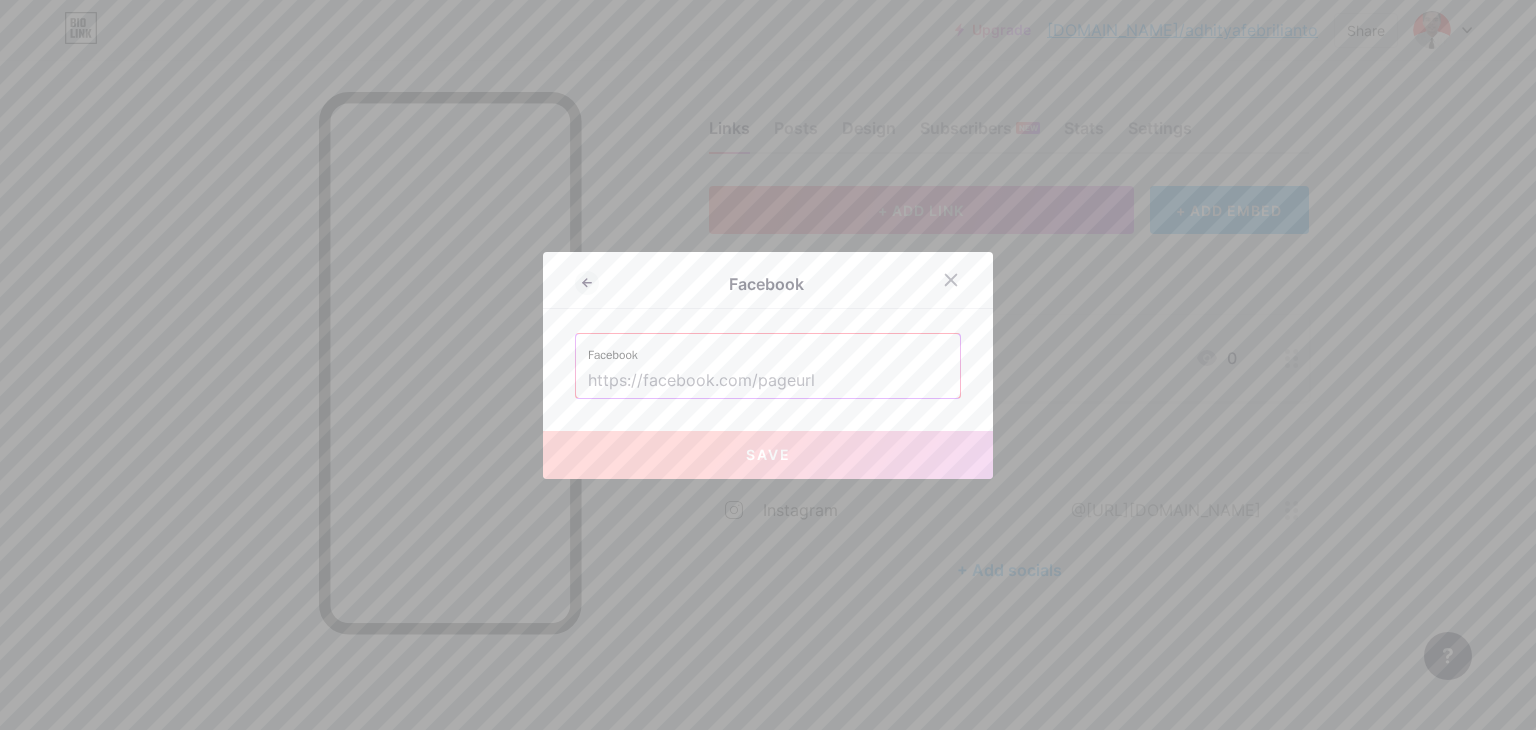 paste on "[URL][DOMAIN_NAME]" 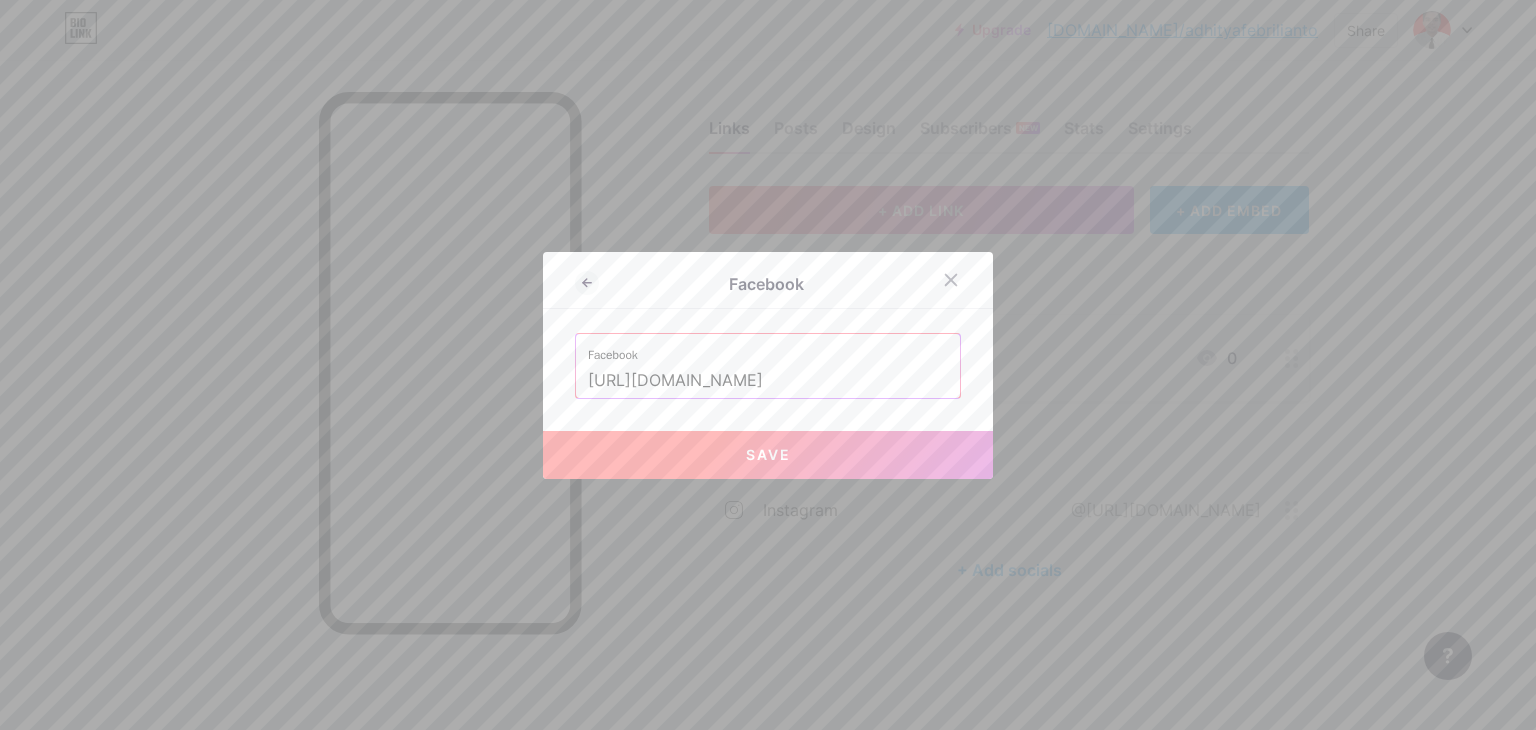 scroll, scrollTop: 0, scrollLeft: 24, axis: horizontal 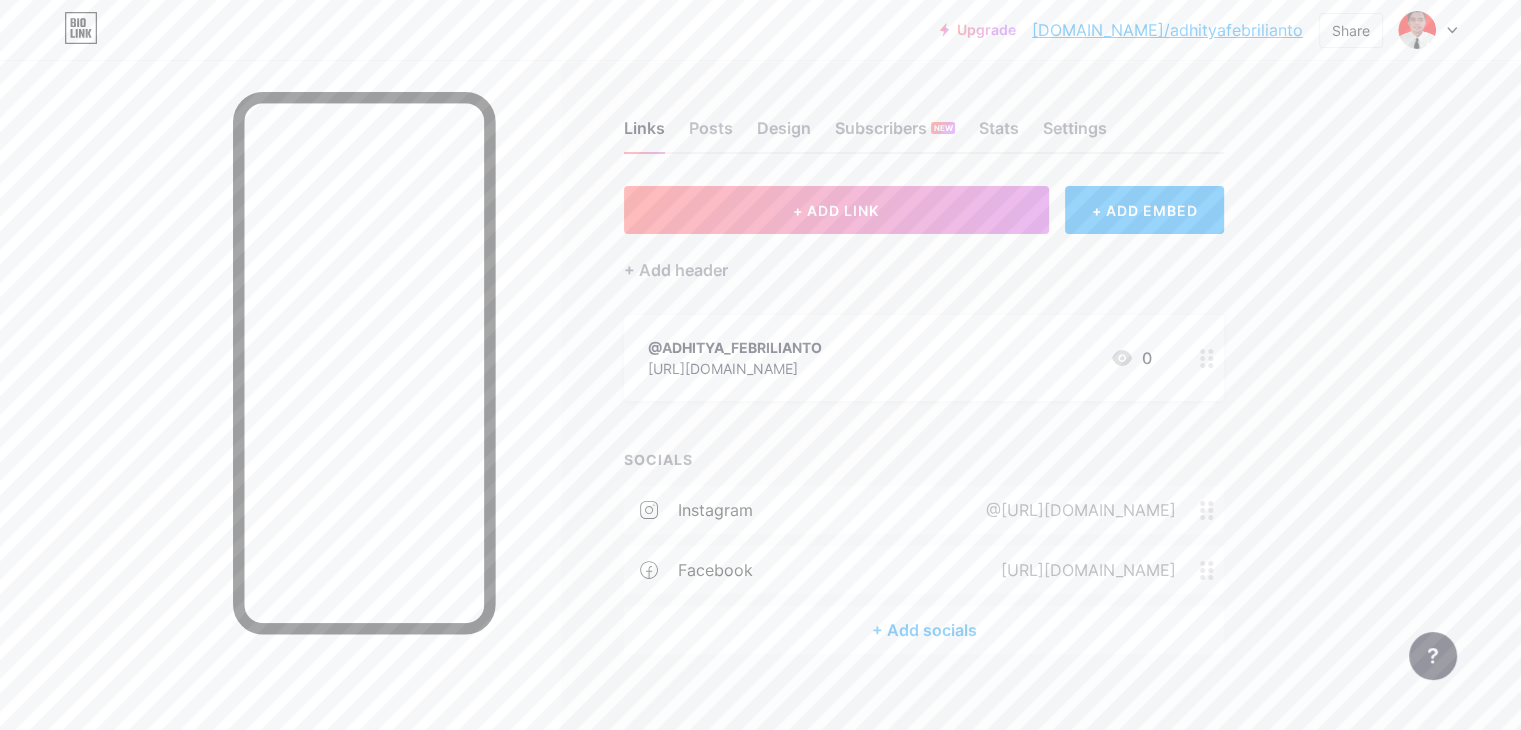 click on "+ Add socials" at bounding box center [924, 630] 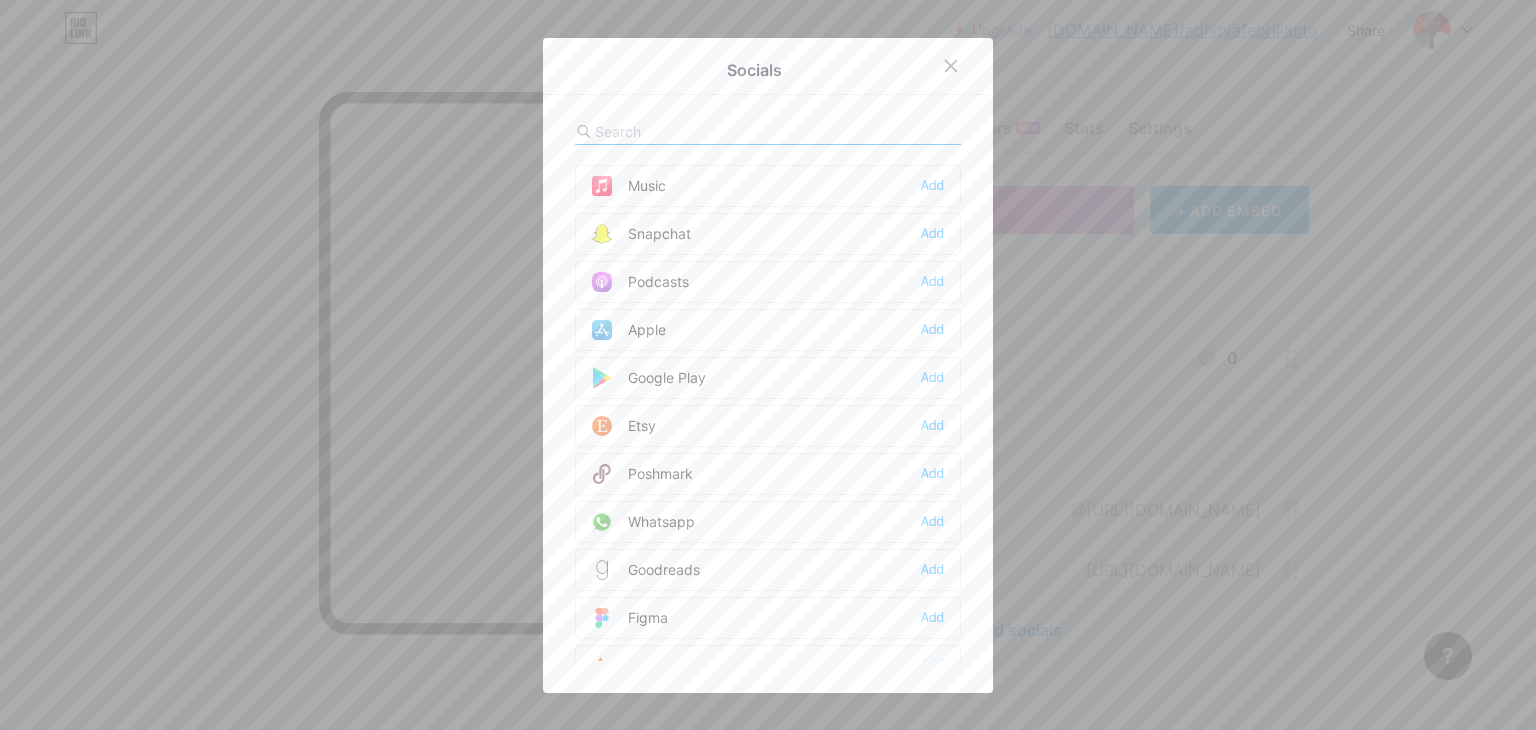 scroll, scrollTop: 1400, scrollLeft: 0, axis: vertical 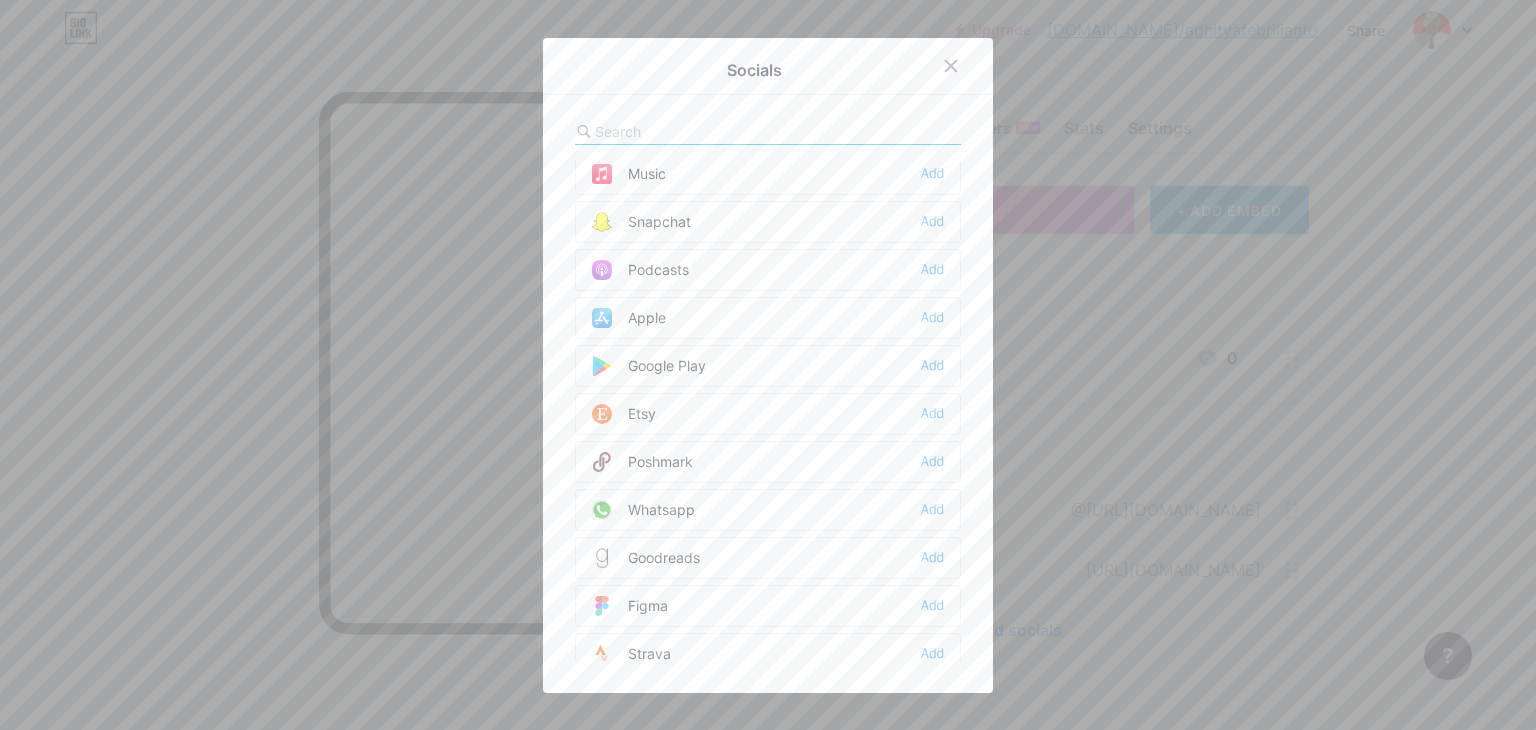 click on "Whatsapp
Add" at bounding box center [768, 510] 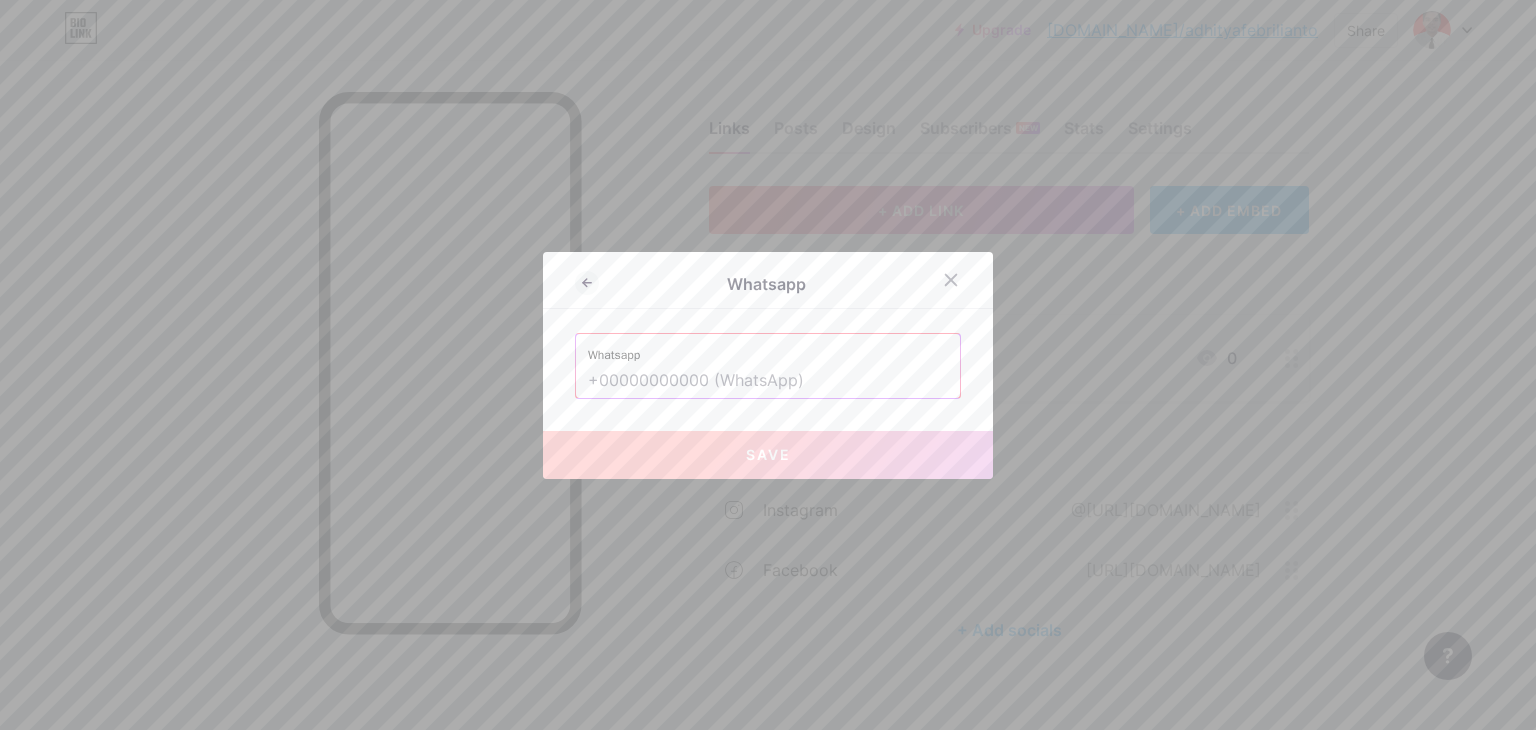 click at bounding box center (768, 381) 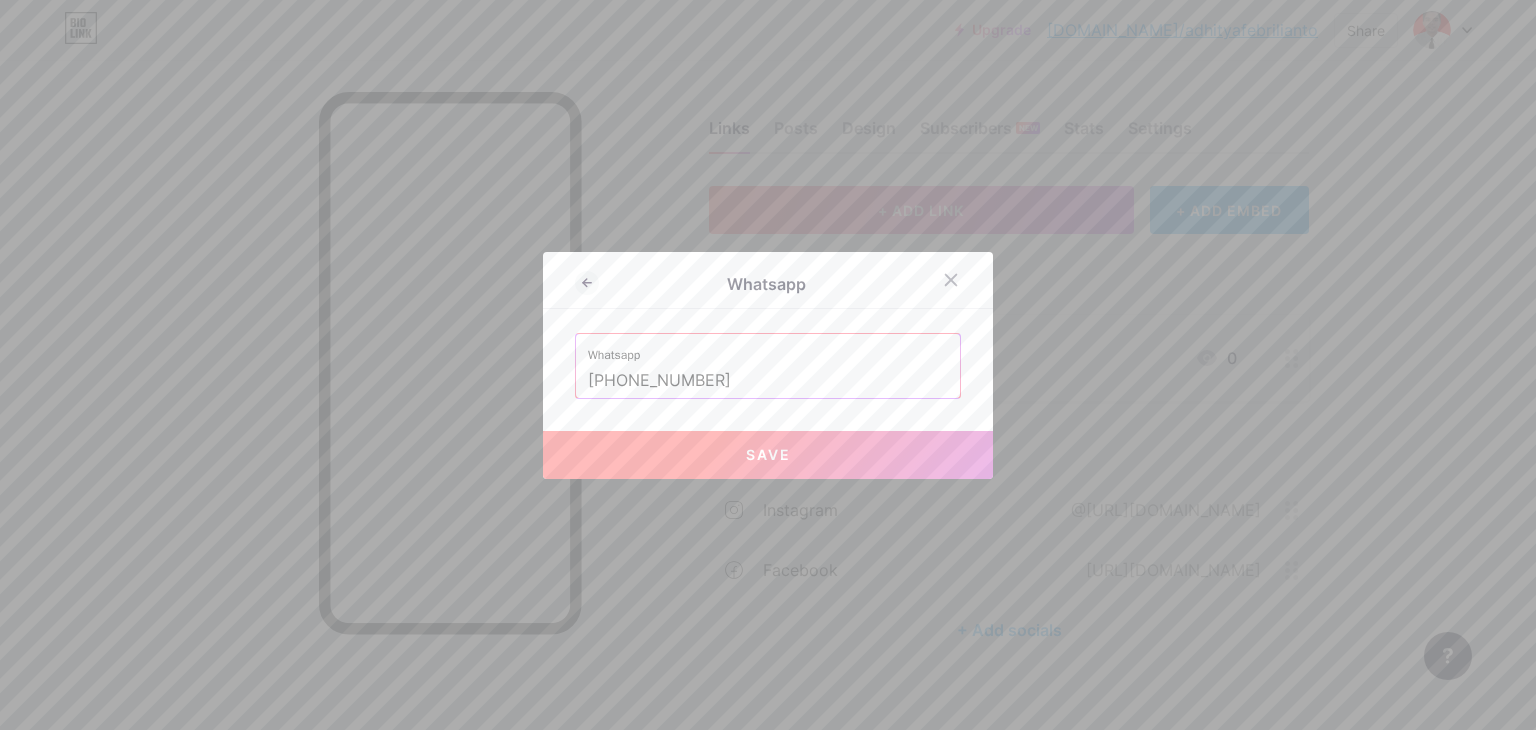click on "Save" at bounding box center (768, 454) 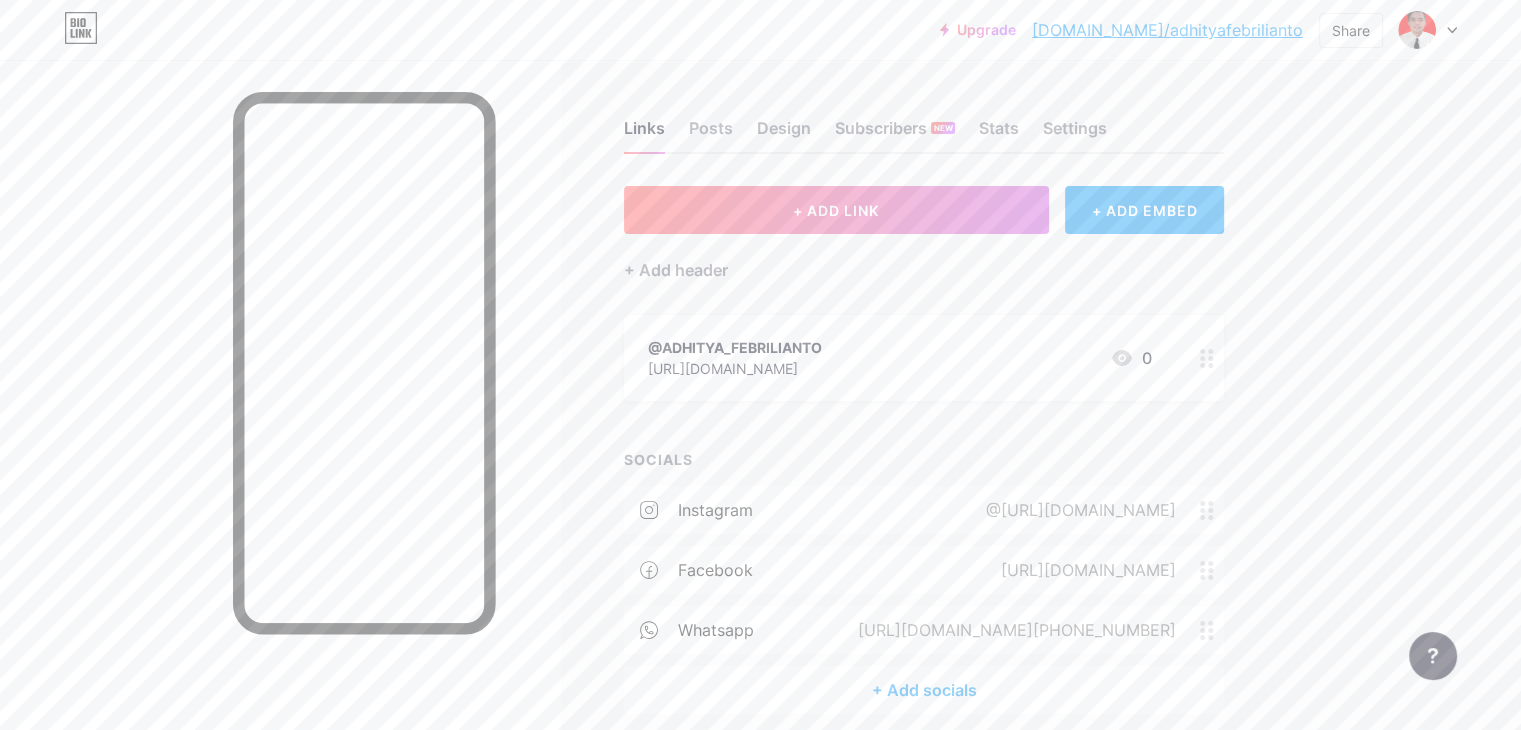 click on "+ Add socials" at bounding box center (924, 690) 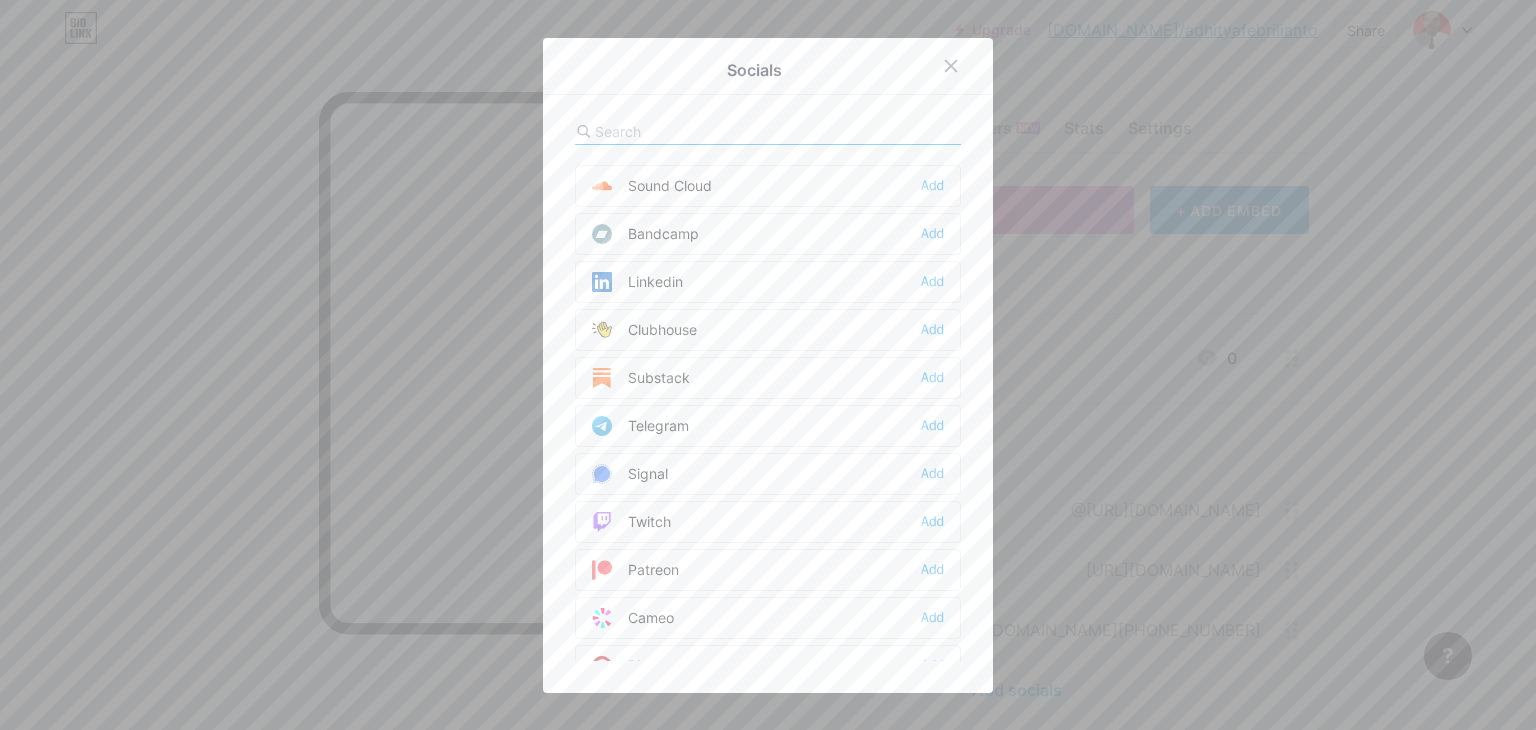 scroll, scrollTop: 800, scrollLeft: 0, axis: vertical 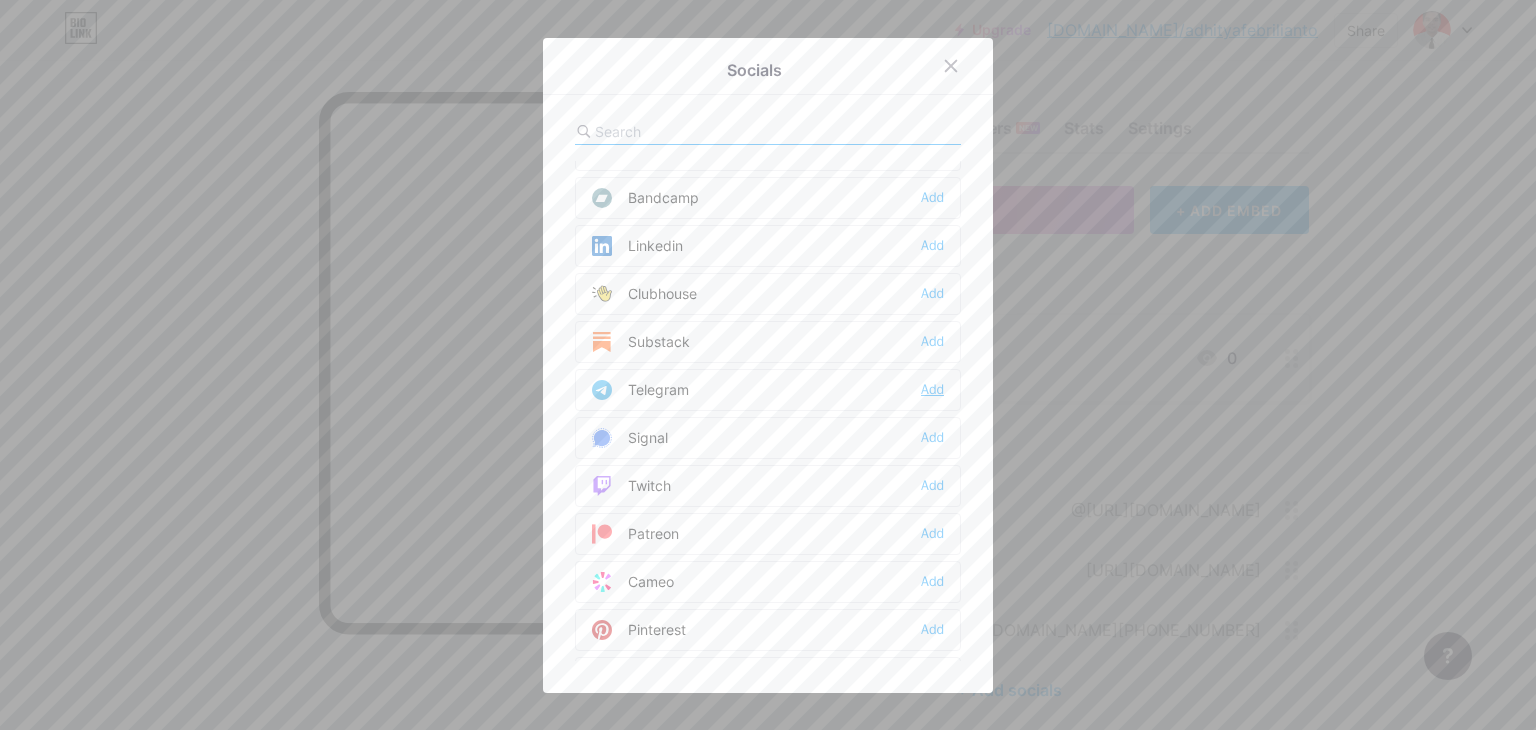 click on "Add" at bounding box center (932, 390) 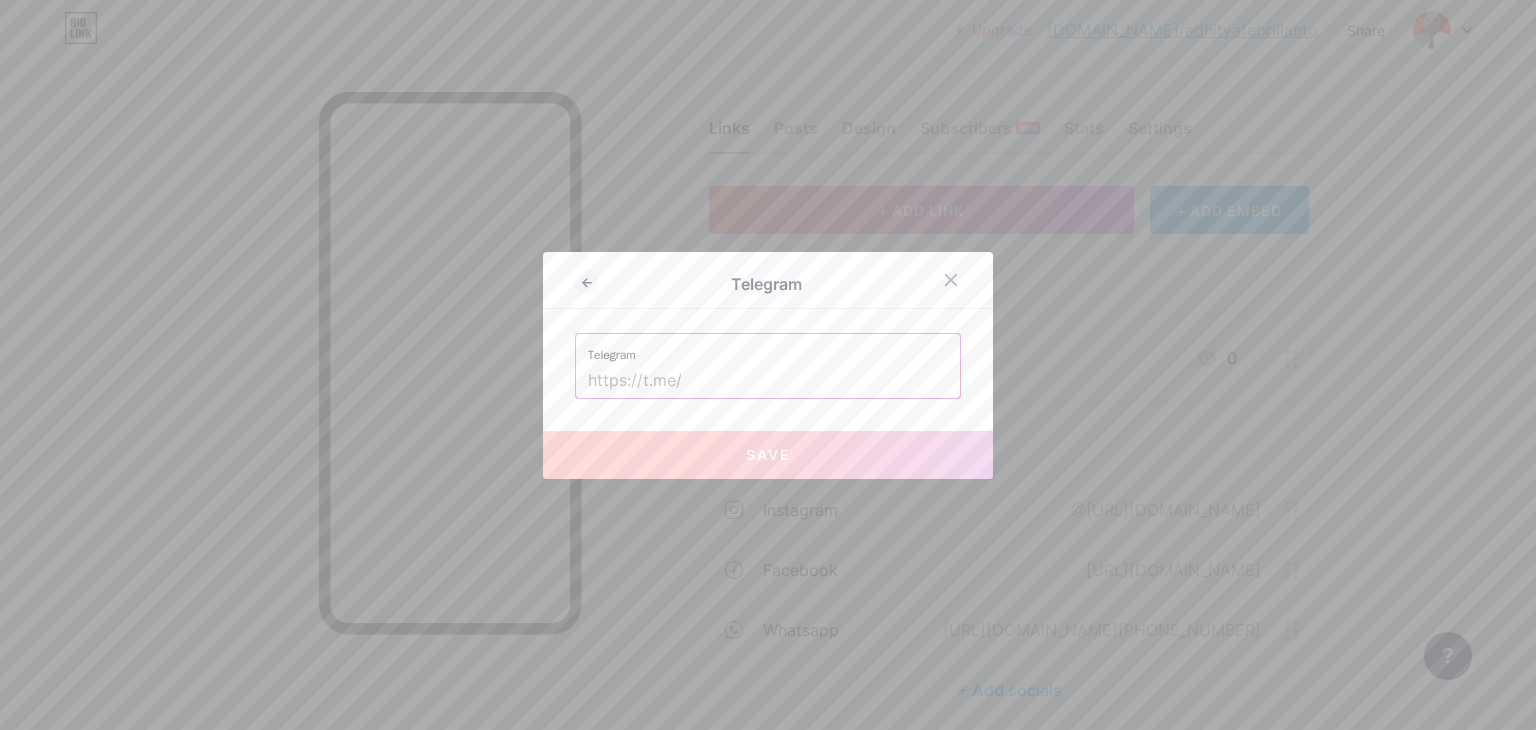 click at bounding box center [768, 381] 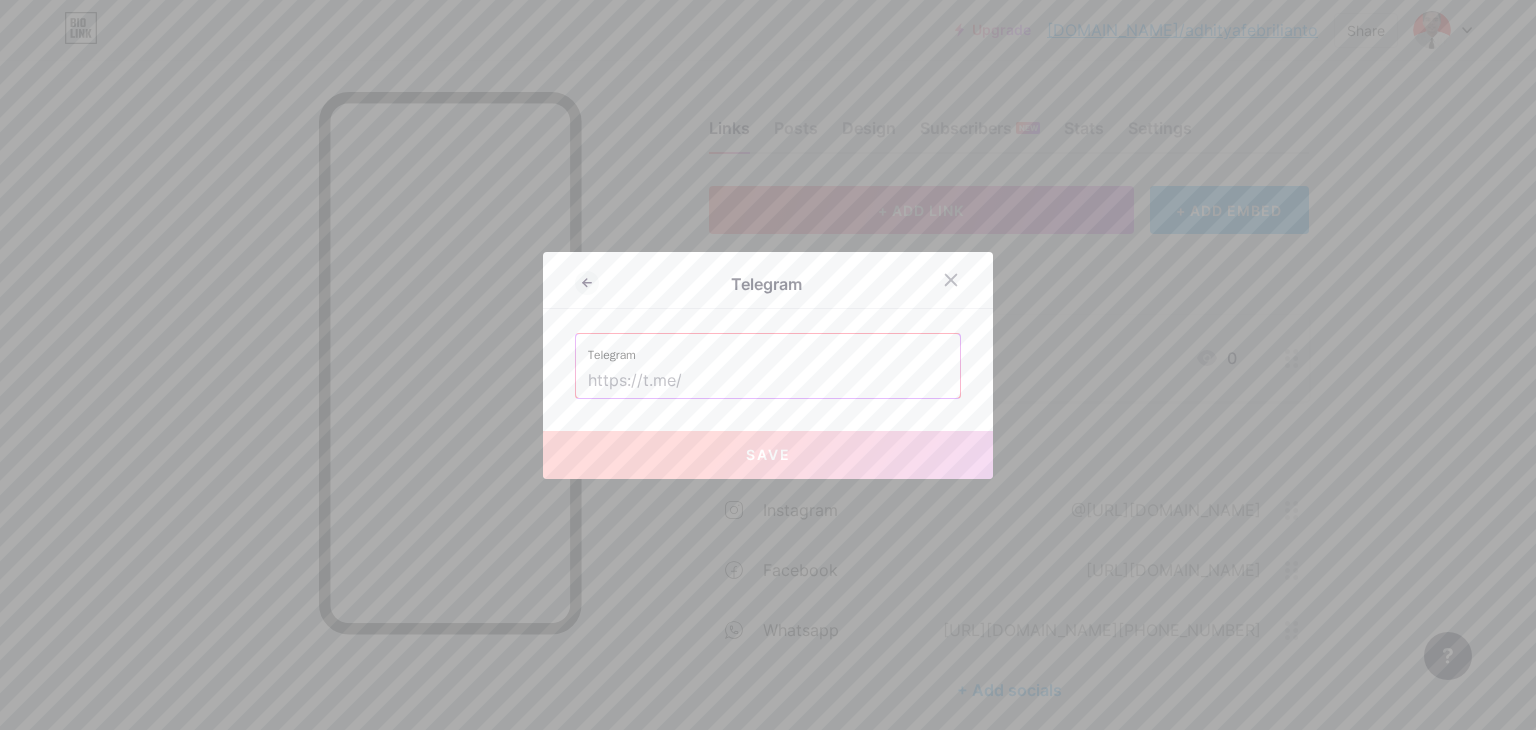 type on "=" 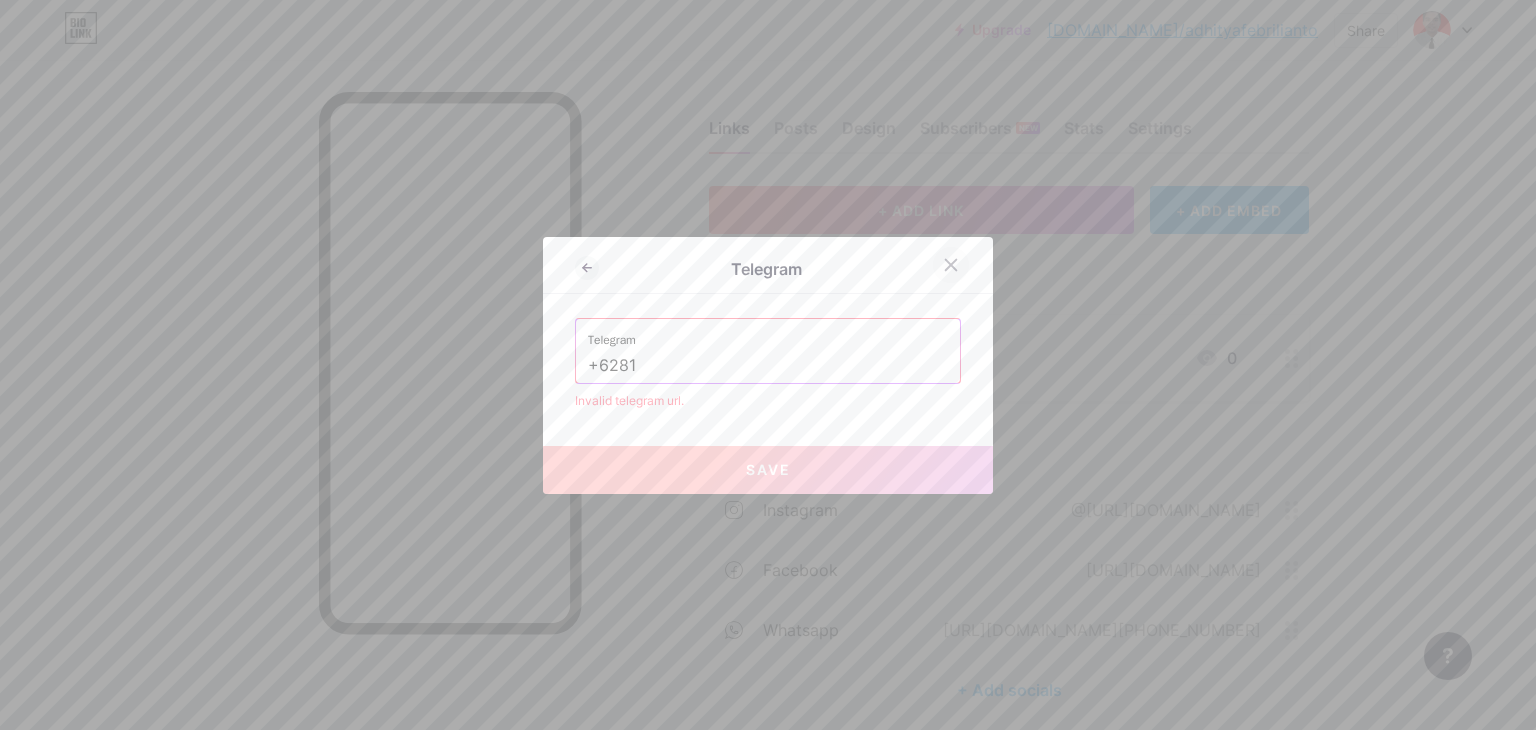 type on "+6281" 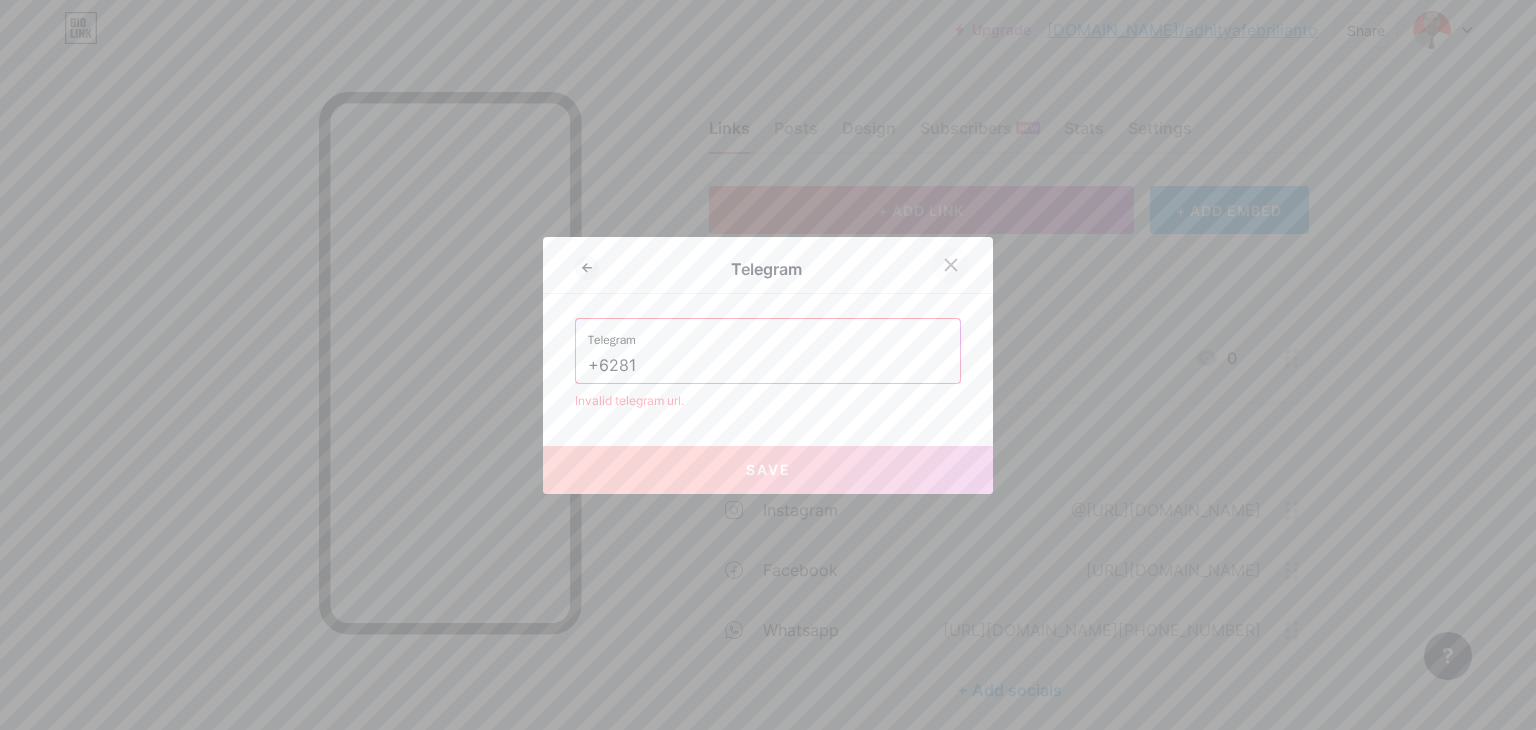 click 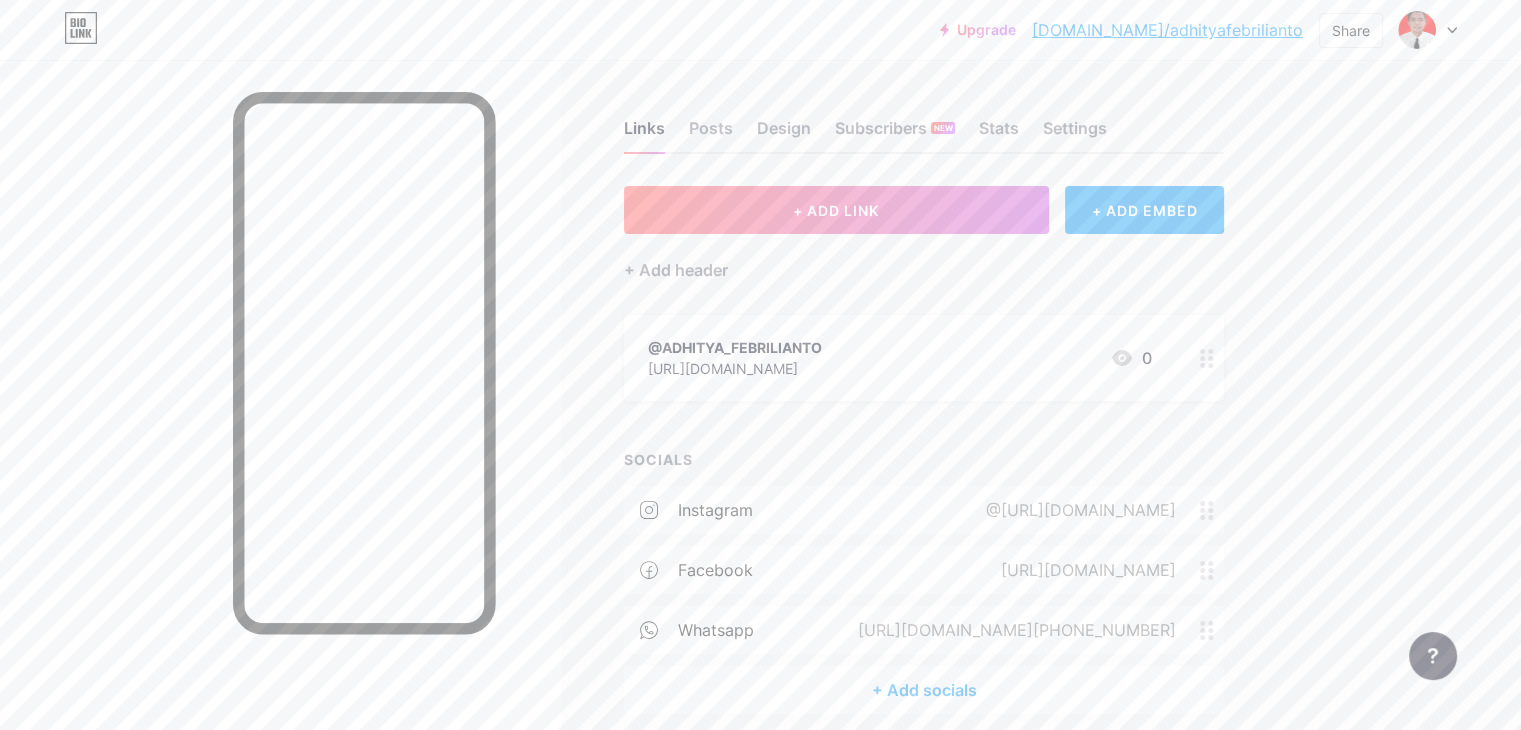 click 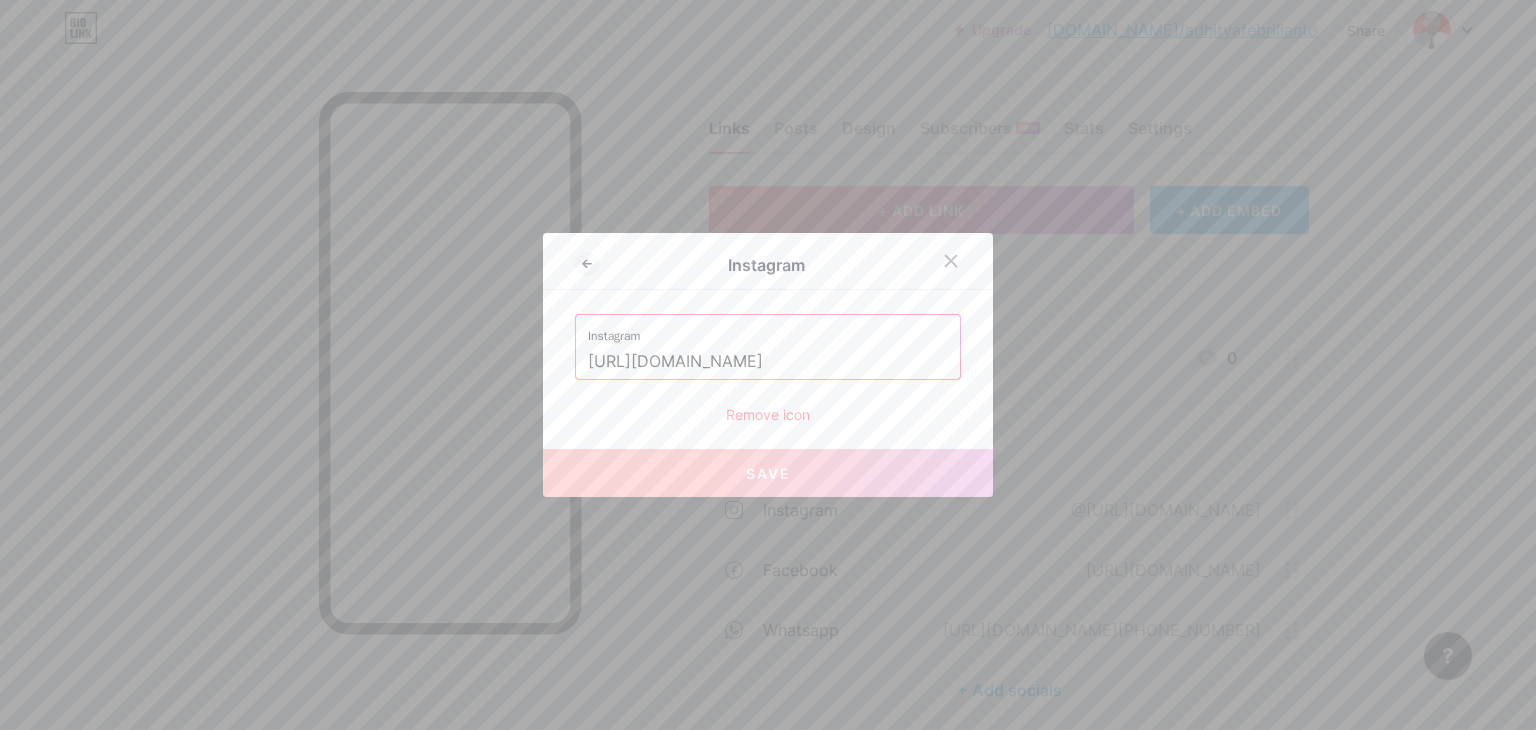 click on "Remove icon" at bounding box center [768, 414] 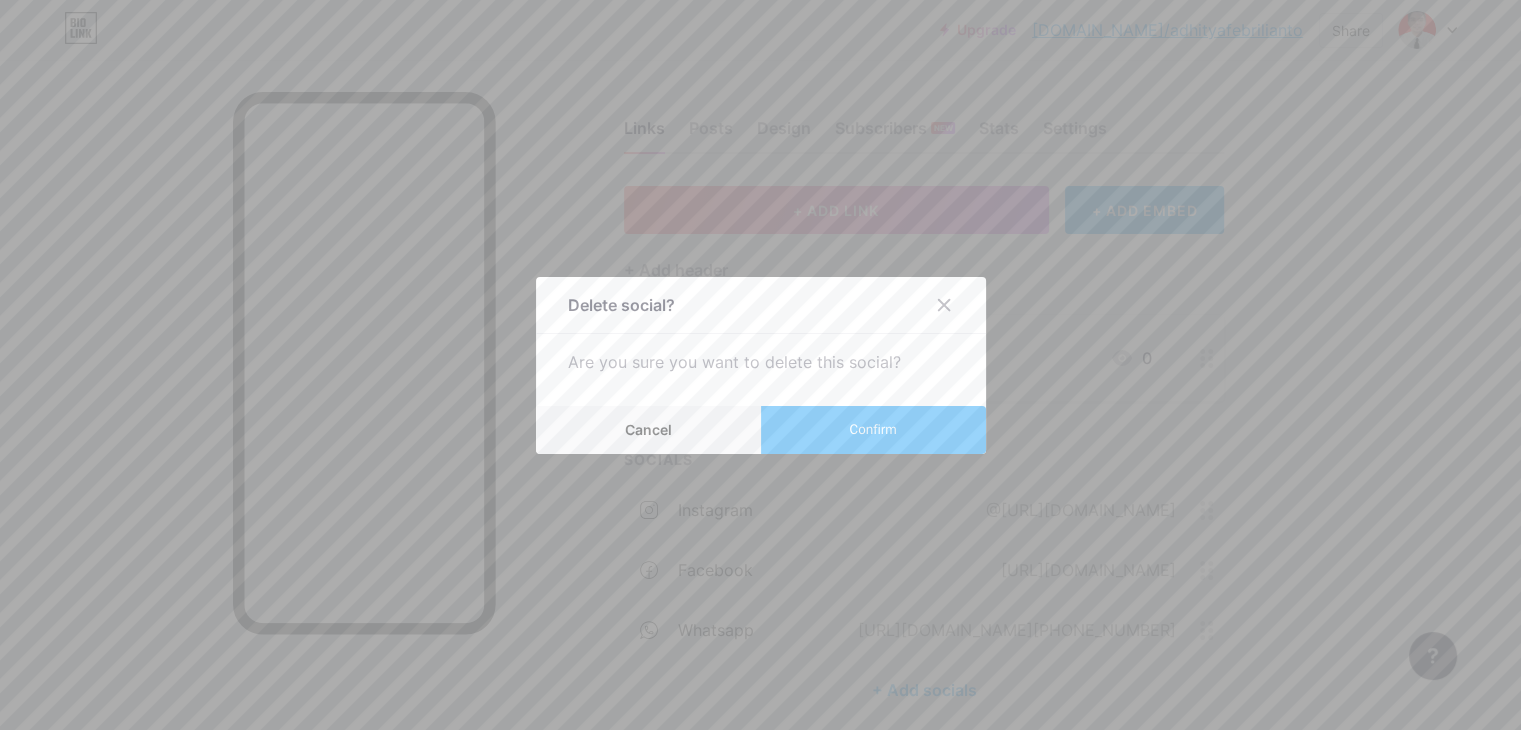 click on "Confirm" at bounding box center [872, 429] 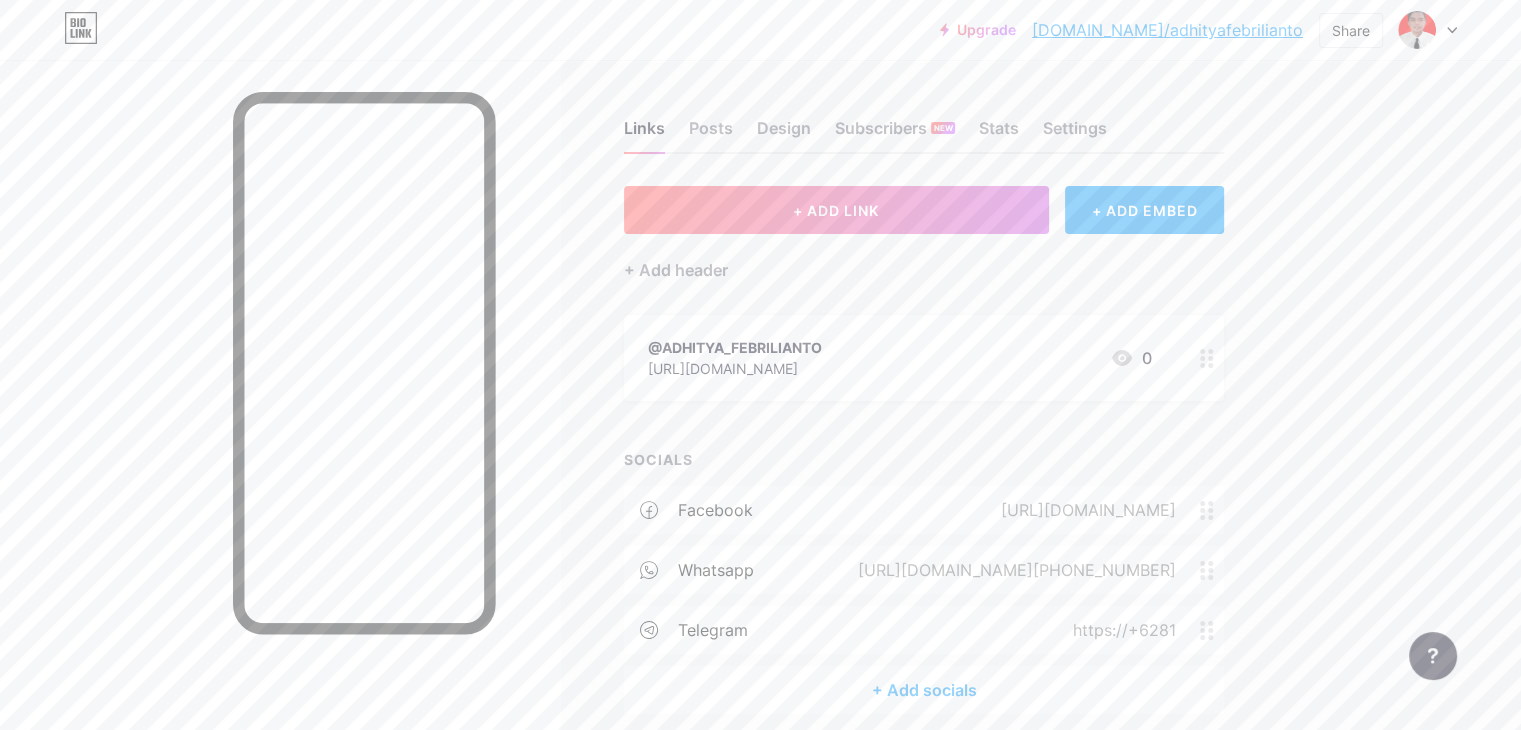 click 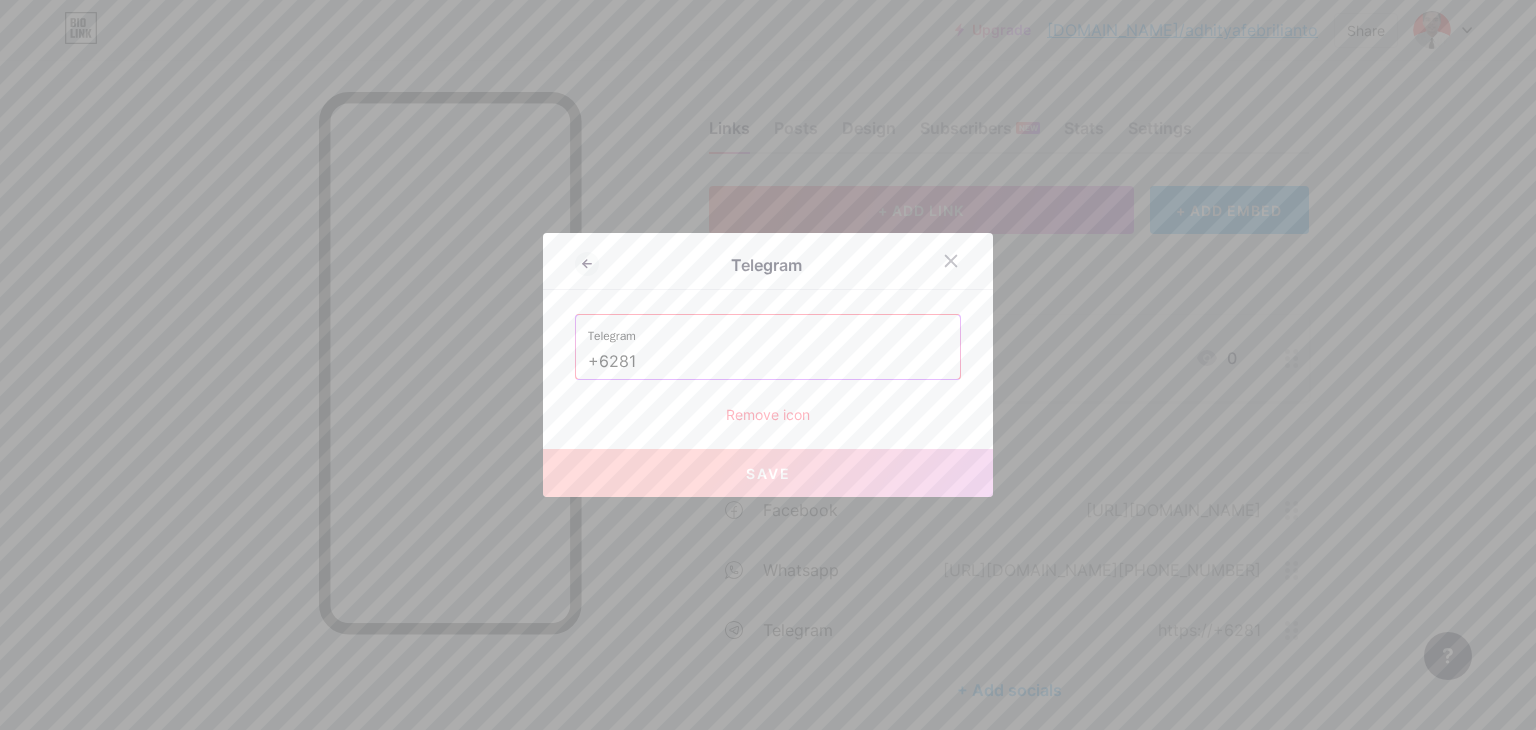 click on "Remove icon" at bounding box center [768, 414] 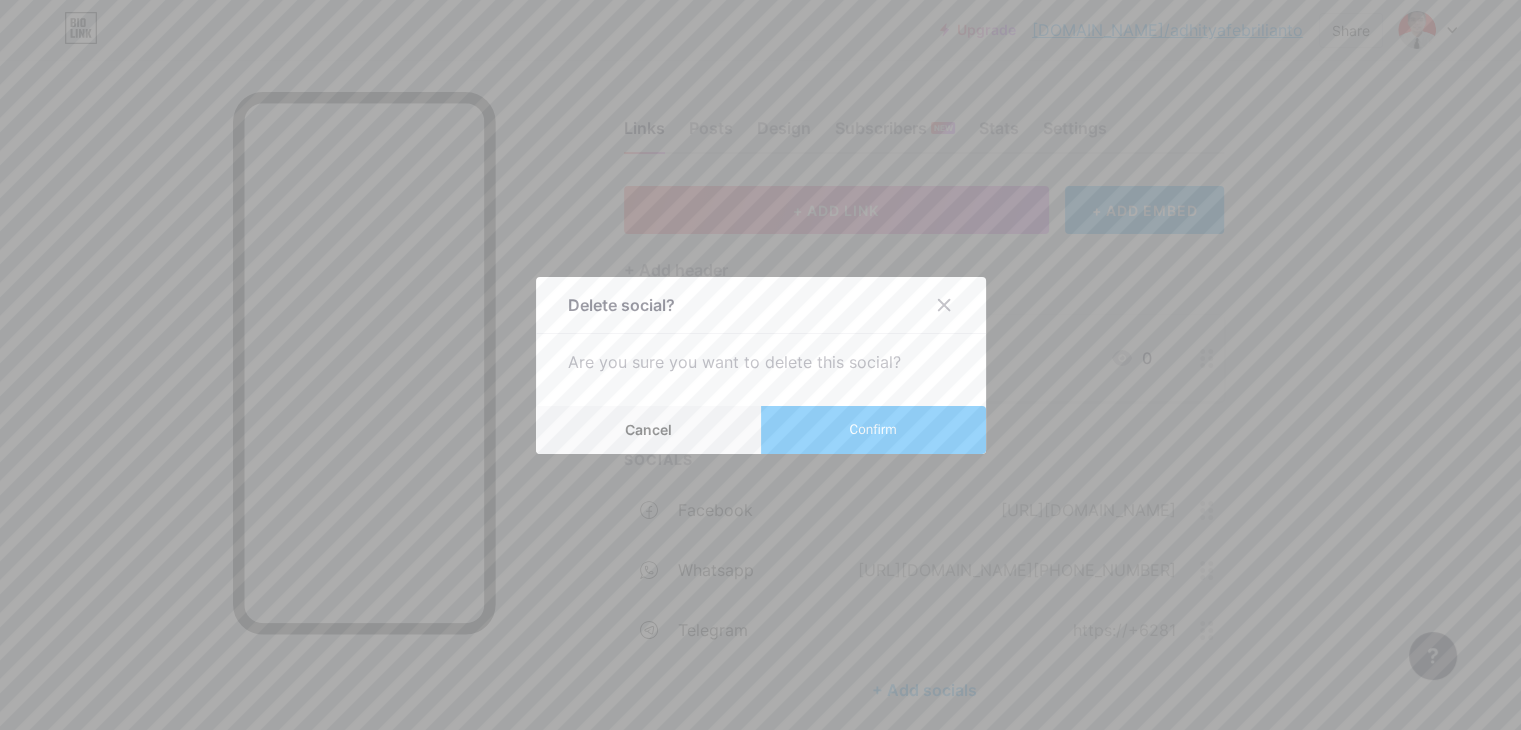 click on "Confirm" at bounding box center [873, 430] 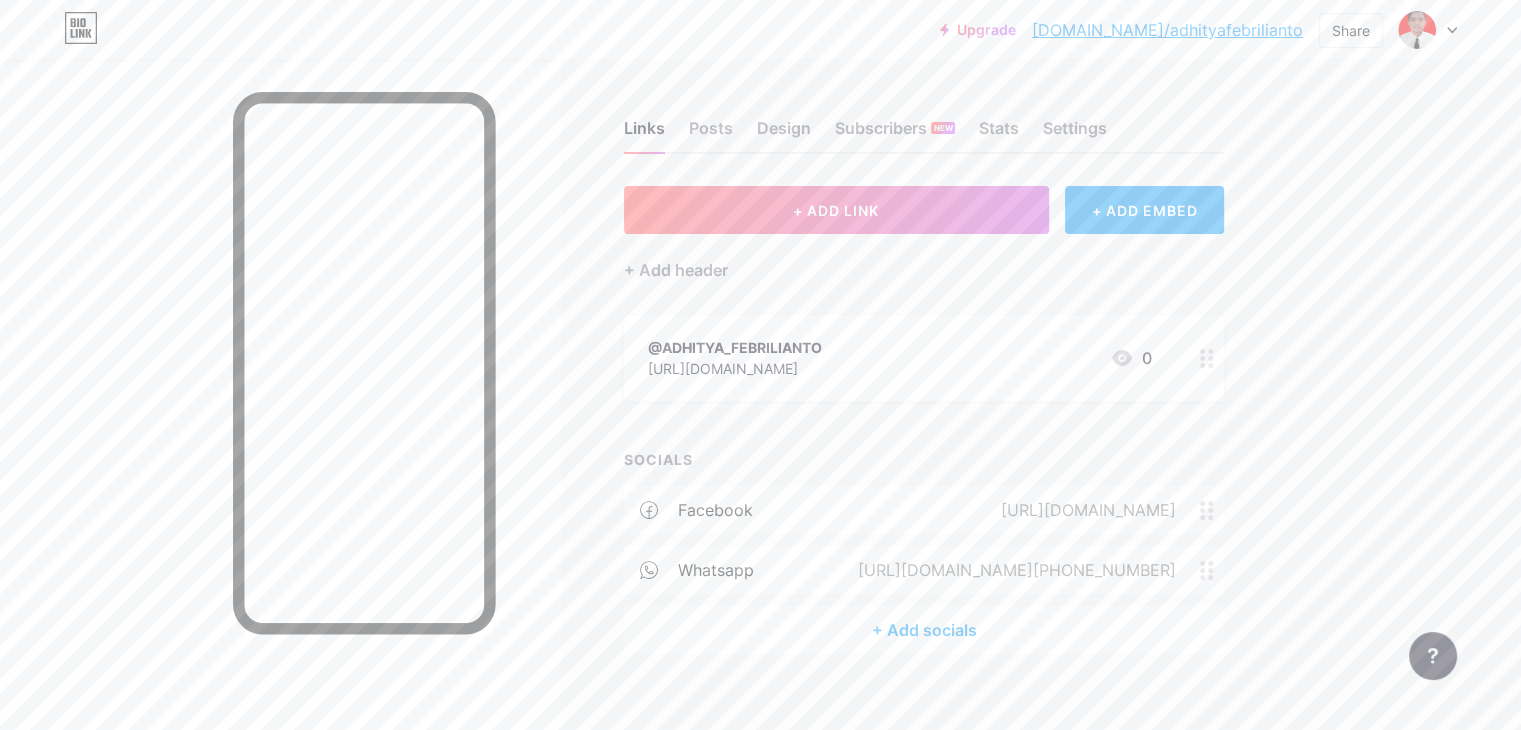 click on "+ Add socials" at bounding box center [924, 630] 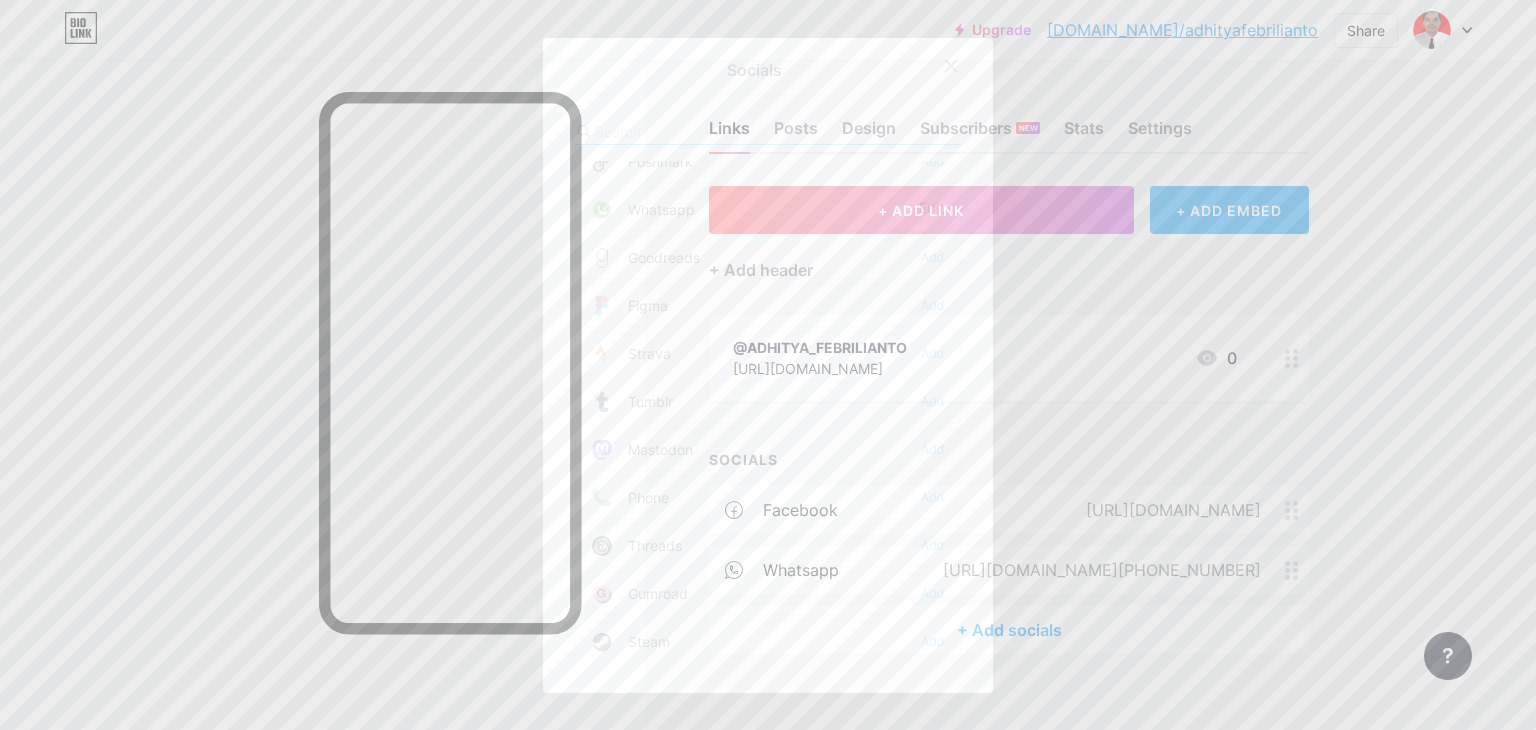scroll, scrollTop: 1784, scrollLeft: 0, axis: vertical 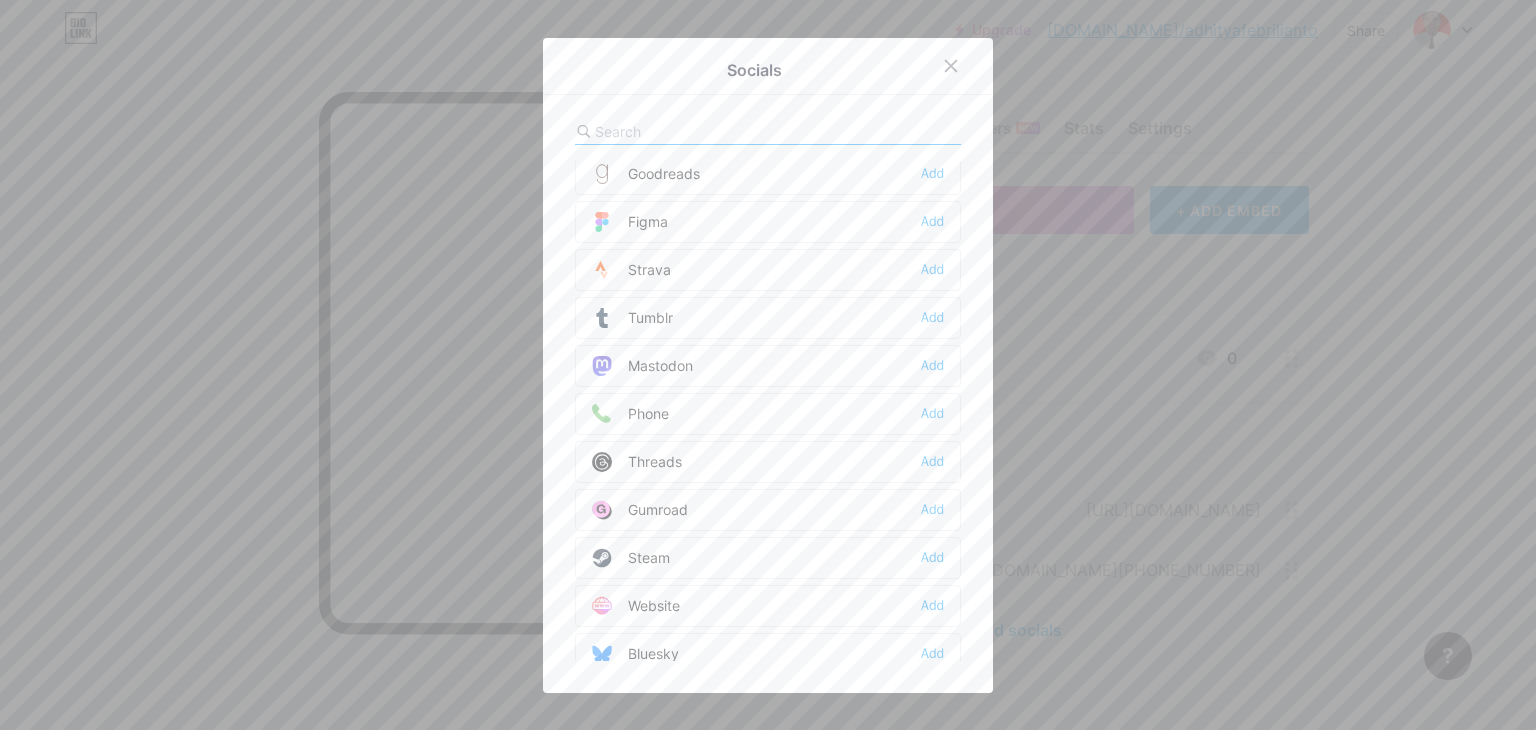 click at bounding box center [705, 131] 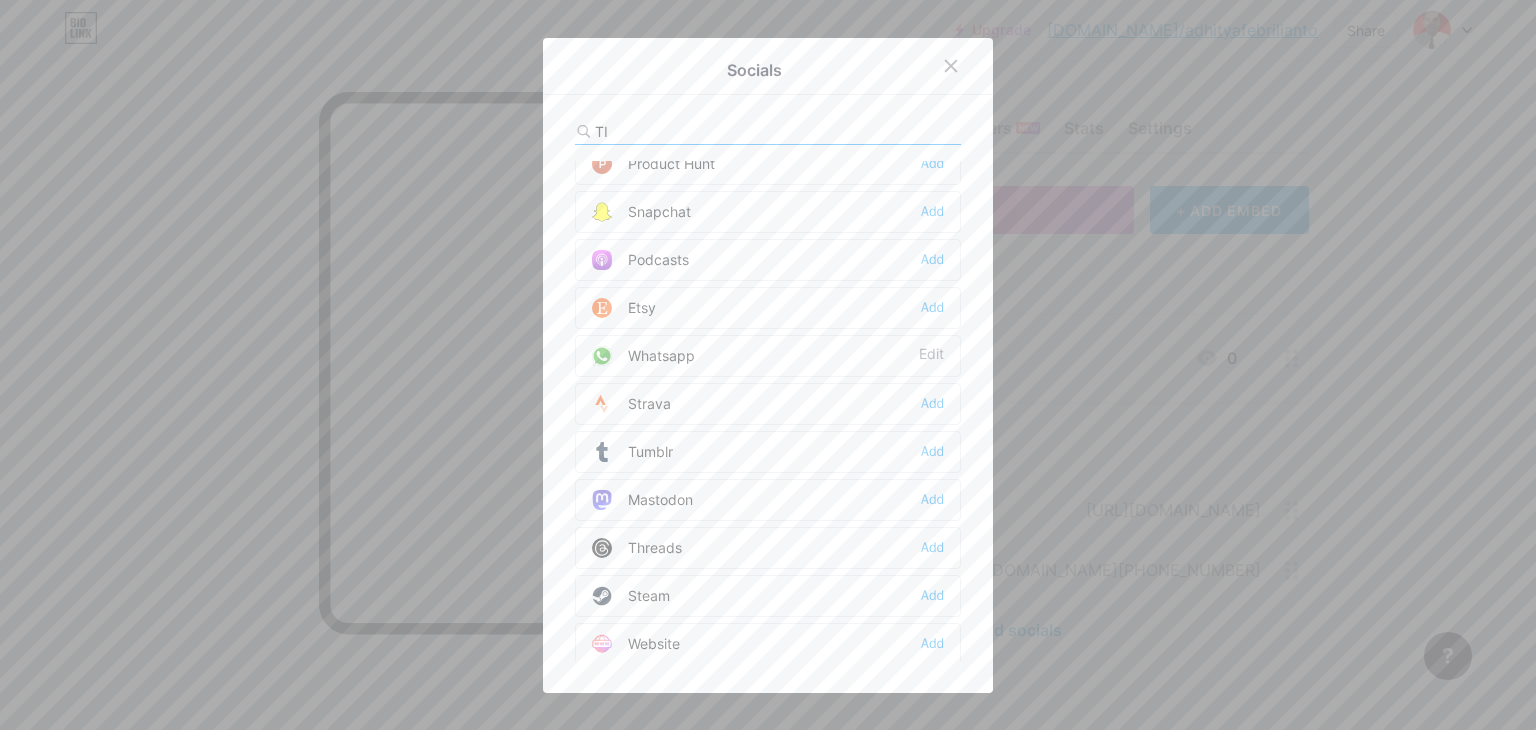 scroll, scrollTop: 0, scrollLeft: 0, axis: both 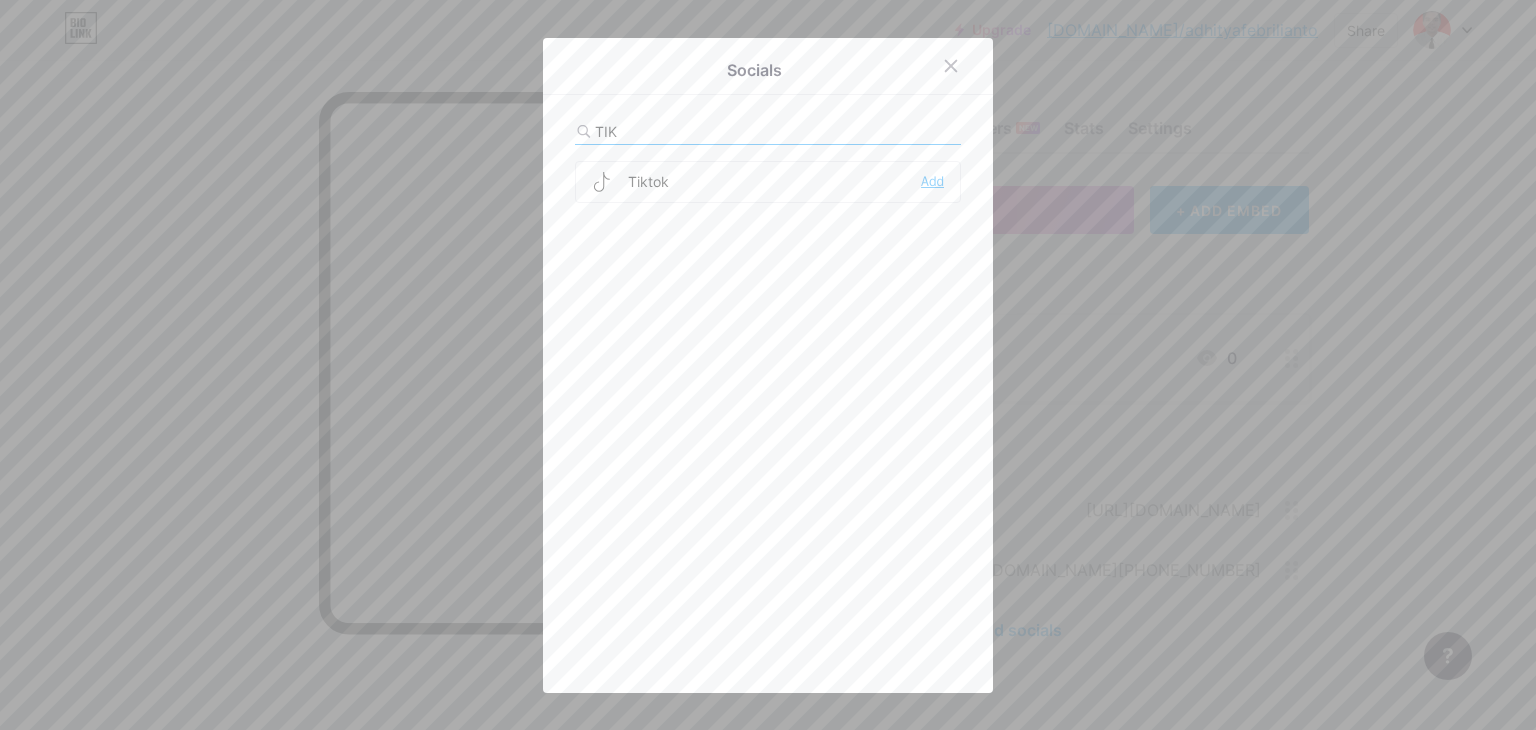 type on "TIK" 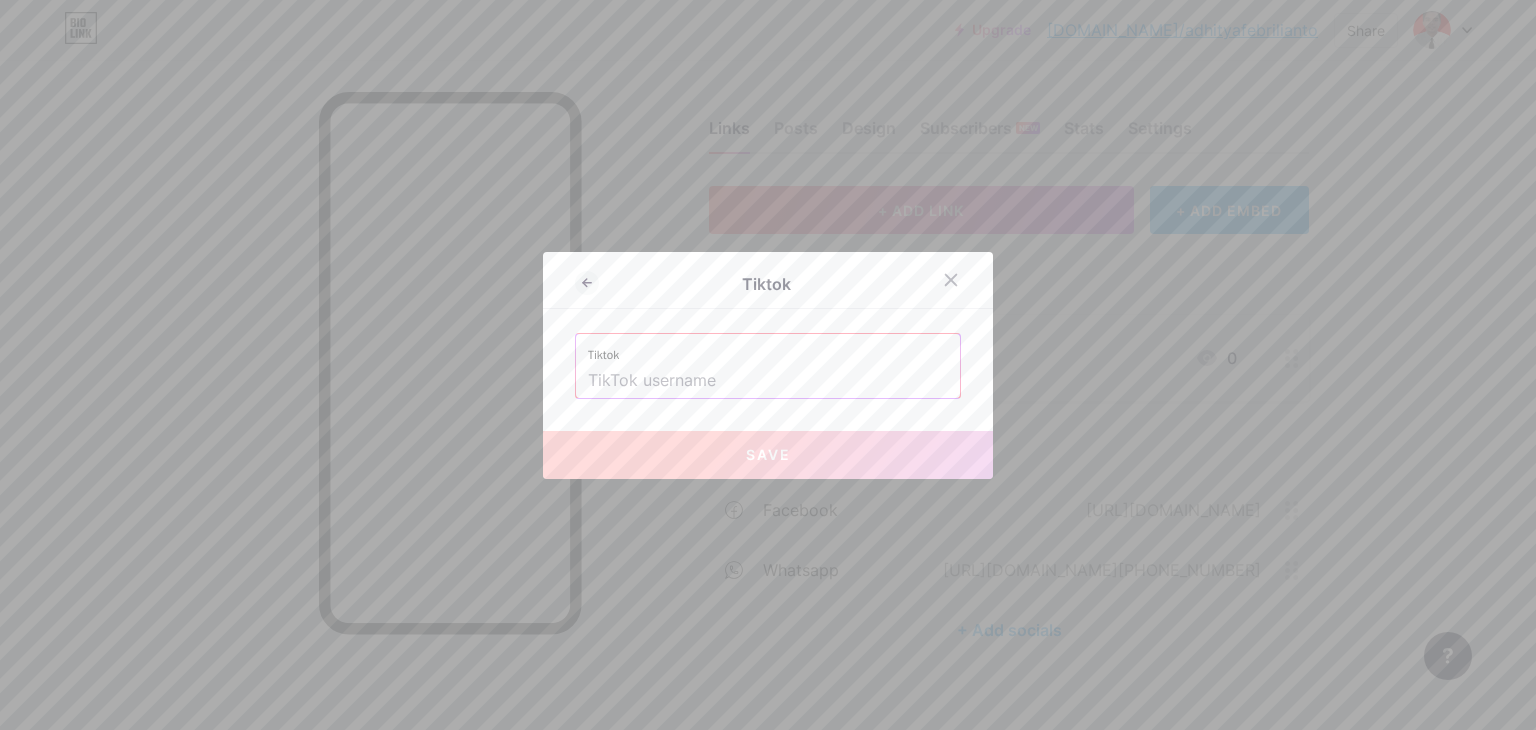 click at bounding box center [768, 381] 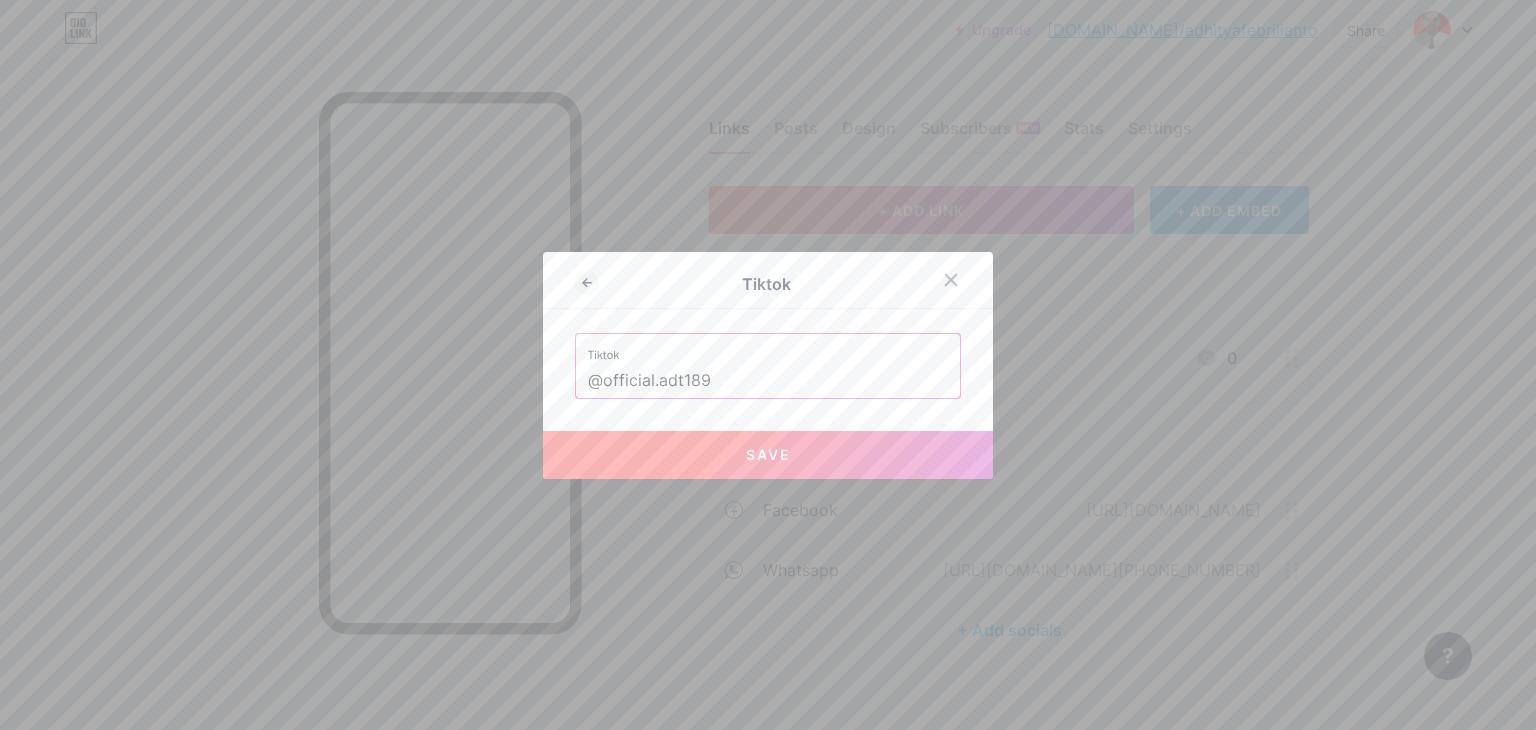 drag, startPoint x: 708, startPoint y: 369, endPoint x: 544, endPoint y: 384, distance: 164.68454 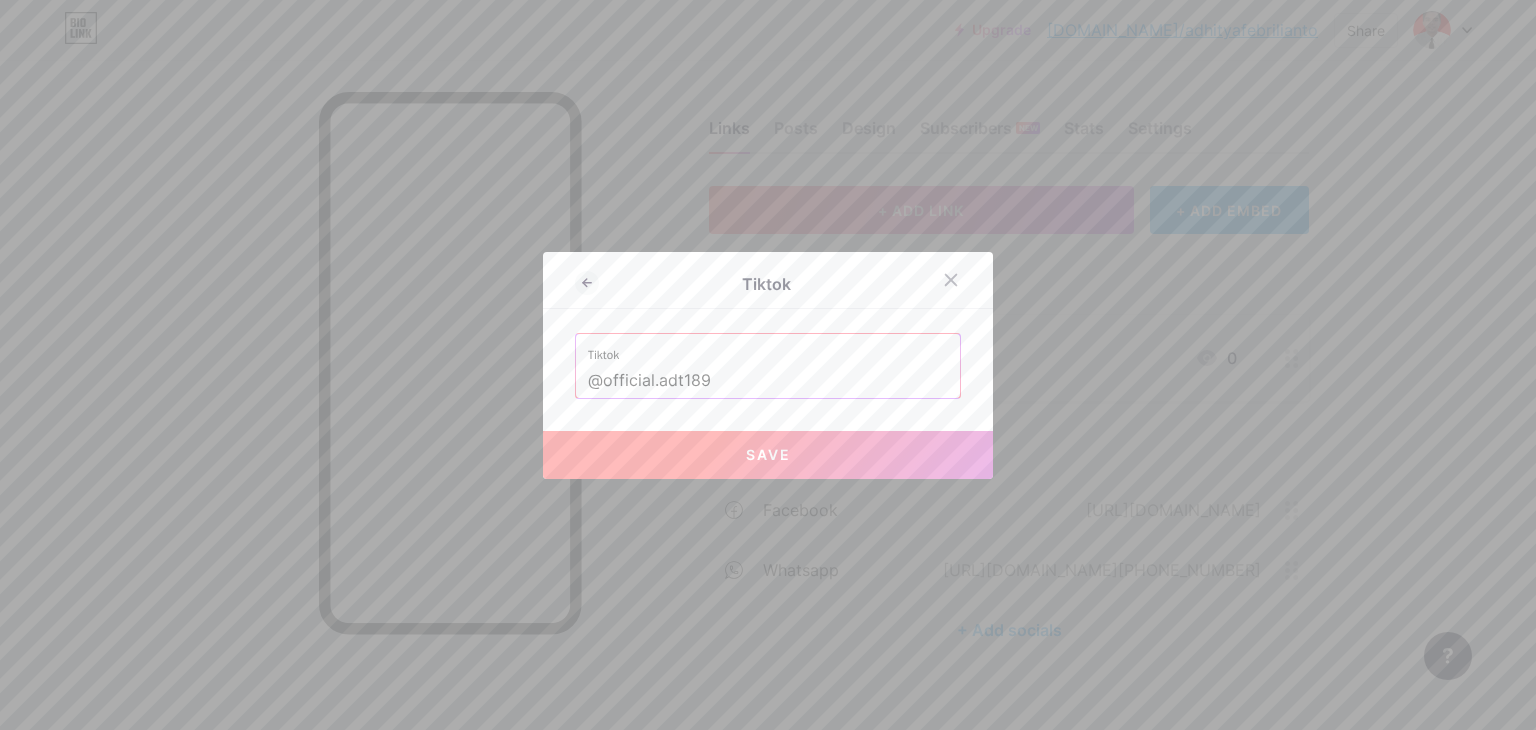 paste on "[URL][DOMAIN_NAME][DOMAIN_NAME]" 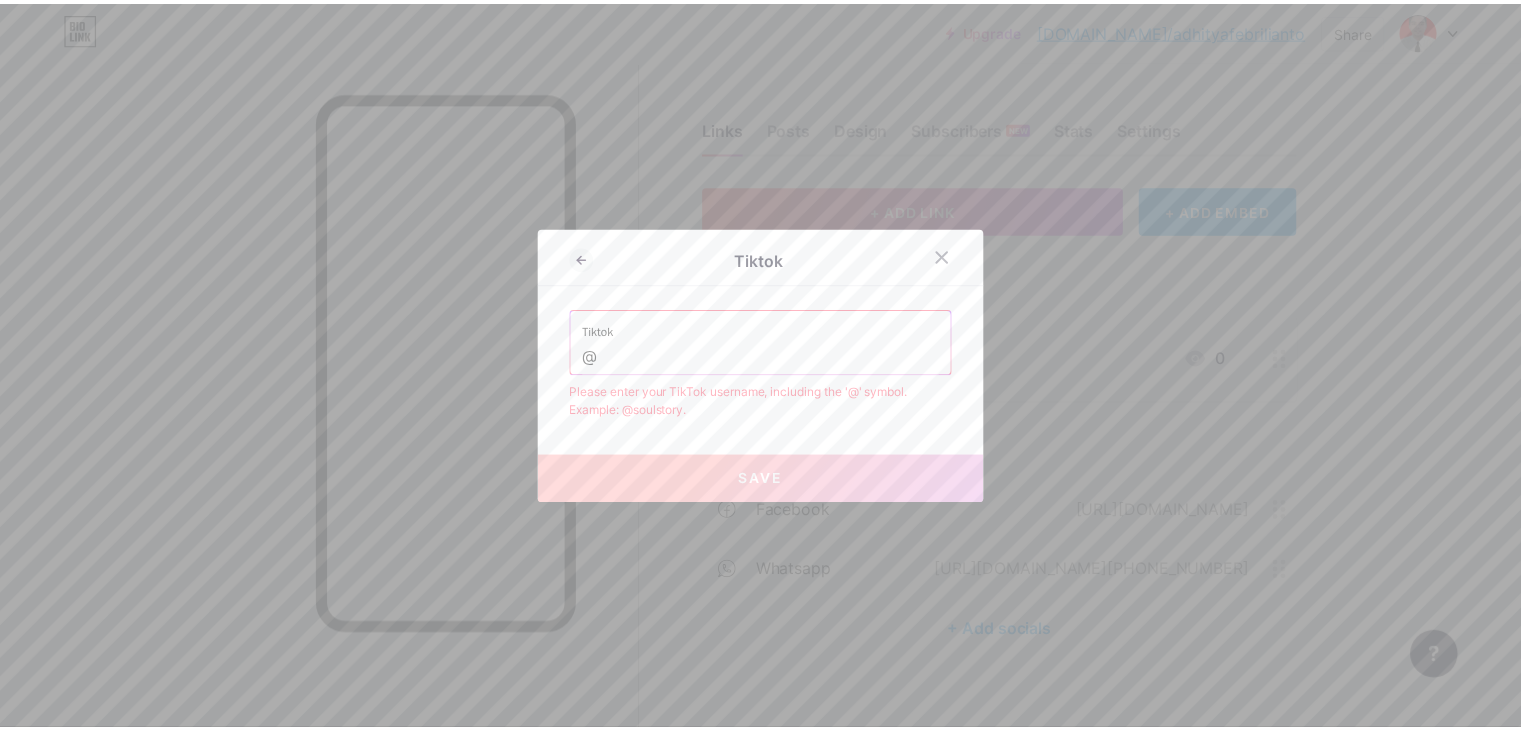 scroll, scrollTop: 0, scrollLeft: 0, axis: both 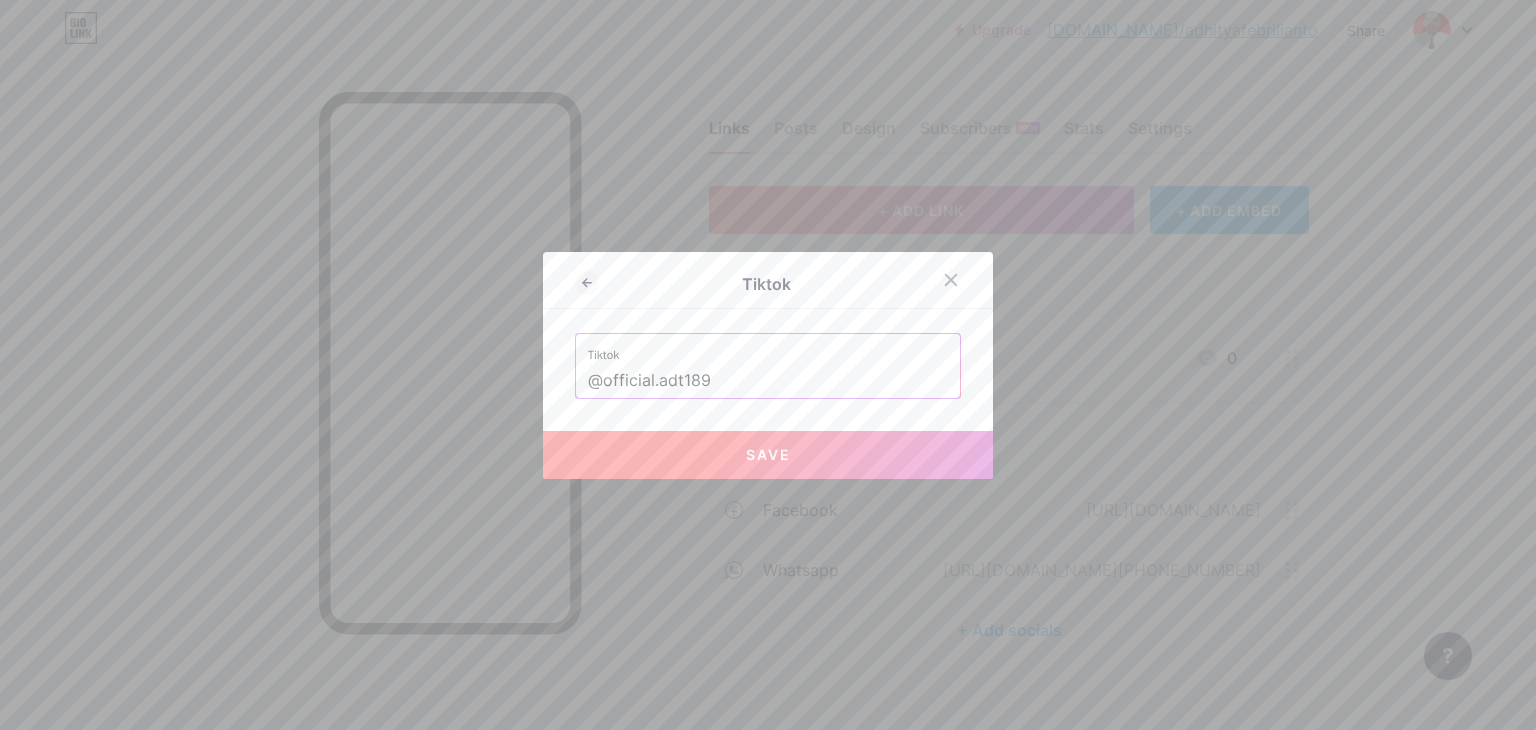 click on "Save" at bounding box center [768, 454] 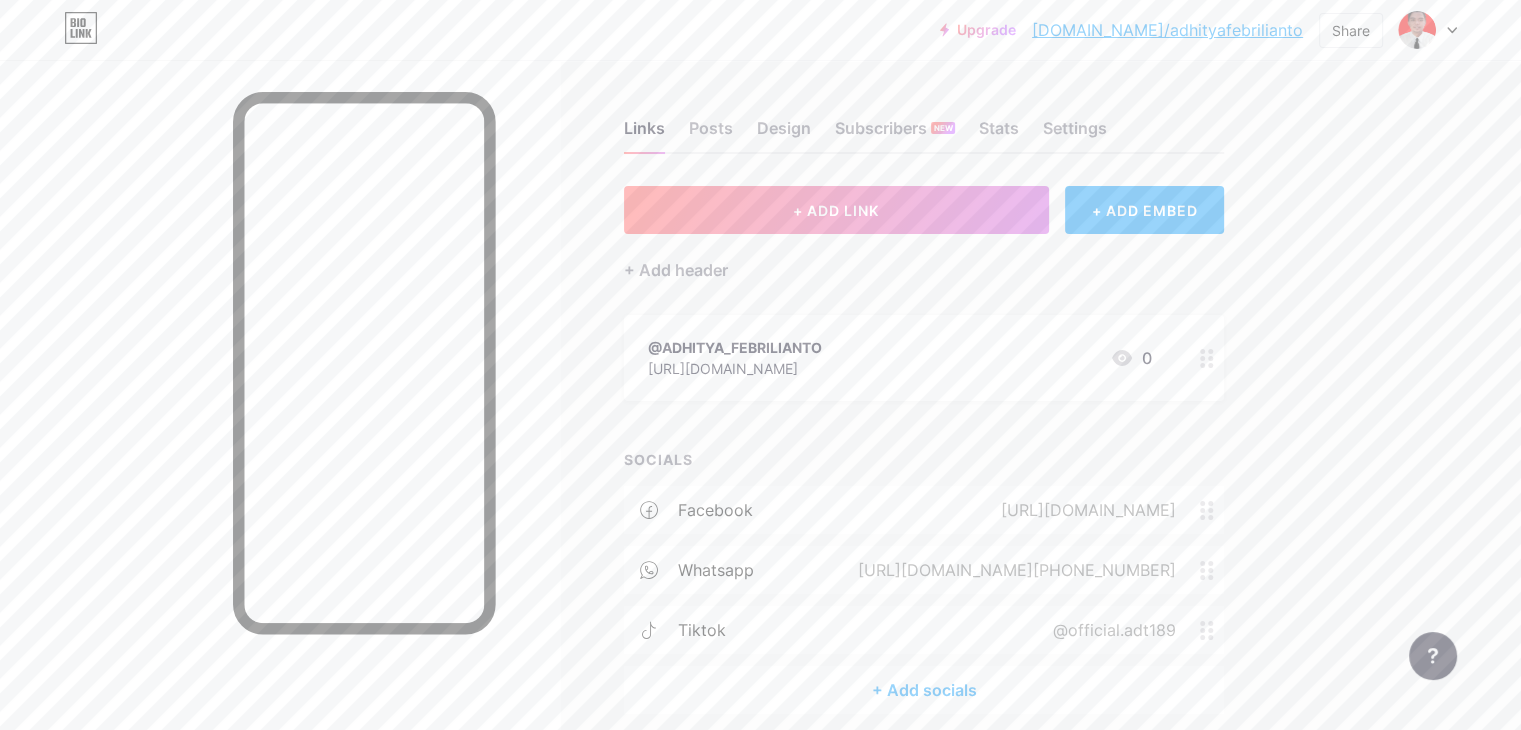 scroll, scrollTop: 0, scrollLeft: 0, axis: both 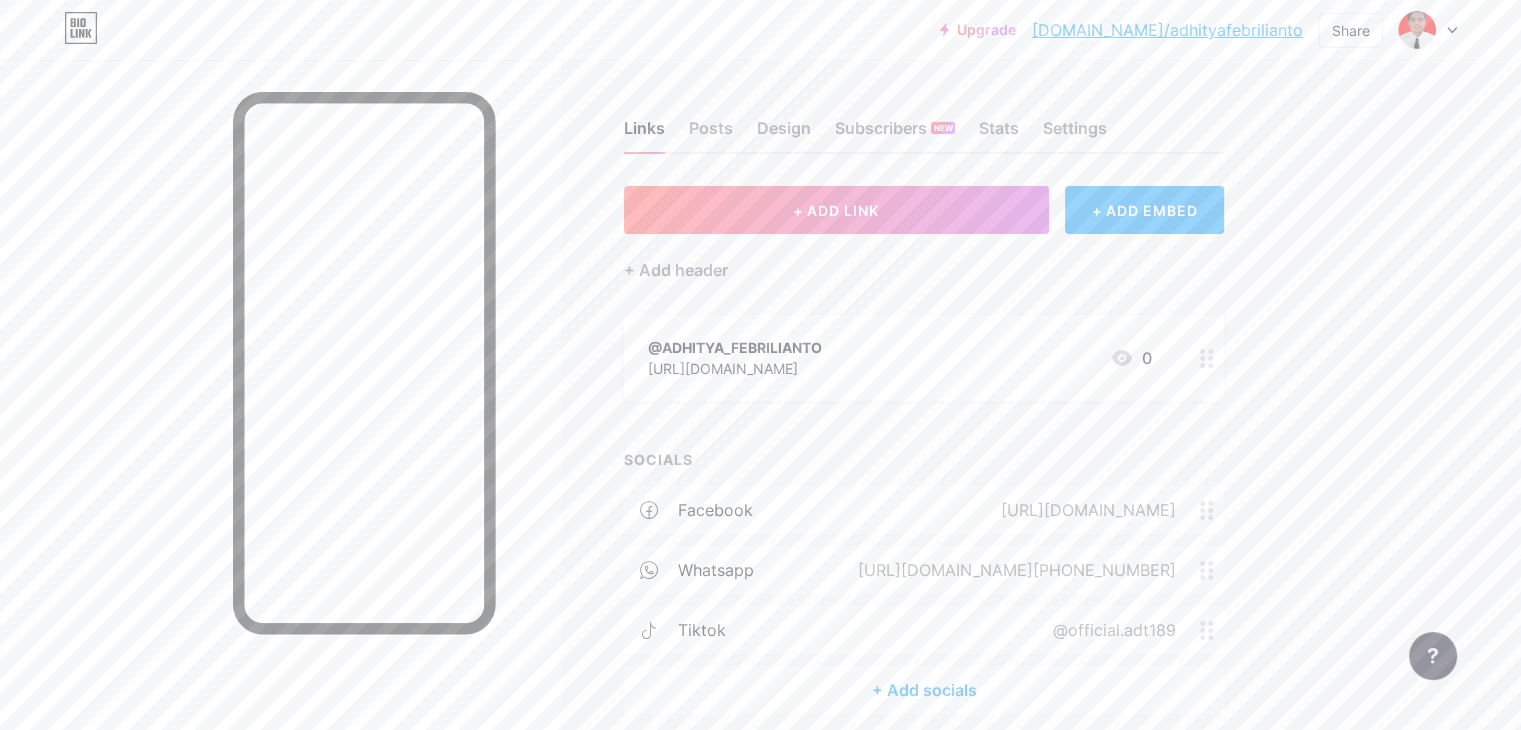 click at bounding box center [1207, 358] 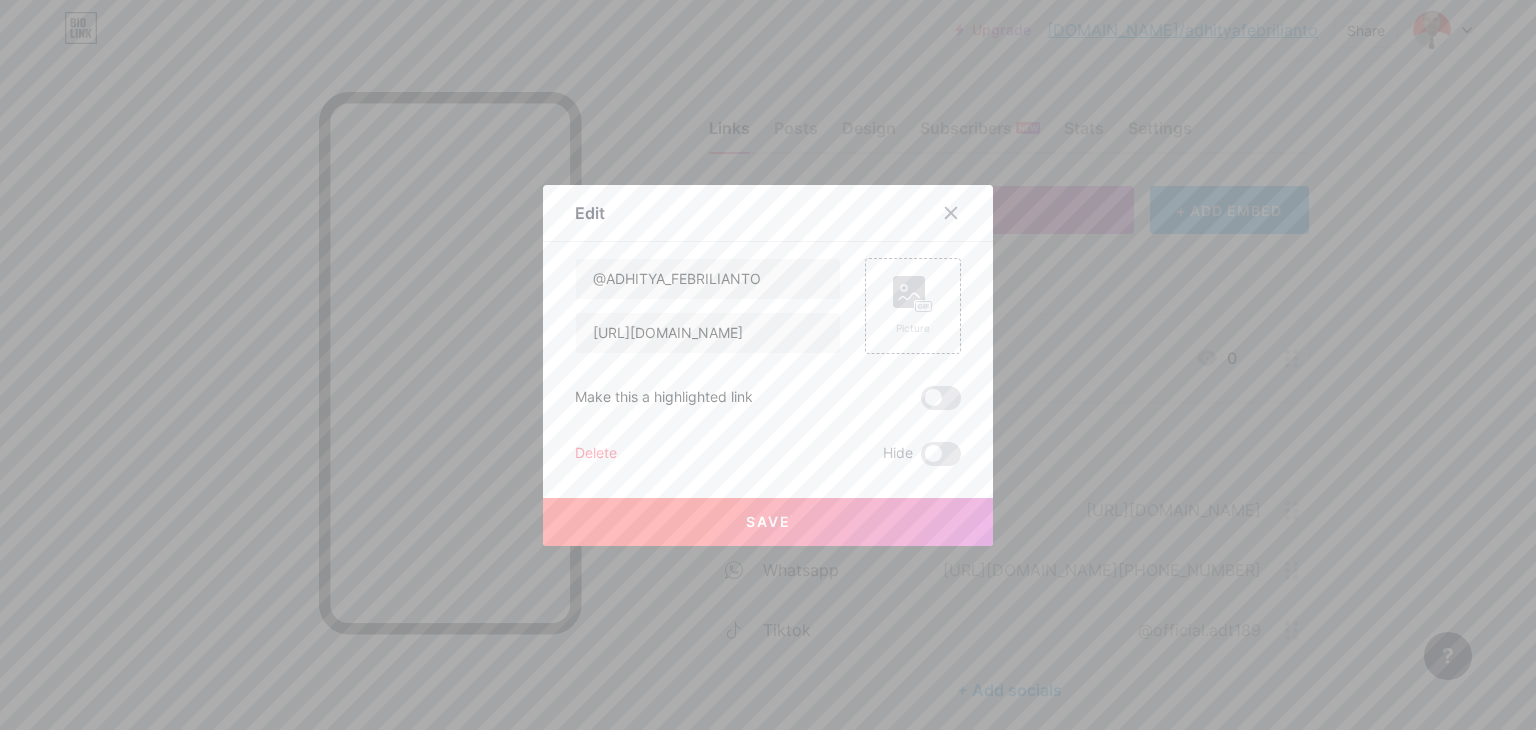 click on "Save" at bounding box center [768, 522] 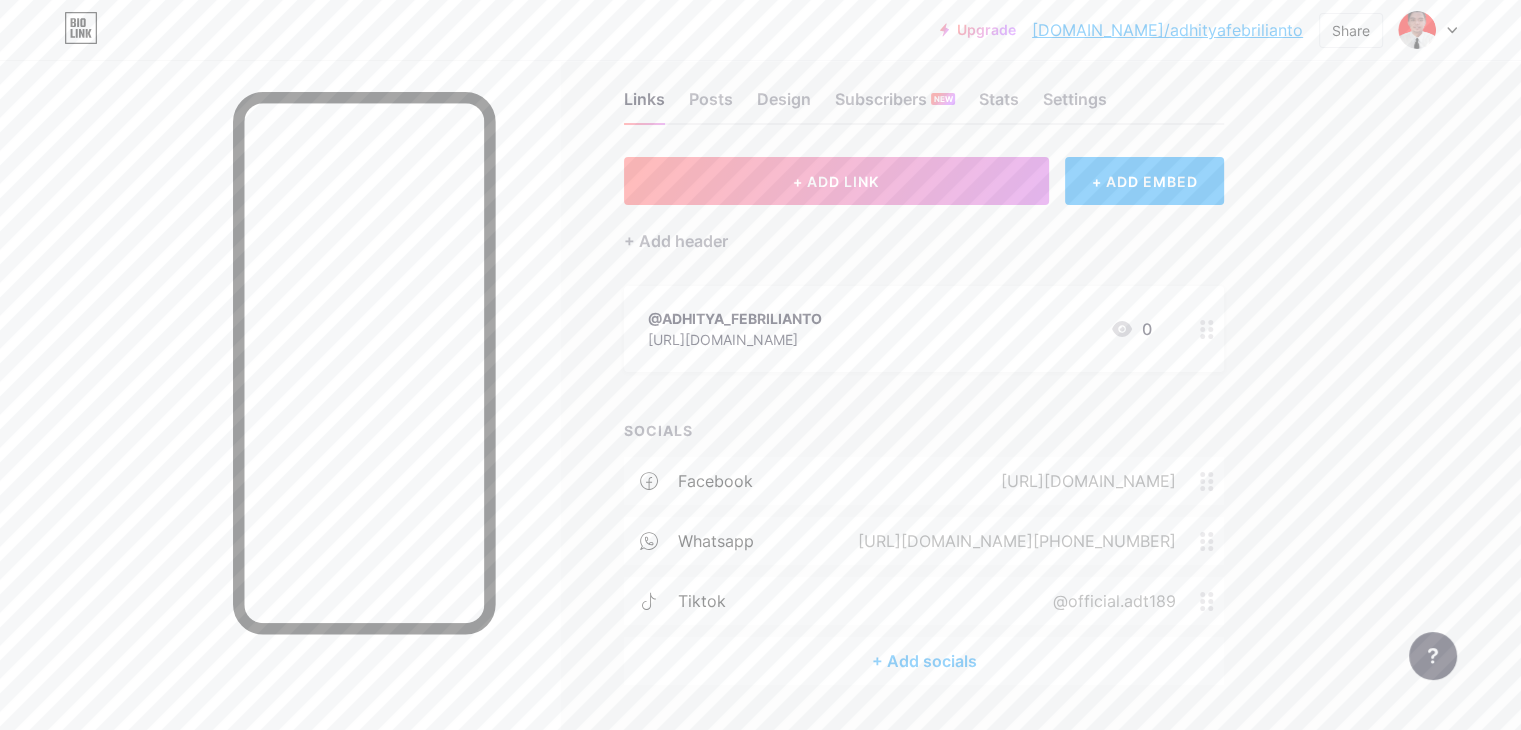 scroll, scrollTop: 0, scrollLeft: 0, axis: both 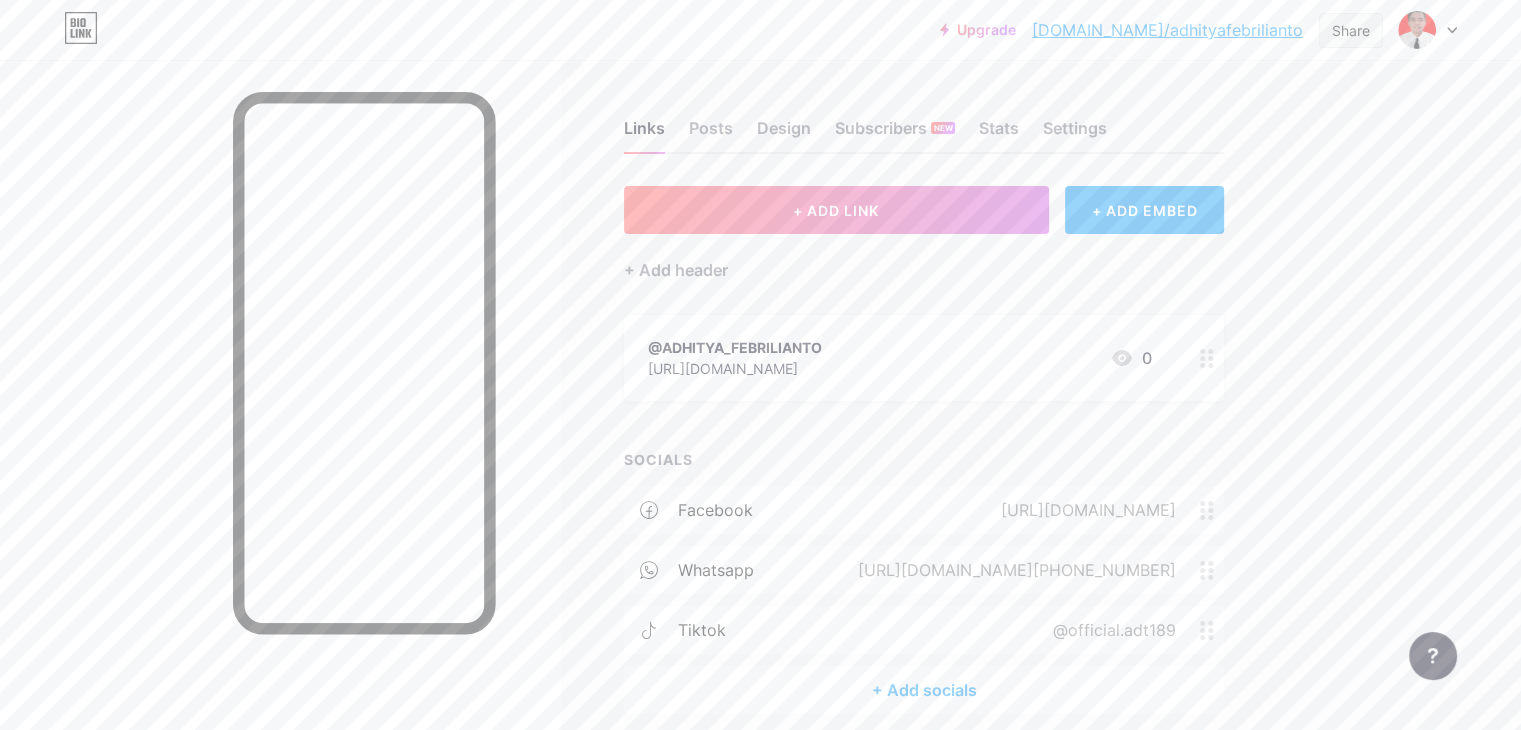 click on "Share" at bounding box center (1351, 30) 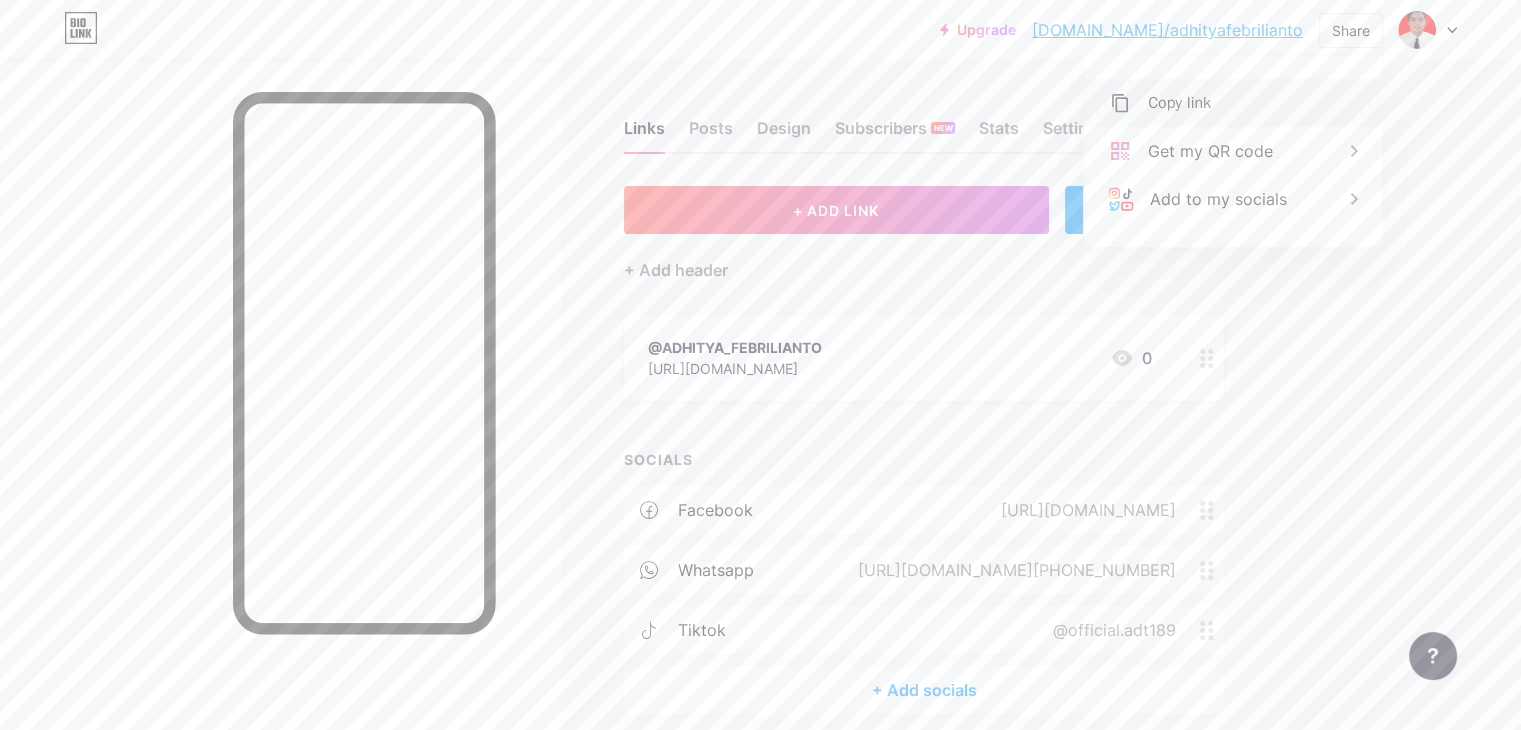 click on "Copy link" at bounding box center [1179, 103] 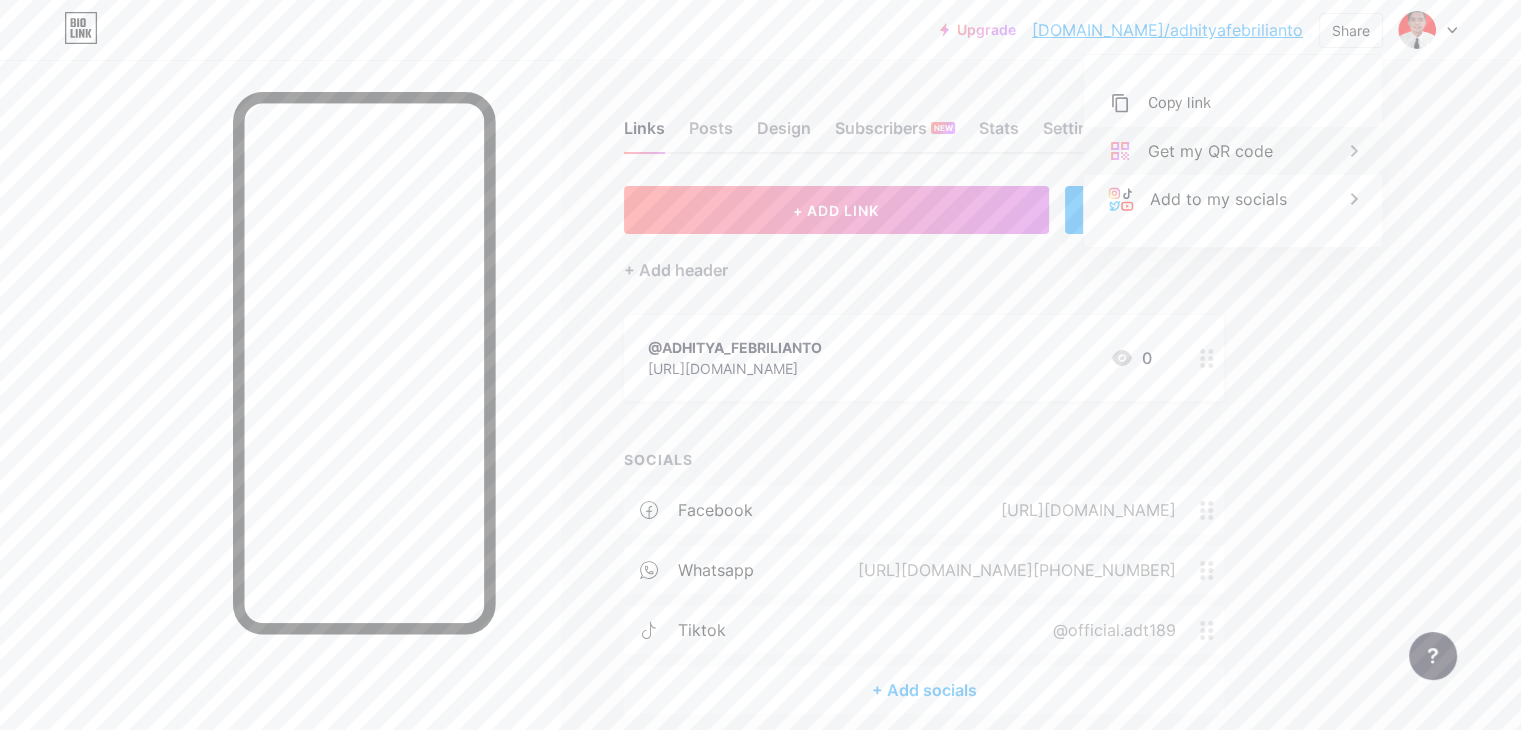 click on "Get my QR code" at bounding box center (1233, 151) 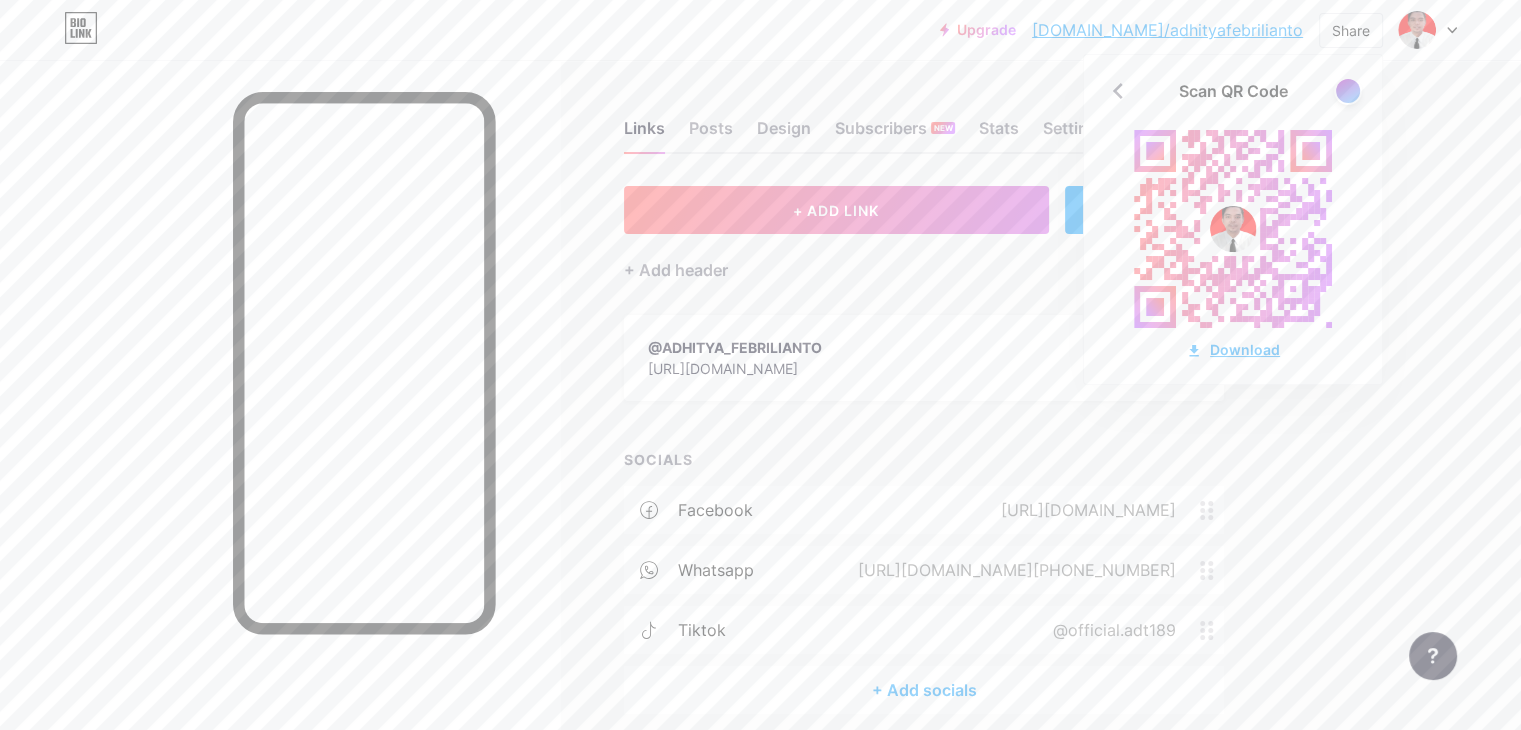 click on "Download" at bounding box center [1233, 349] 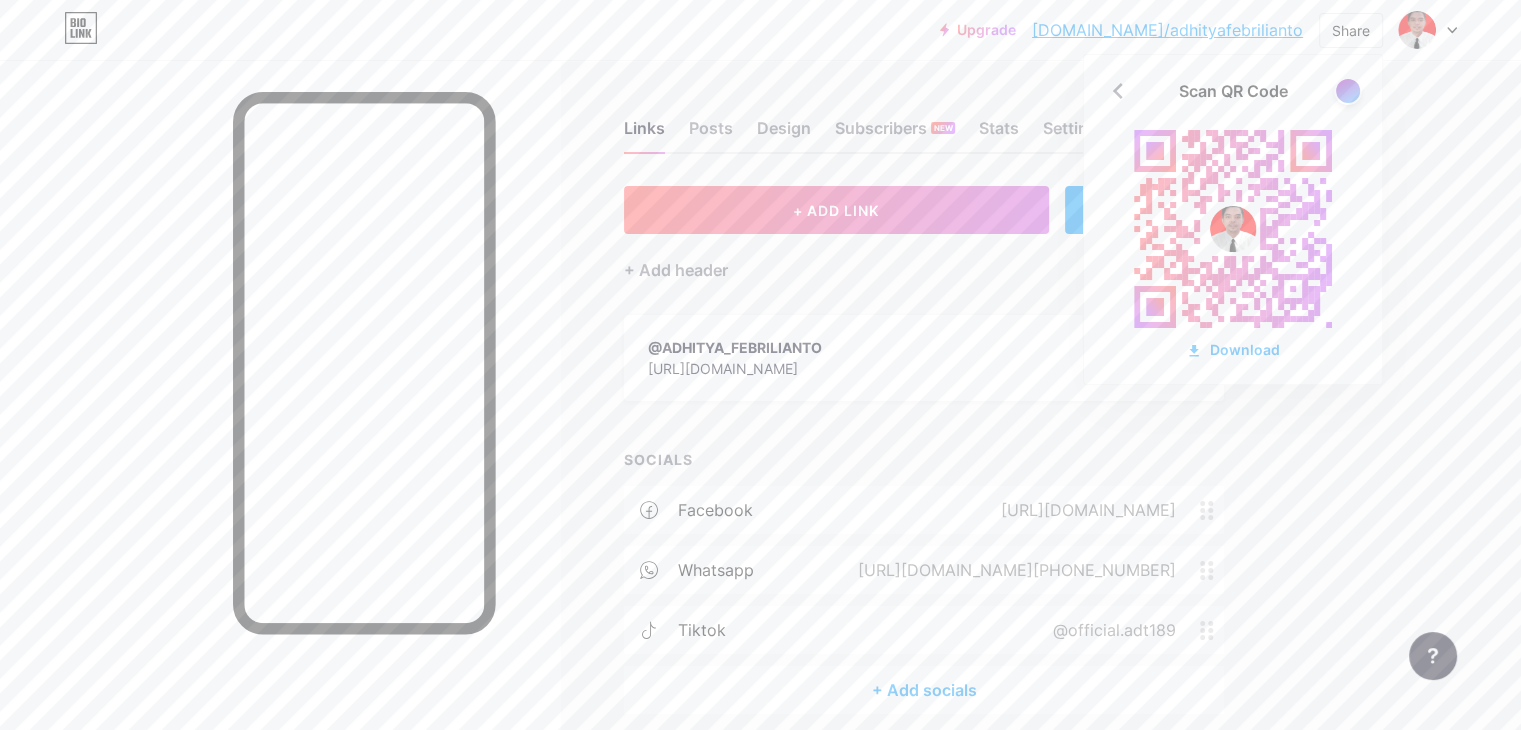 click on "Upgrade   [DOMAIN_NAME]/adhity...   [DOMAIN_NAME]/adhityafebrilianto   Share       Scan QR Code
Download               Switch accounts     Official.Adt189   [DOMAIN_NAME]/adhityafebrilianto       + Add a new page        Account settings   Logout" at bounding box center [760, 30] 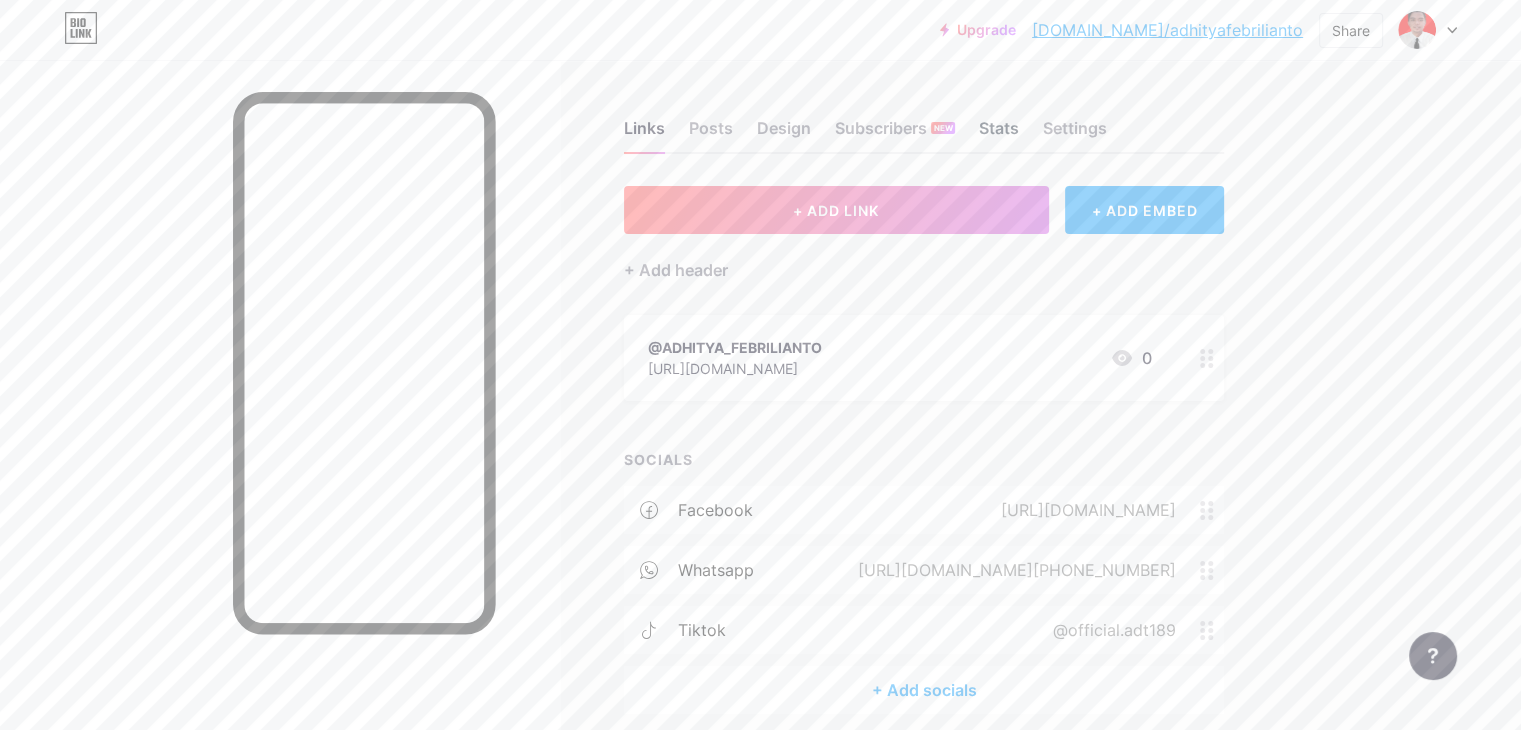 click on "Stats" at bounding box center [999, 134] 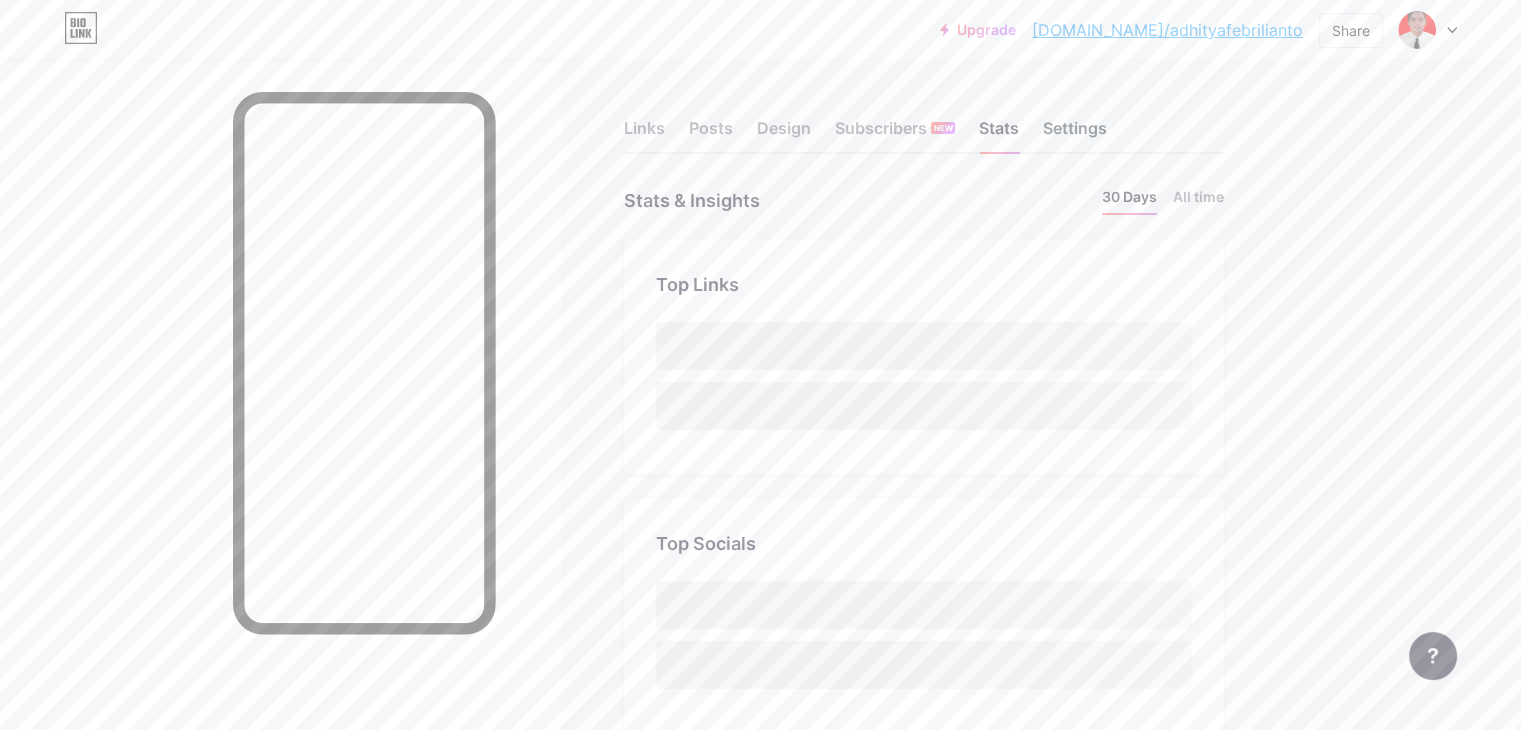click on "Settings" at bounding box center (1075, 134) 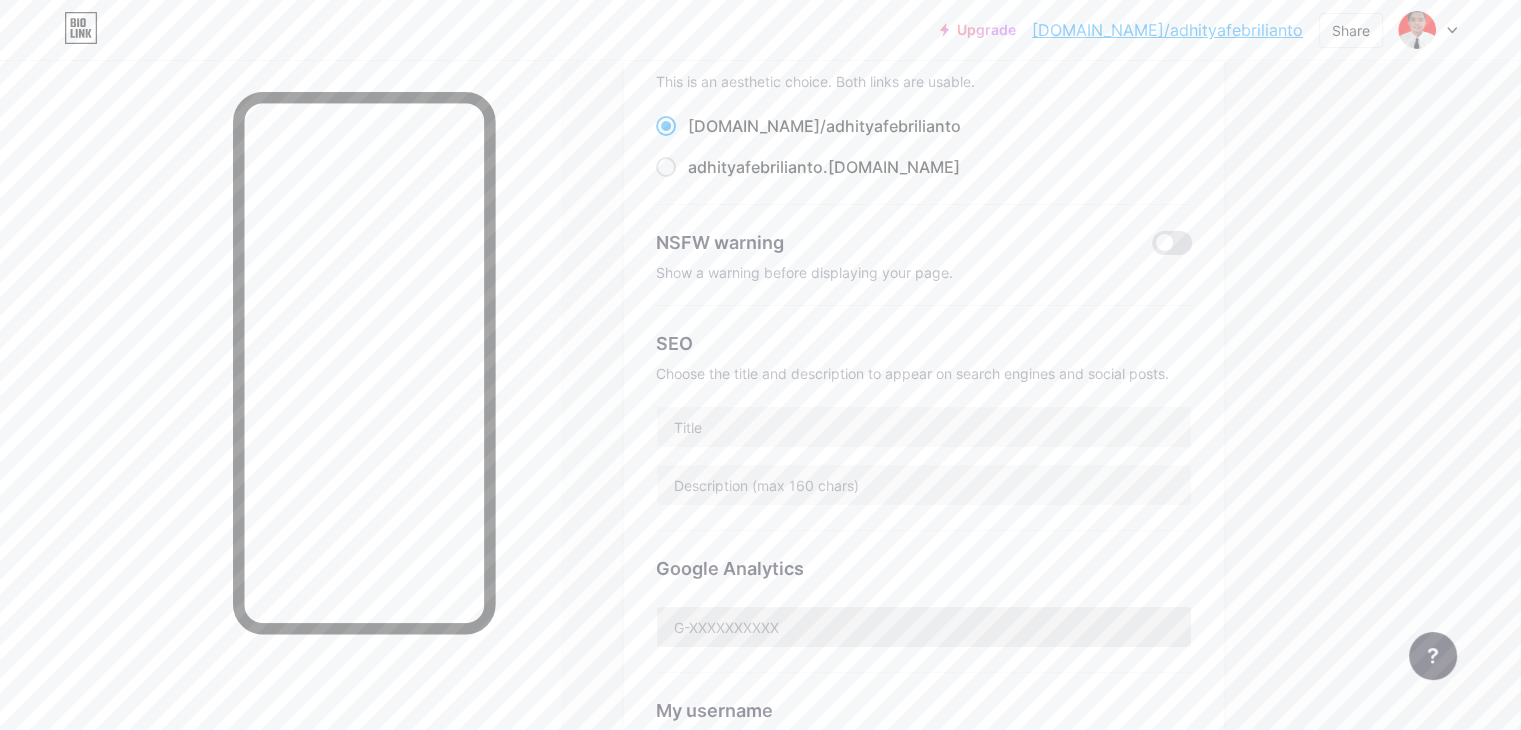 scroll, scrollTop: 0, scrollLeft: 0, axis: both 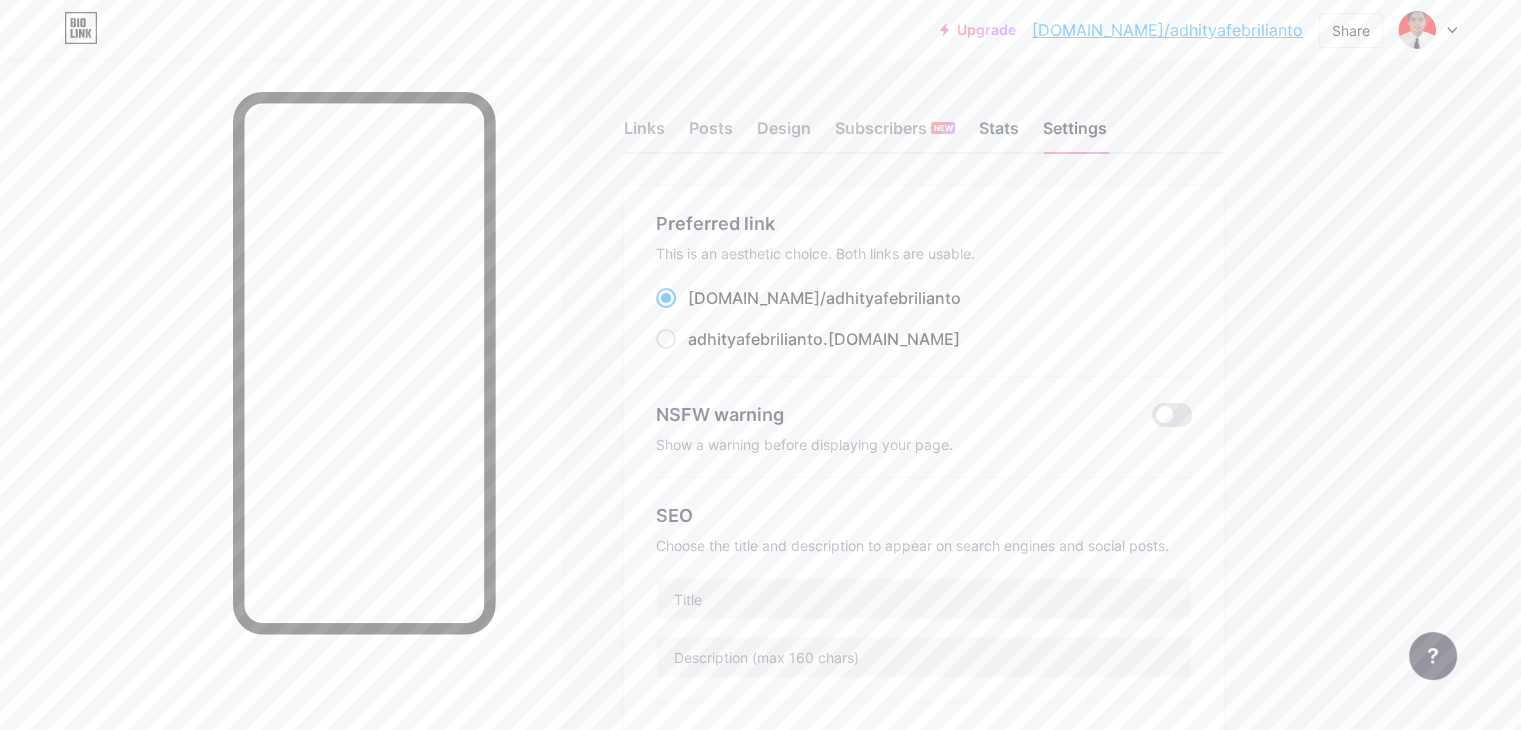 click on "Stats" at bounding box center (999, 134) 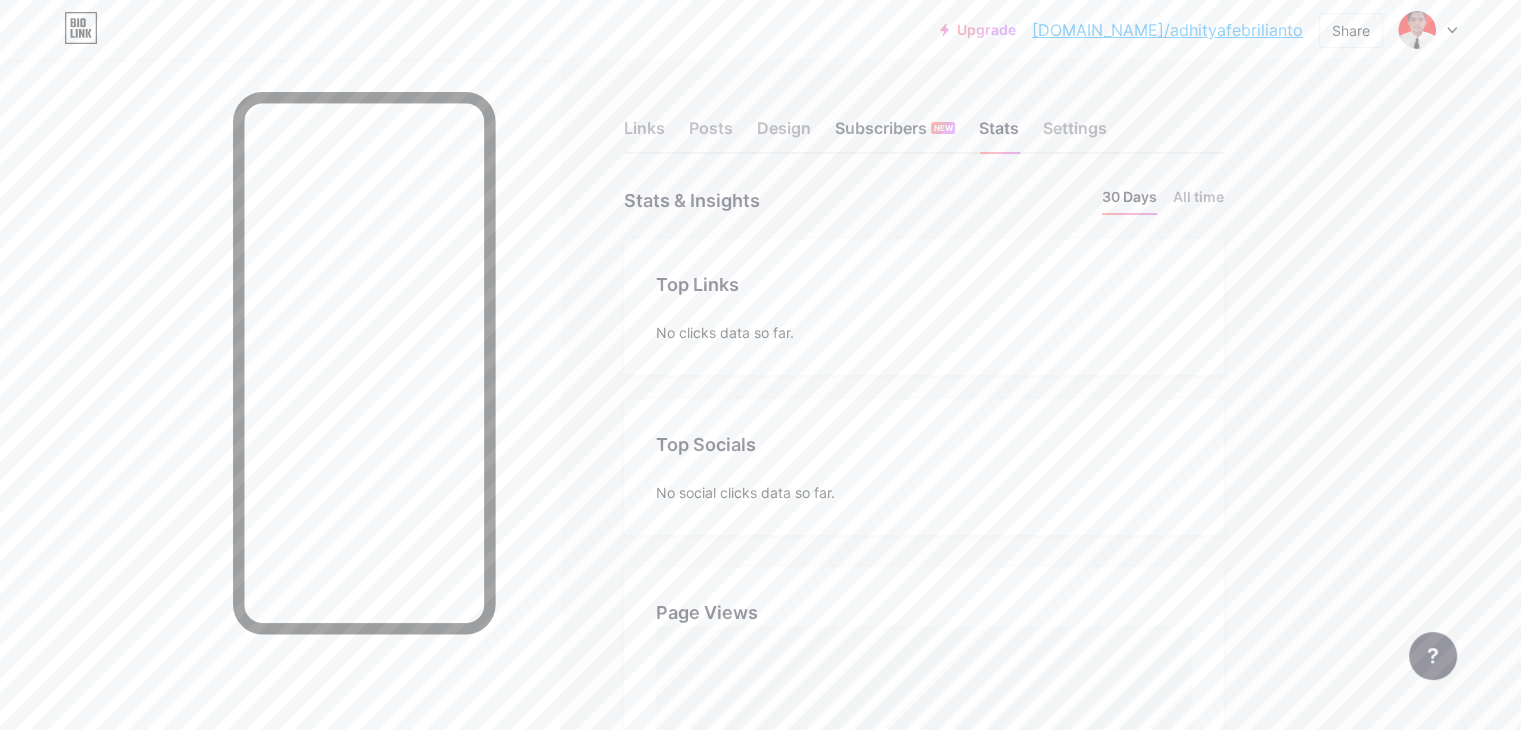 scroll, scrollTop: 999270, scrollLeft: 998479, axis: both 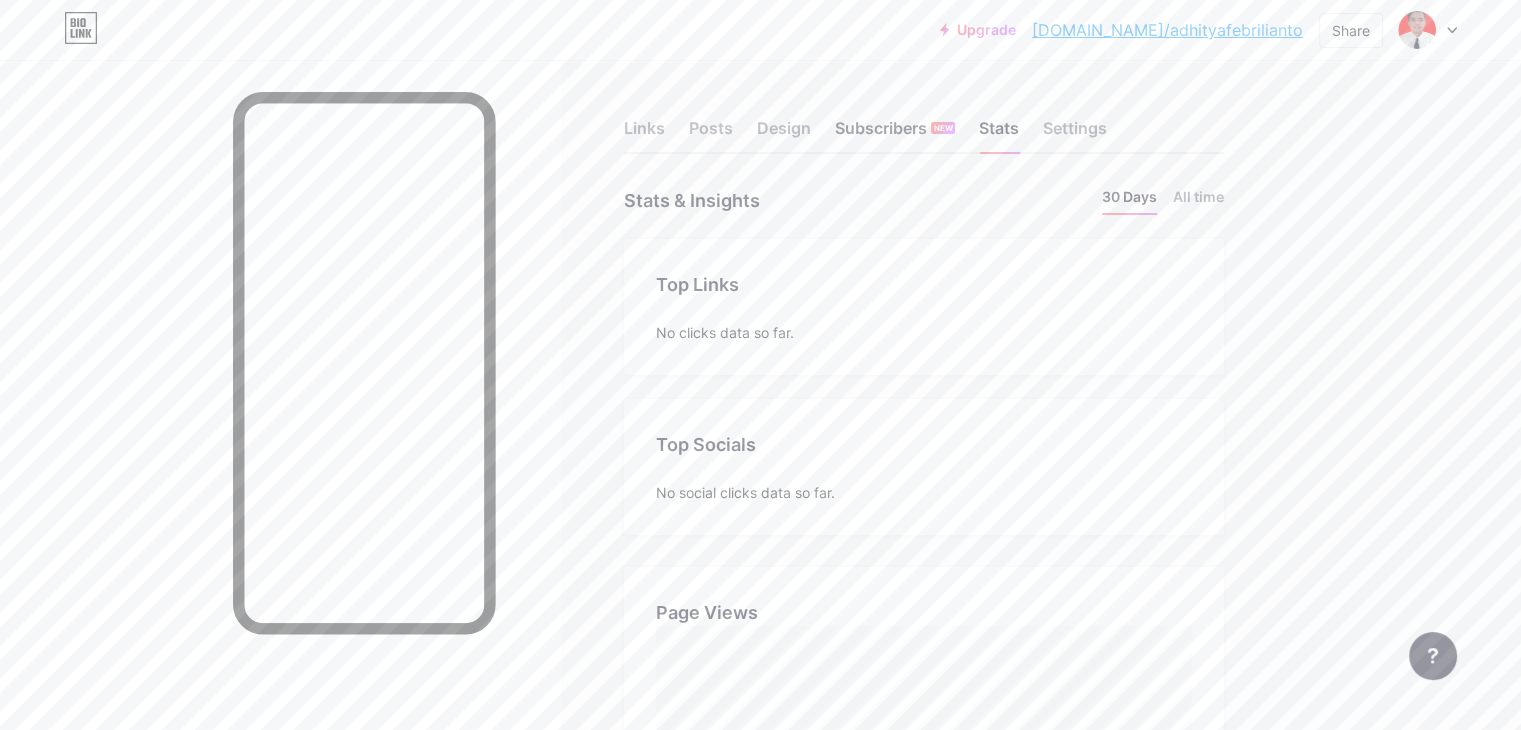 click on "Subscribers
NEW" at bounding box center (895, 134) 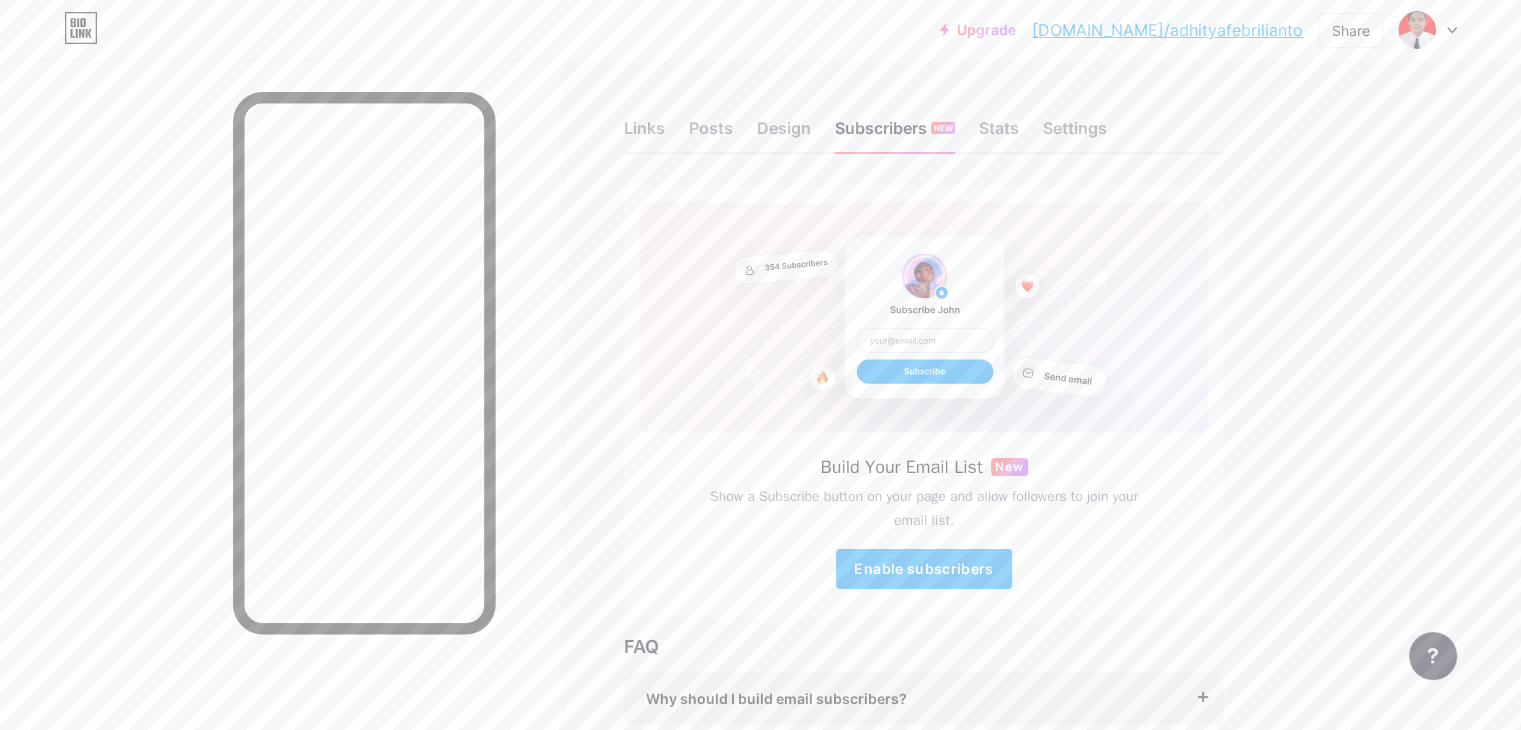 click on "Links
Posts
Design
Subscribers
NEW
Stats
Settings" at bounding box center (924, 119) 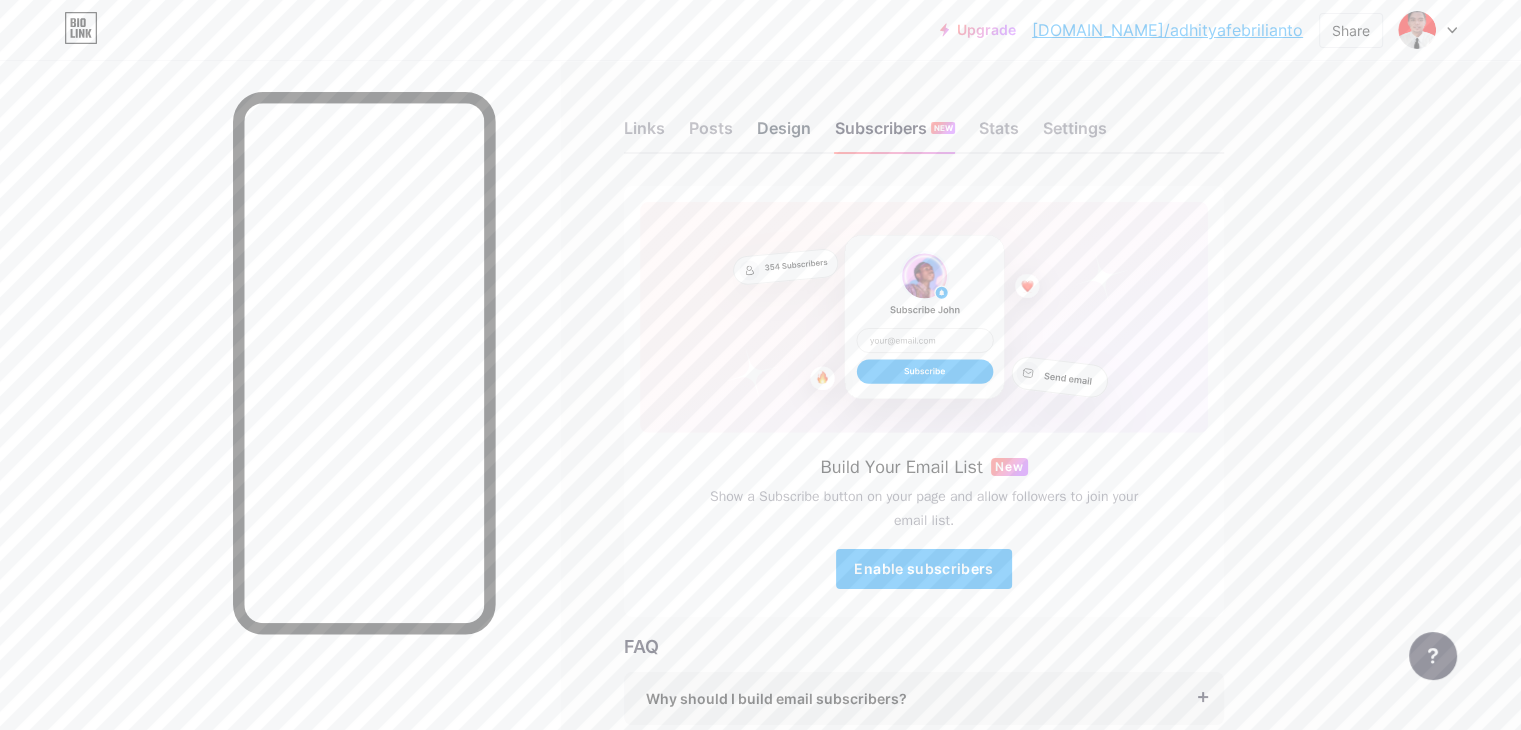 click on "Design" at bounding box center (784, 134) 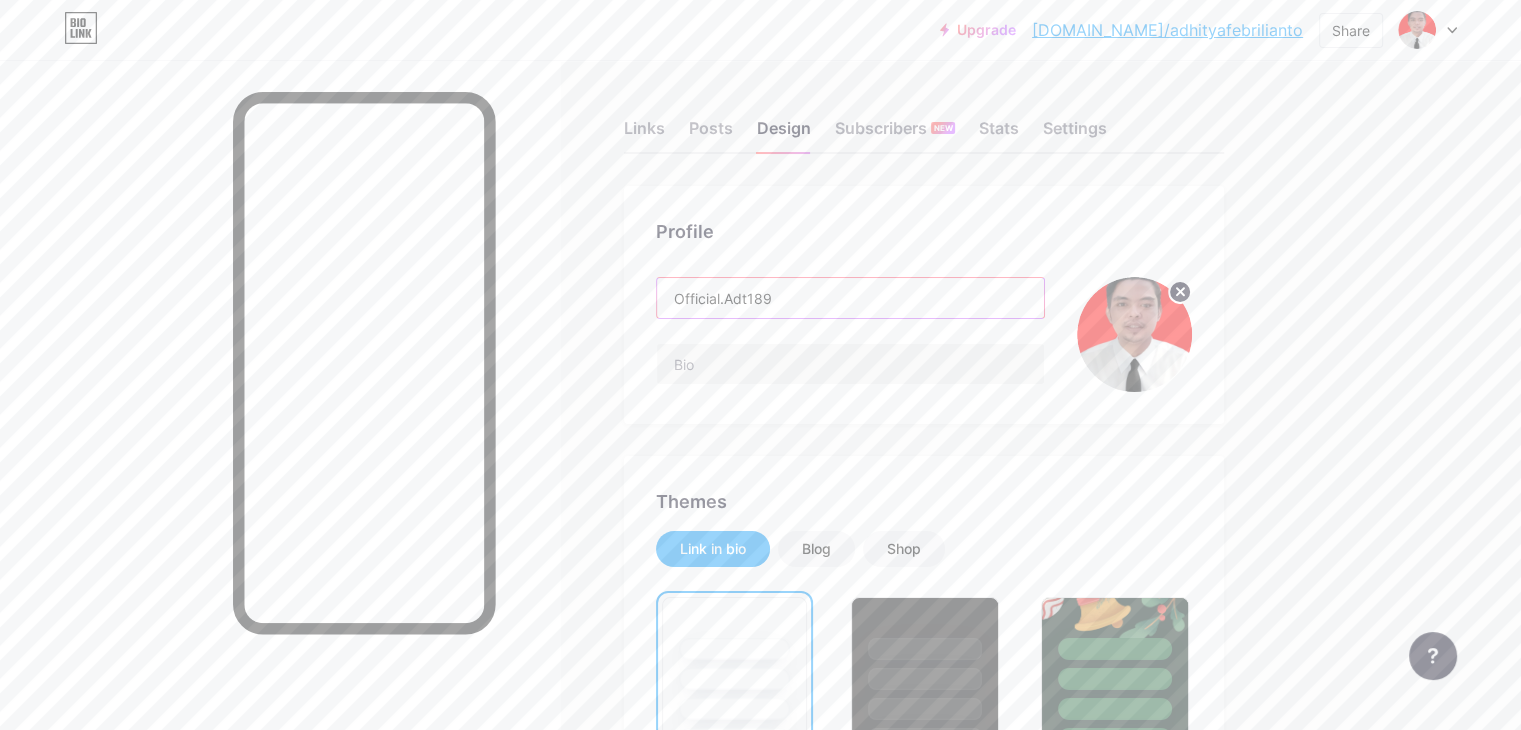 click on "Official.Adt189" at bounding box center (850, 298) 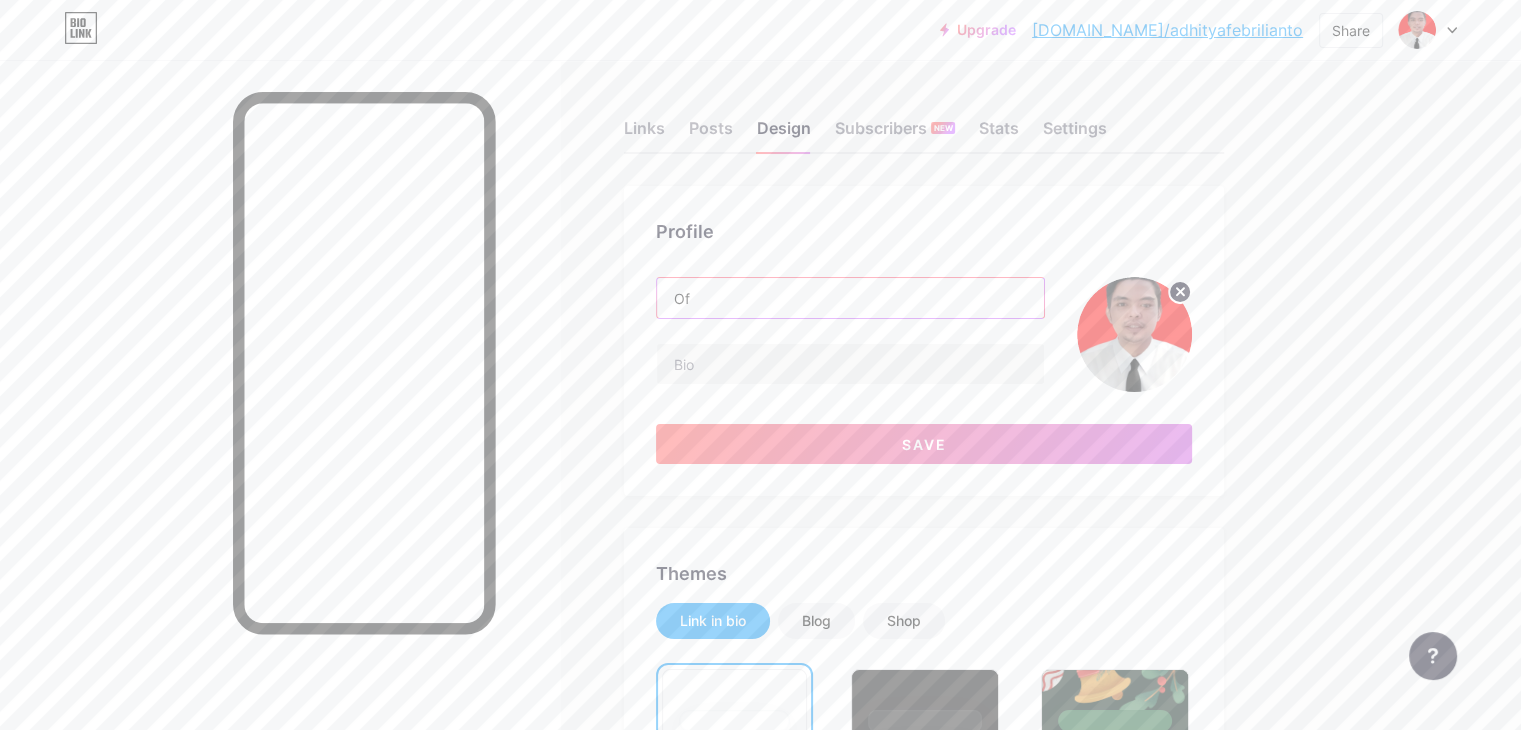 type on "O" 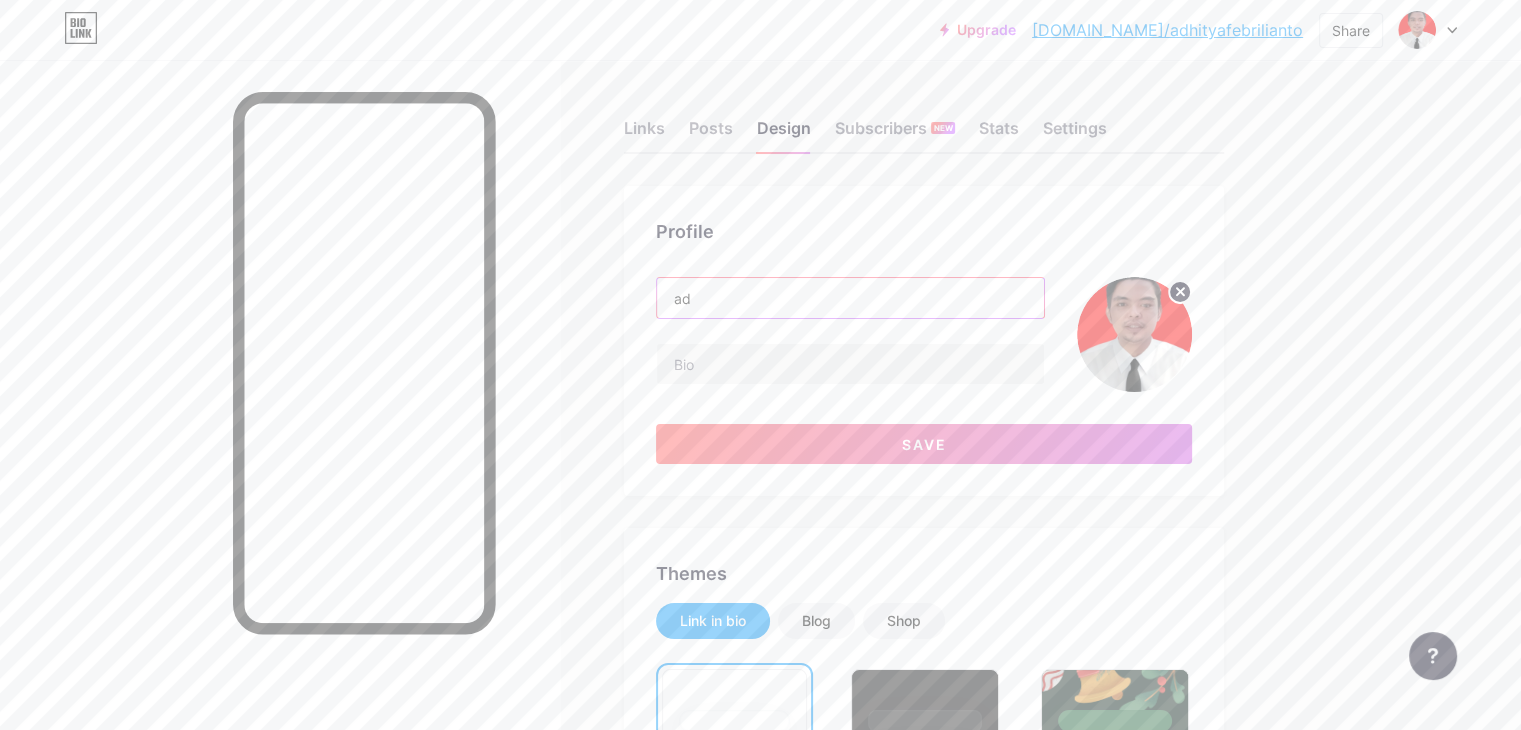 type on "a" 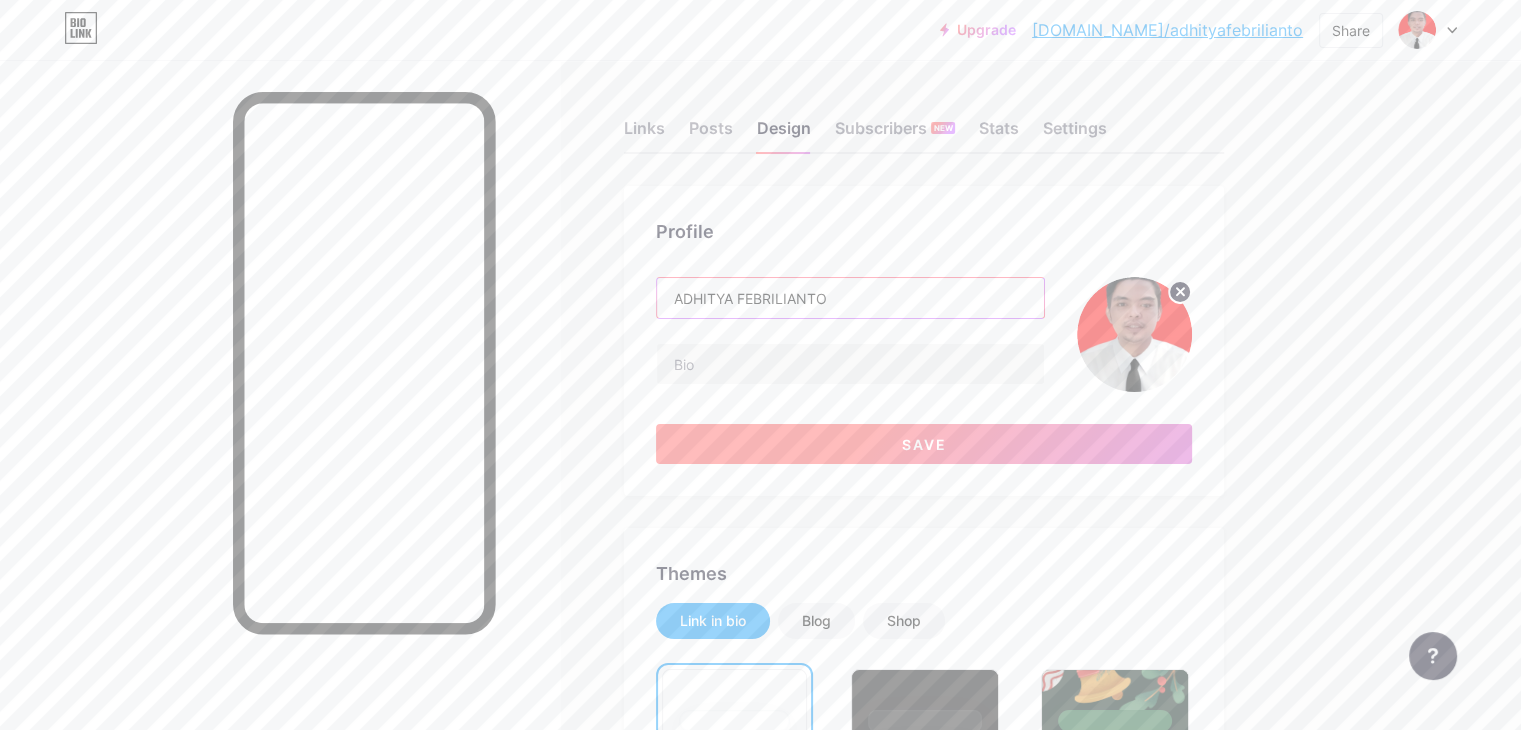 type on "ADHITYA FEBRILIANTO" 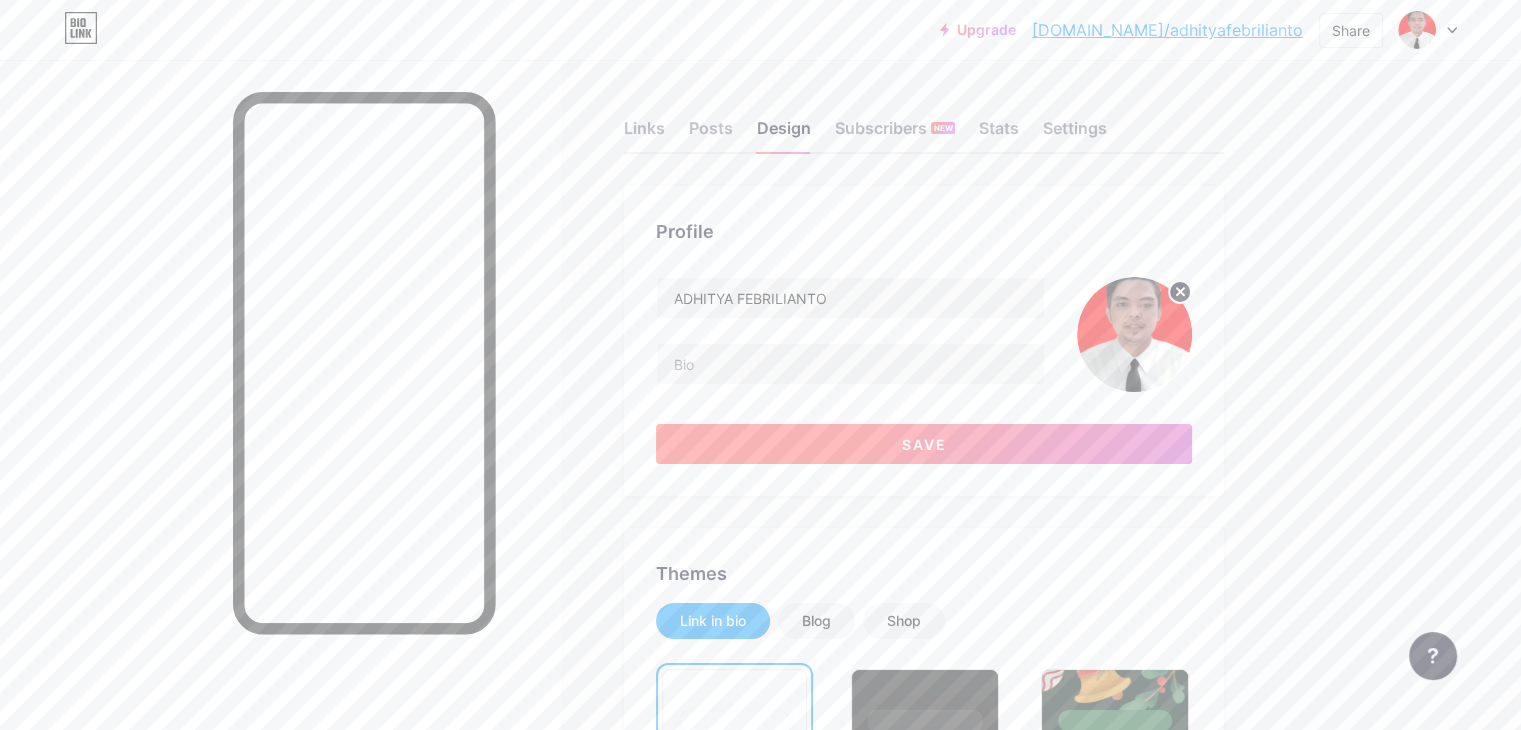 click on "Save" at bounding box center (924, 444) 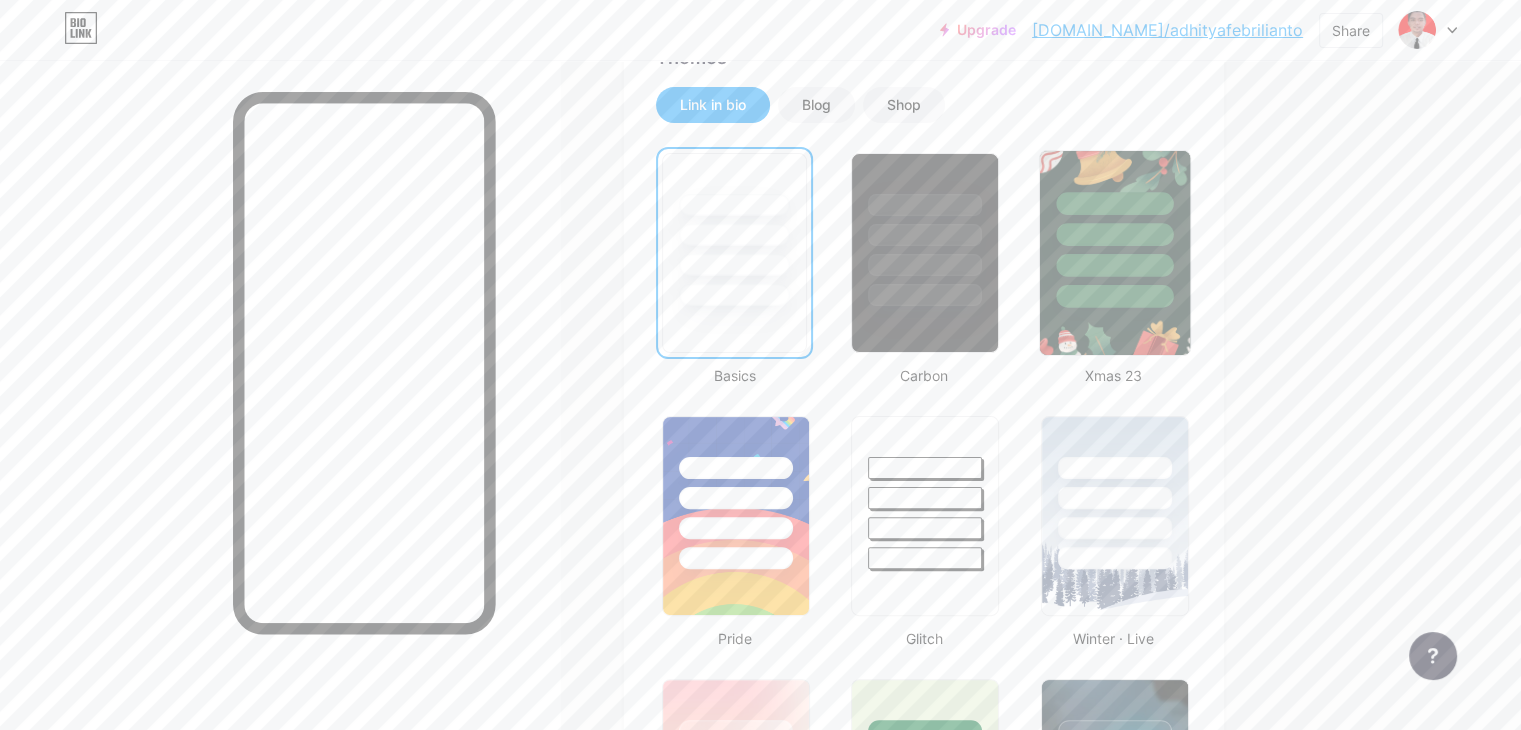 scroll, scrollTop: 500, scrollLeft: 0, axis: vertical 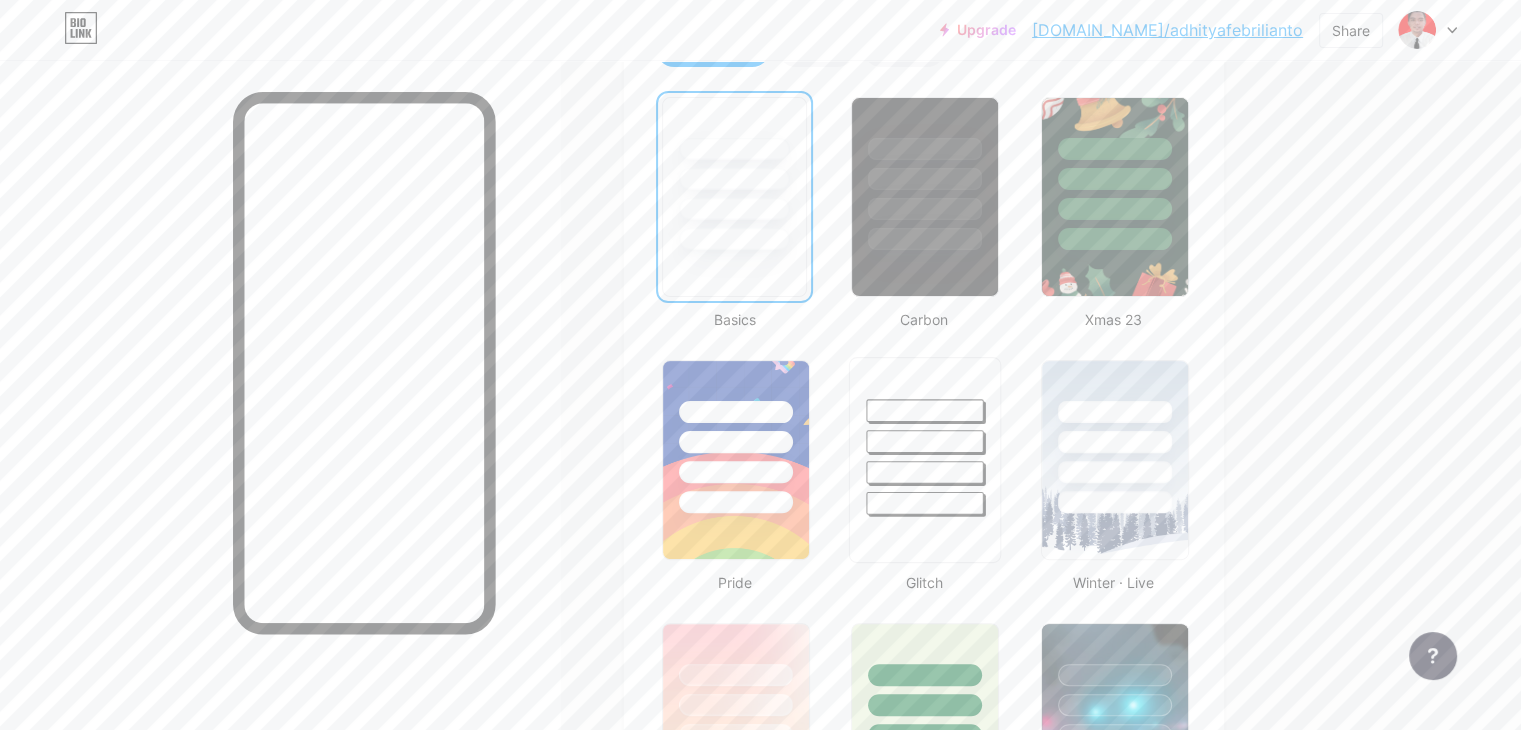 click at bounding box center [925, 460] 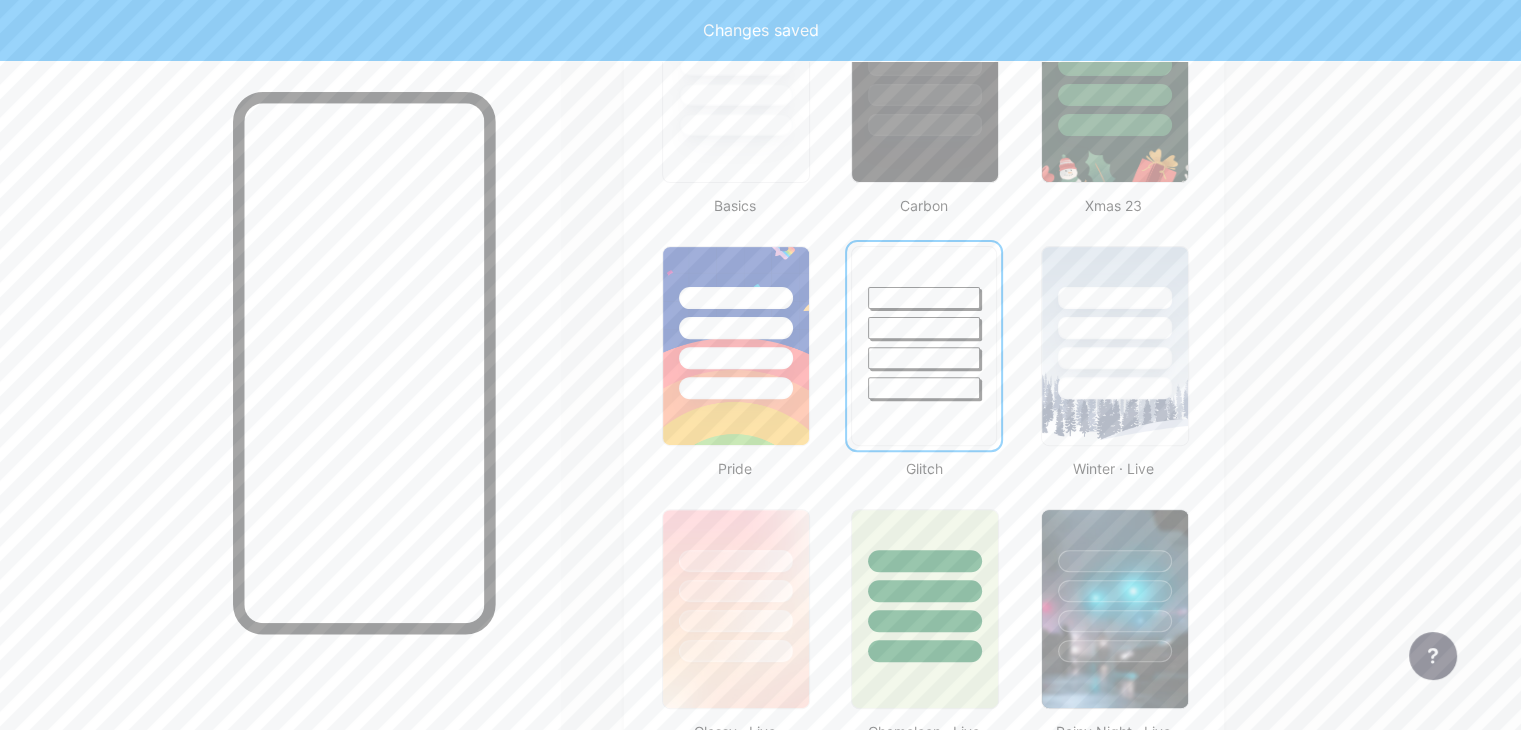 scroll, scrollTop: 900, scrollLeft: 0, axis: vertical 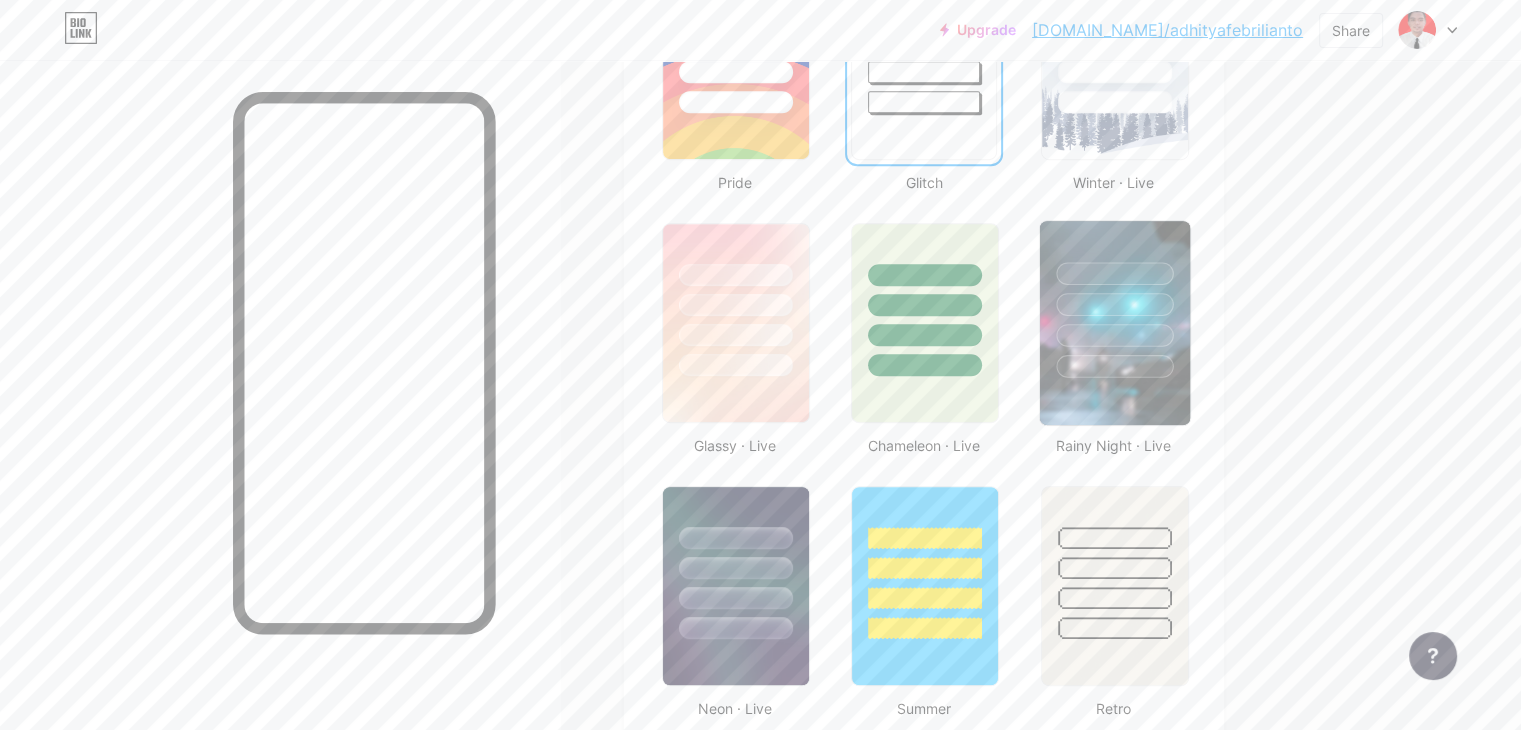 click at bounding box center [1114, 323] 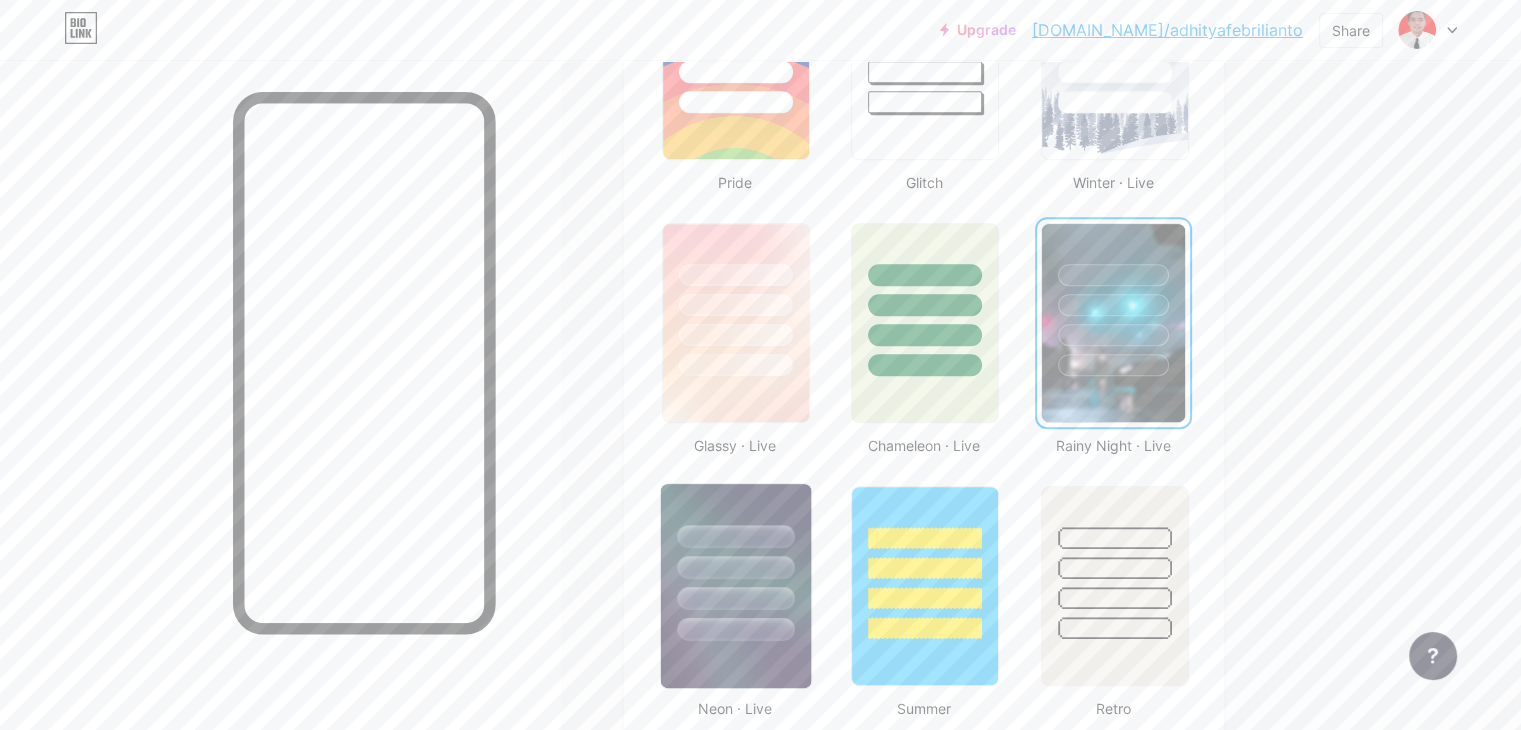click at bounding box center [736, 586] 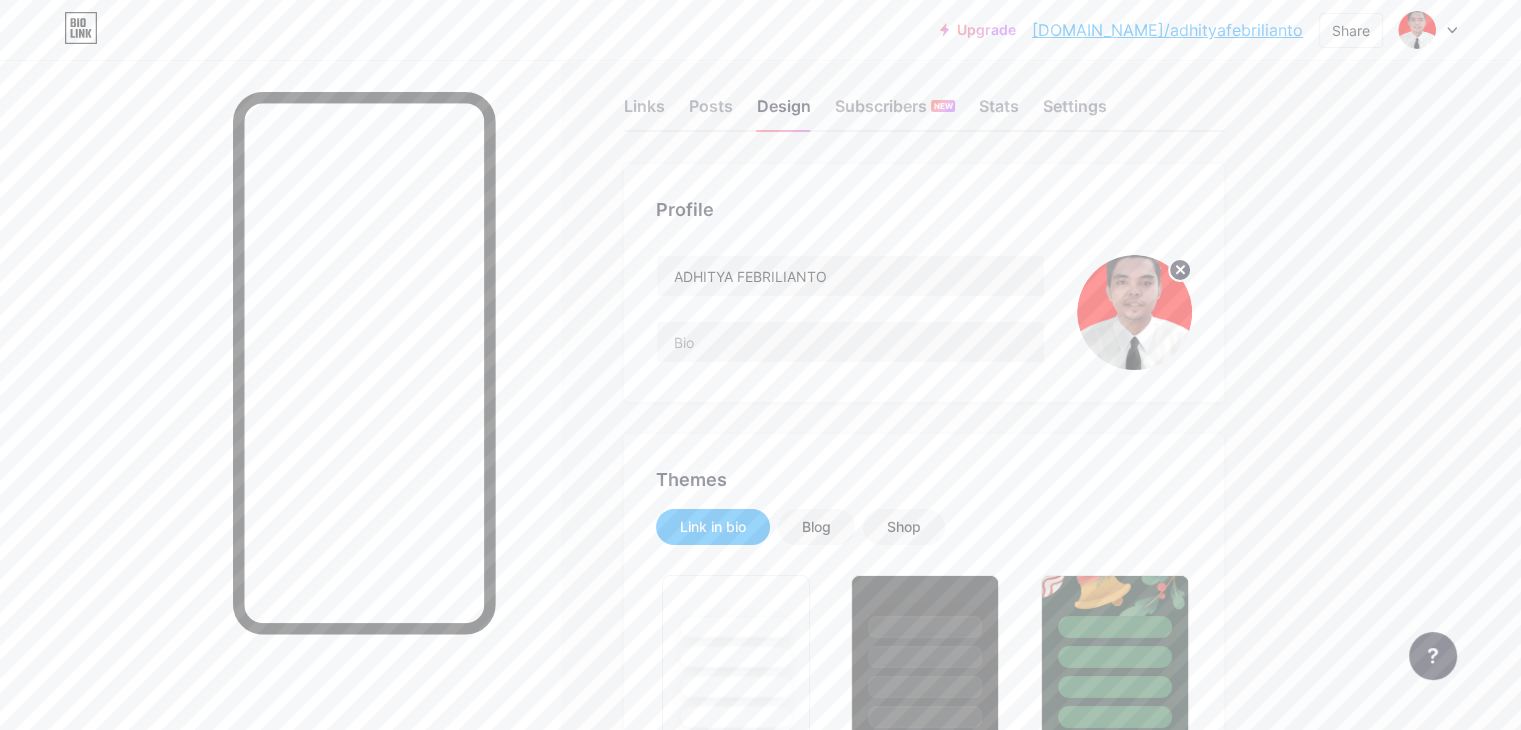 scroll, scrollTop: 0, scrollLeft: 0, axis: both 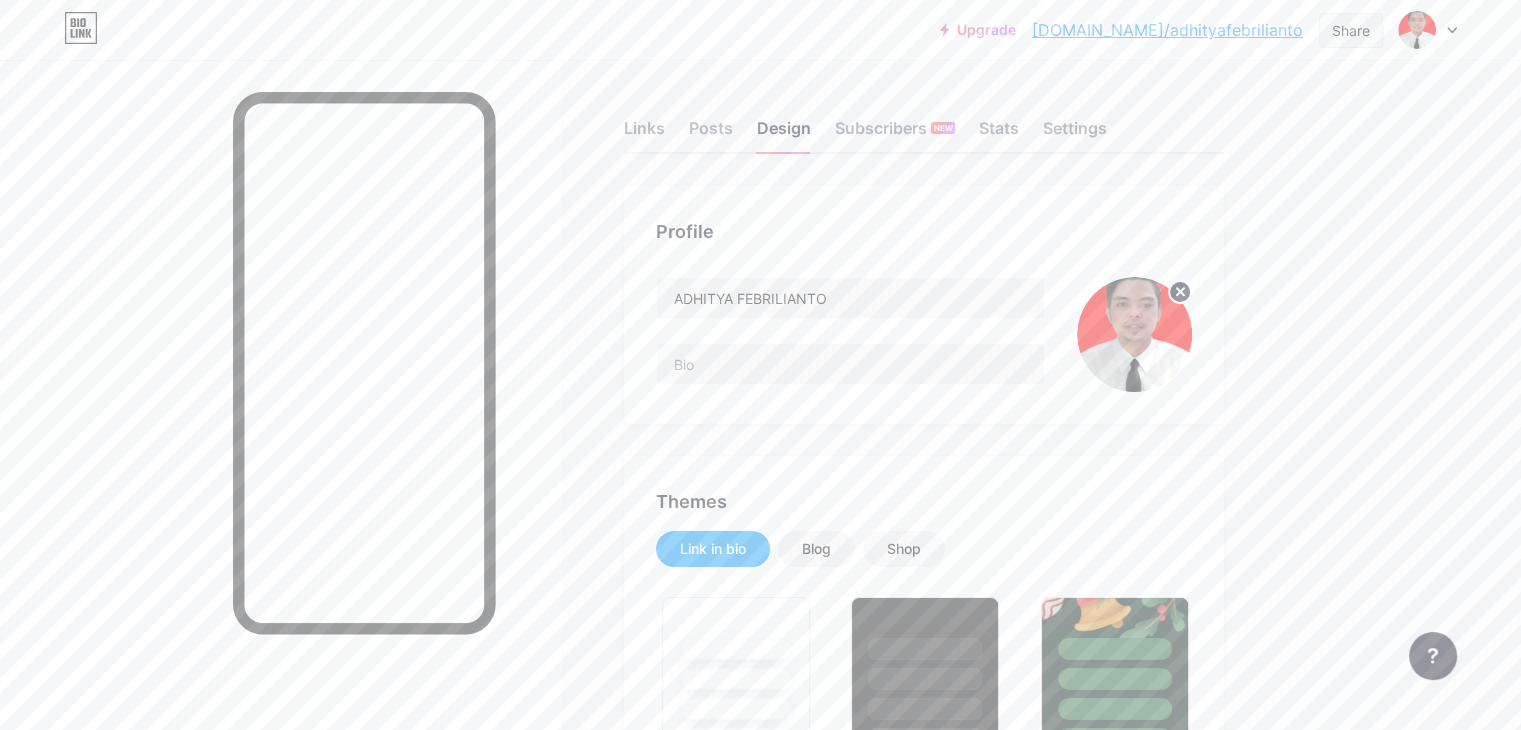 click on "Share" at bounding box center [1351, 30] 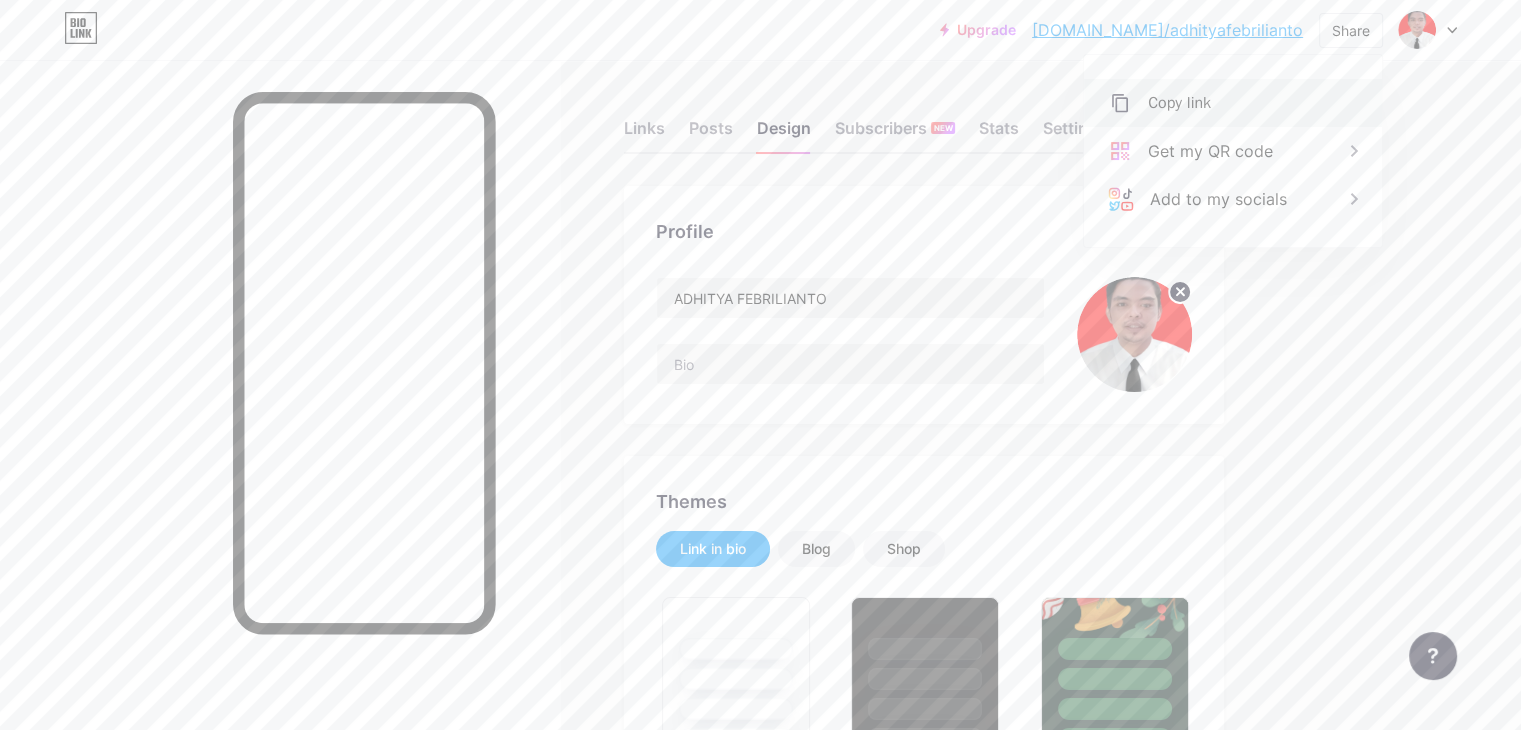 click on "Copy link" at bounding box center (1233, 103) 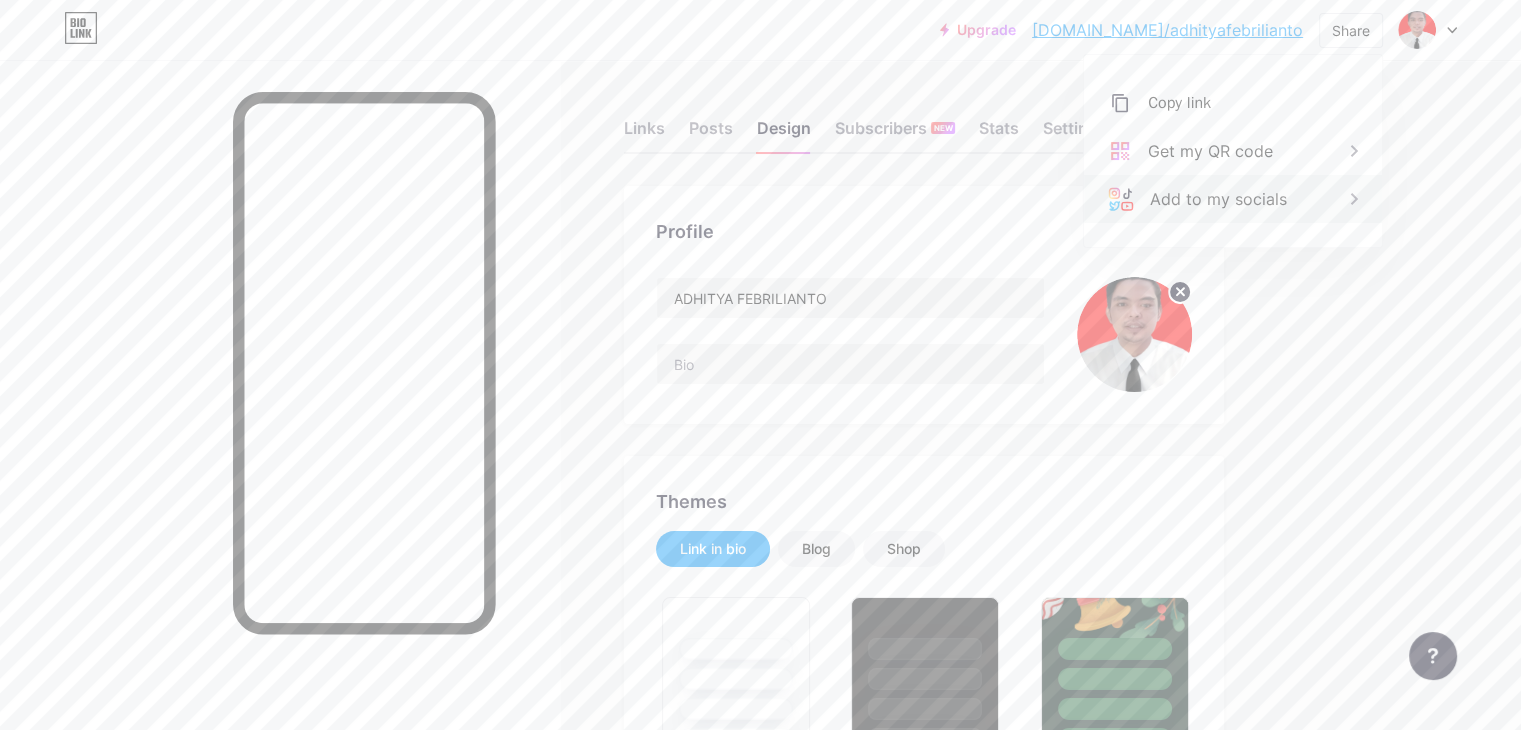 click 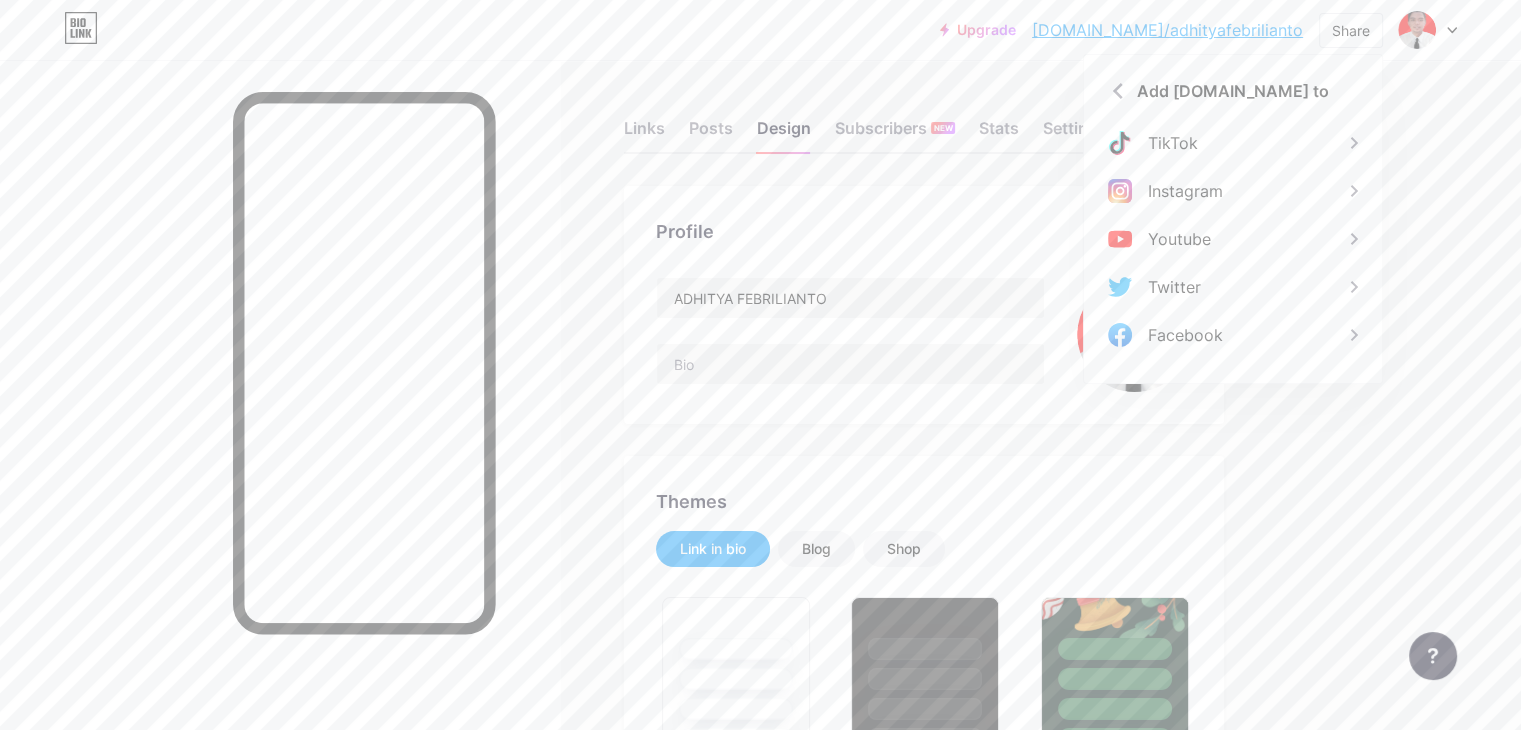 click on "Links
Posts
Design
Subscribers
NEW
Stats
Settings     Profile   ADHITYA FEBRILIANTO                       Themes   Link in bio   Blog   Shop       Basics       Carbon       Xmas 23       Pride       Glitch       Winter · Live       Glassy · Live       Chameleon · Live       Rainy Night · Live       Neon · Live       Summer       Retro       Strawberry · Live       Desert       Sunny       Autumn       Leaf       Clear Sky       Blush       Unicorn       Minimal       Cloudy       Shadow     Create your own           Changes saved       Position to display socials                 Top                     Bottom
Disable Bio Link branding
[PERSON_NAME] the Bio Link branding from homepage     Display Share button
Enables social sharing options on your page including a QR code.   Changes saved           Feature requests             Help center         Contact support" at bounding box center [654, 1728] 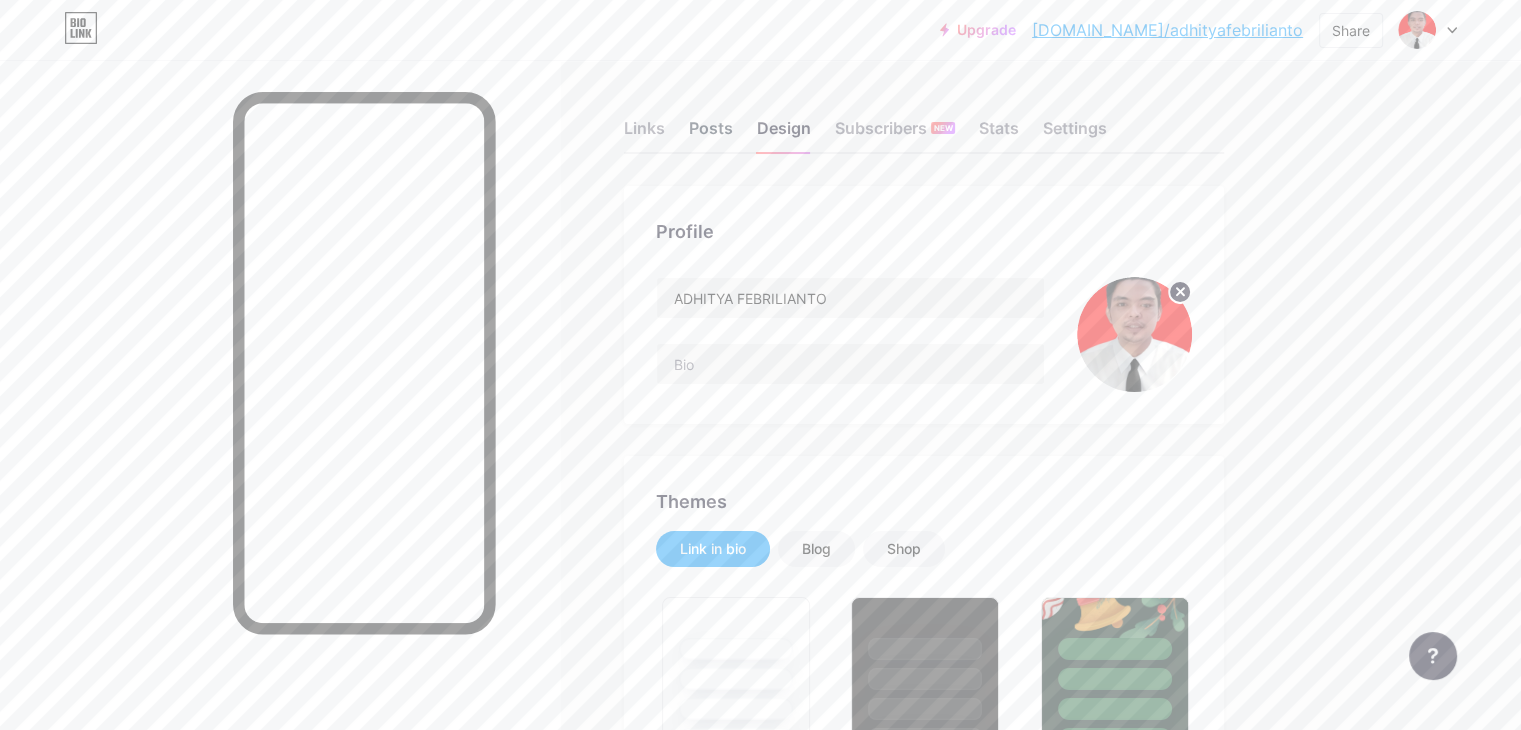 click on "Posts" at bounding box center [711, 134] 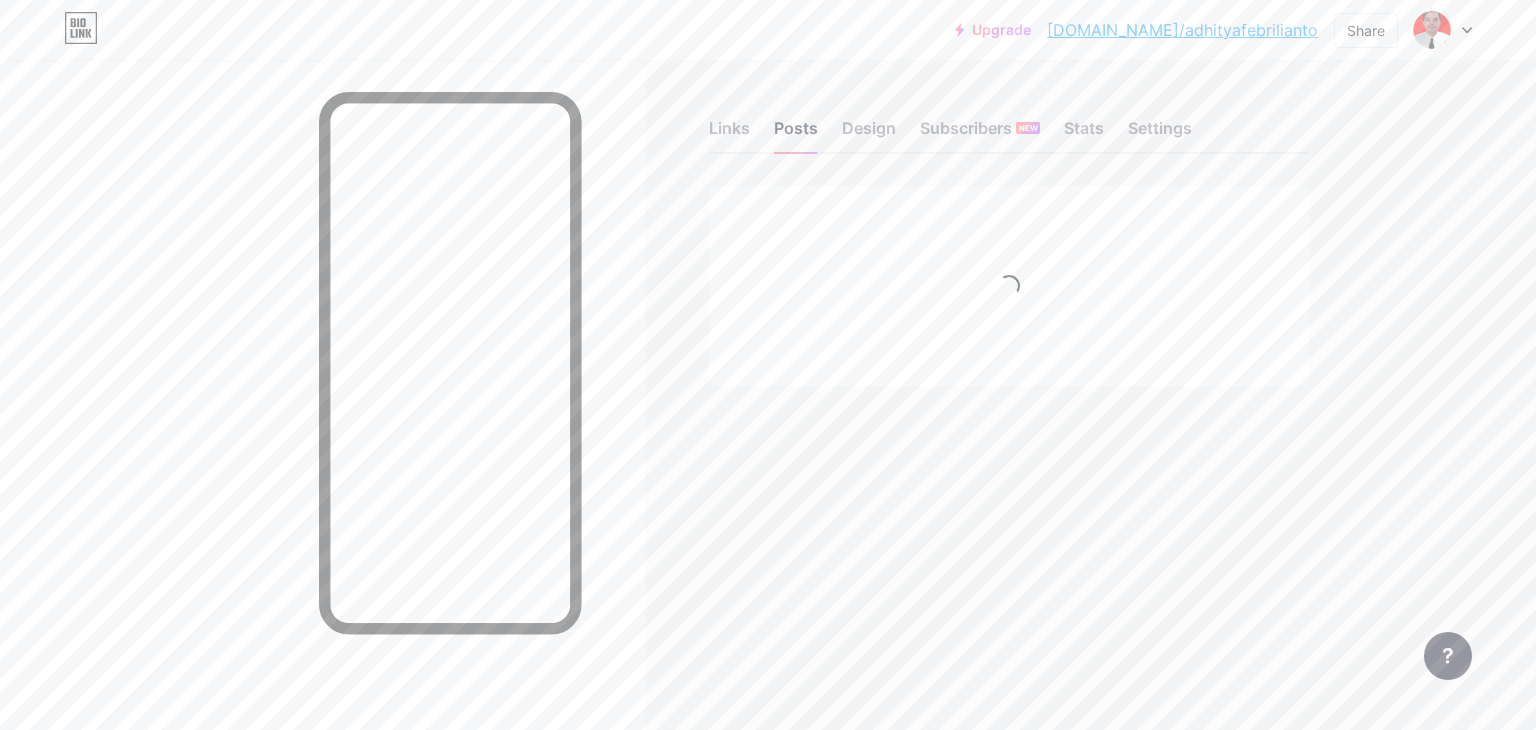 click 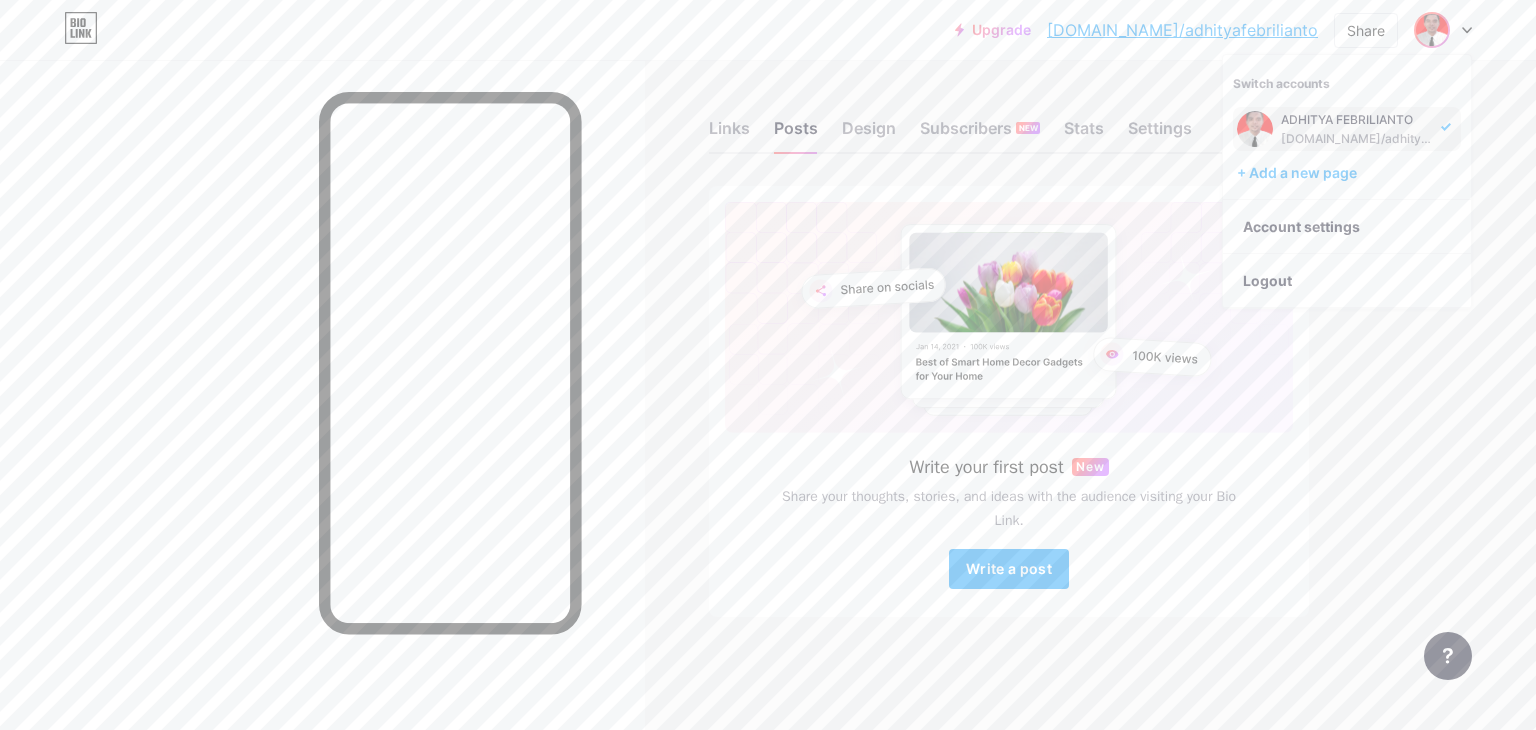 click on "Upgrade   [DOMAIN_NAME]/adhity...   [DOMAIN_NAME]/adhityafebrilianto   Share               Switch accounts     ADHITYA FEBRILIANTO   [DOMAIN_NAME]/adhityafebrilianto       + Add a new page        Account settings   Logout   Link Copied
Links
Posts
Design
Subscribers
NEW
Stats
Settings                                                                                                                                                                 Write your first post   New
Share your thoughts, stories, and ideas with the audience visiting your Bio Link.
Write a post                   Feature requests             Help center         Contact support" at bounding box center (768, 365) 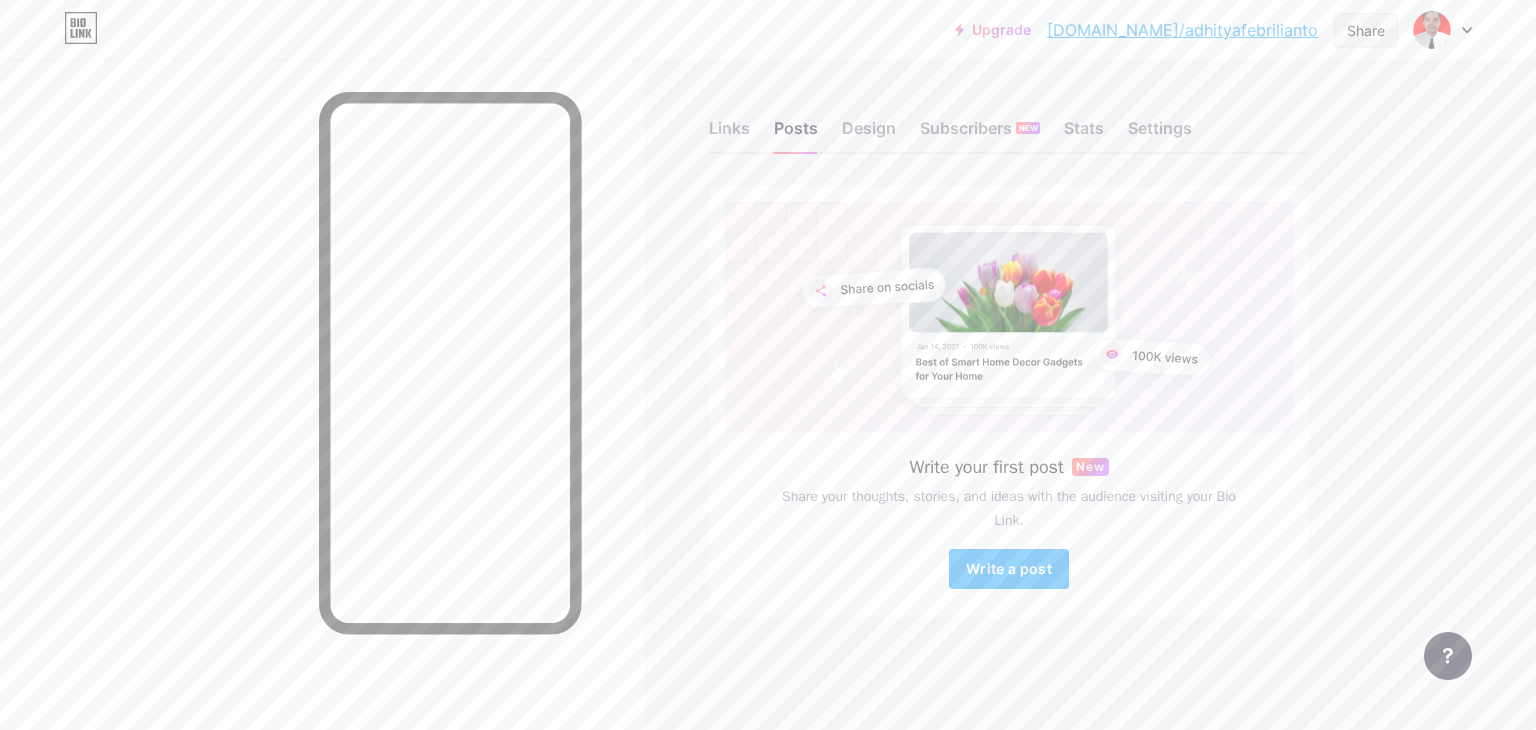 click on "Share" at bounding box center [1366, 30] 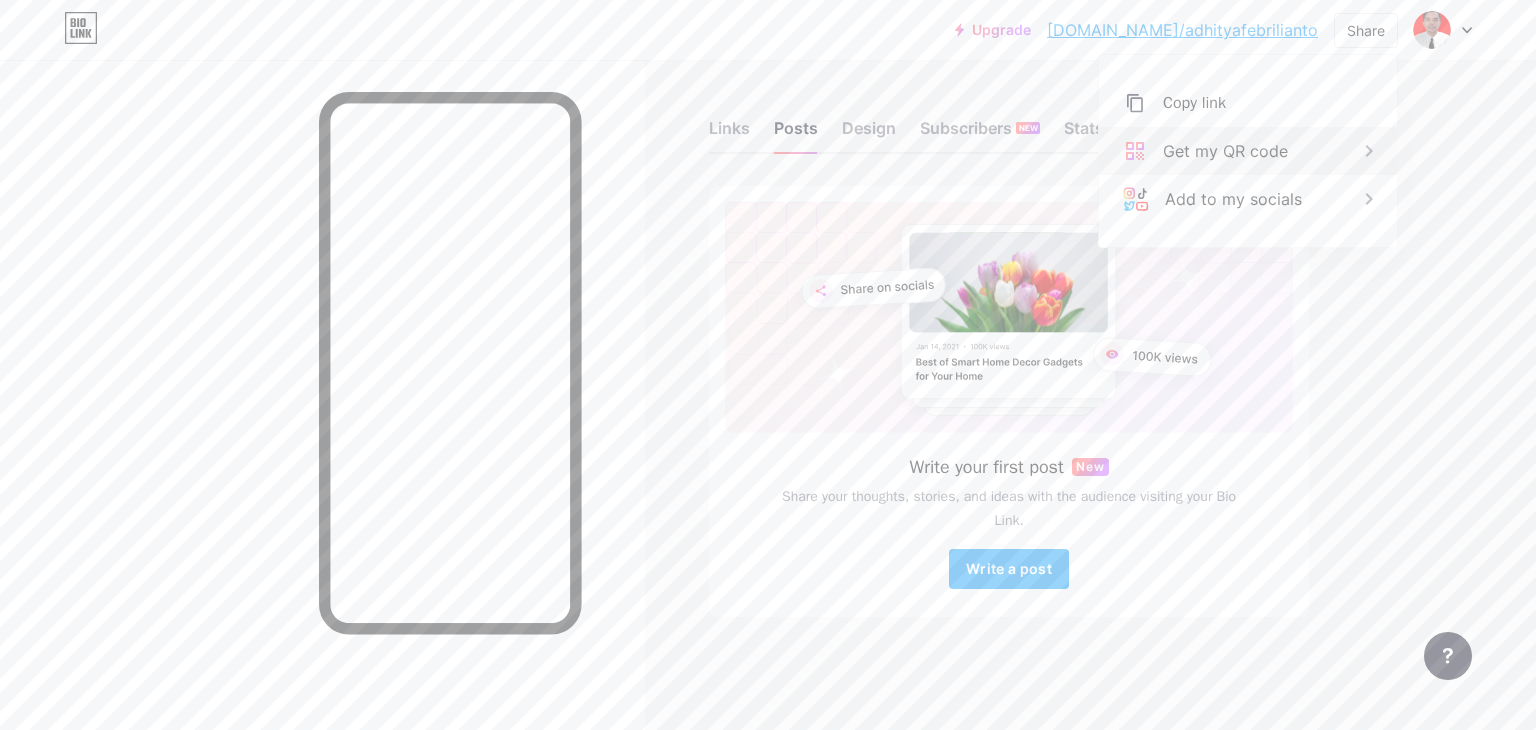 click on "Get my QR code" at bounding box center (1248, 151) 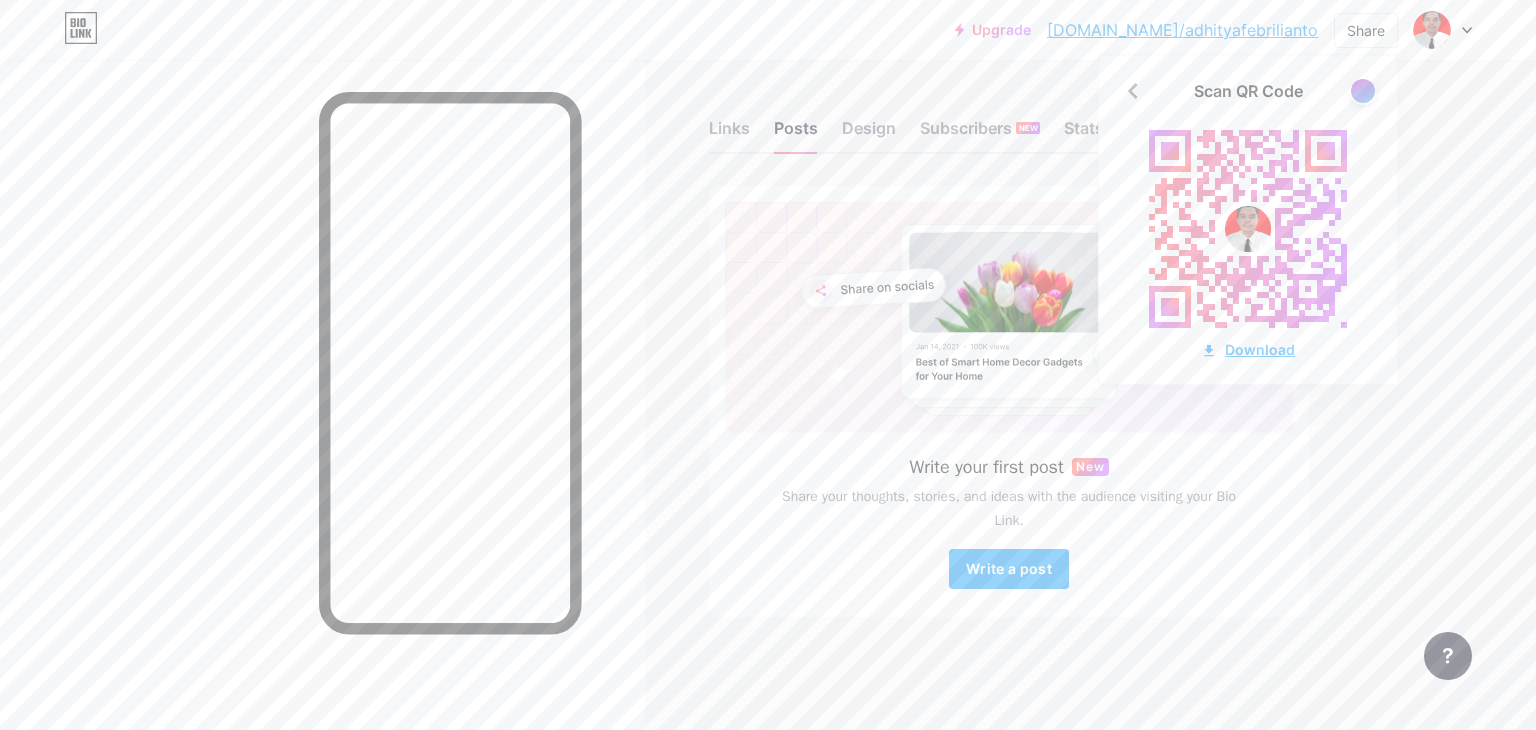 click on "Download" at bounding box center [1248, 349] 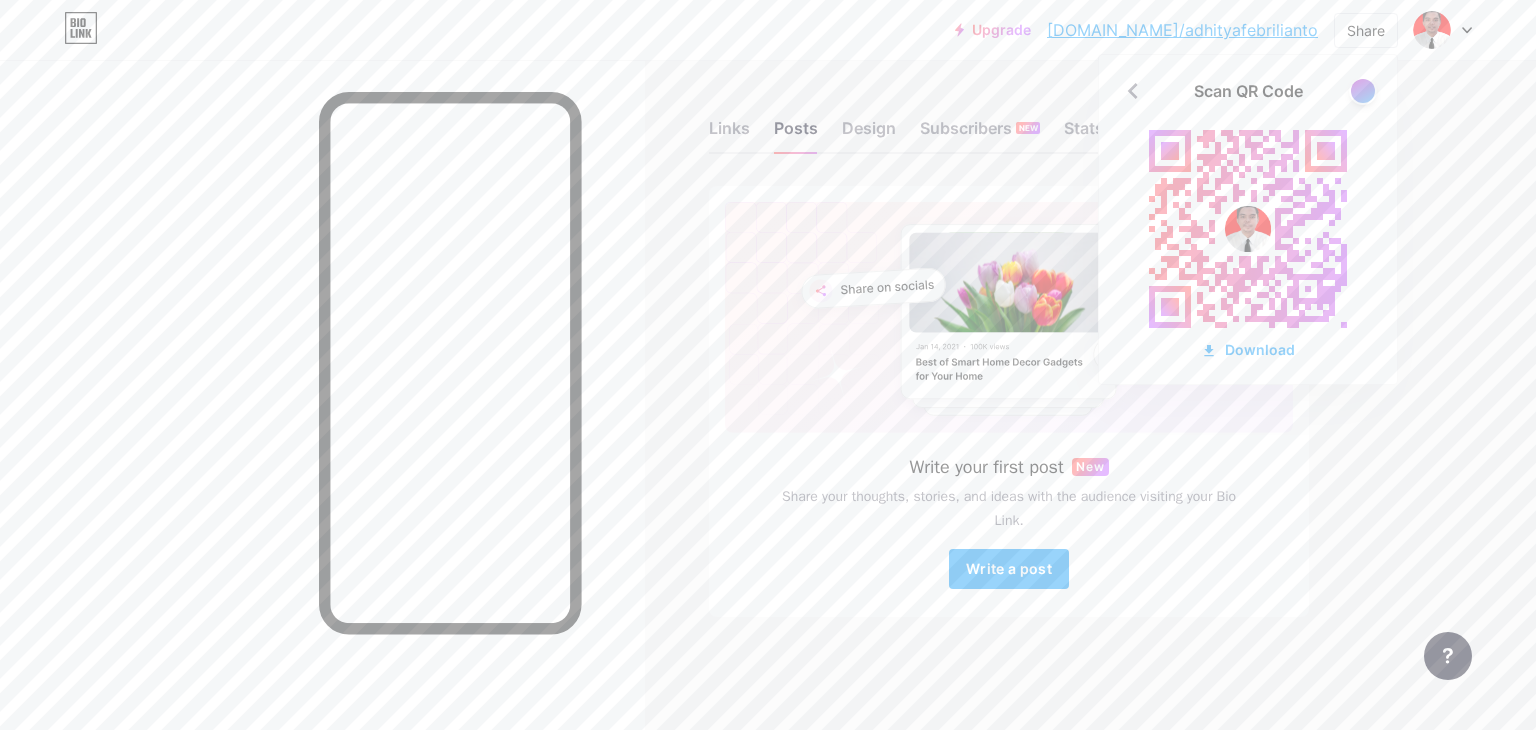 click on "[DOMAIN_NAME]/adhityafebrilianto" at bounding box center [1182, 30] 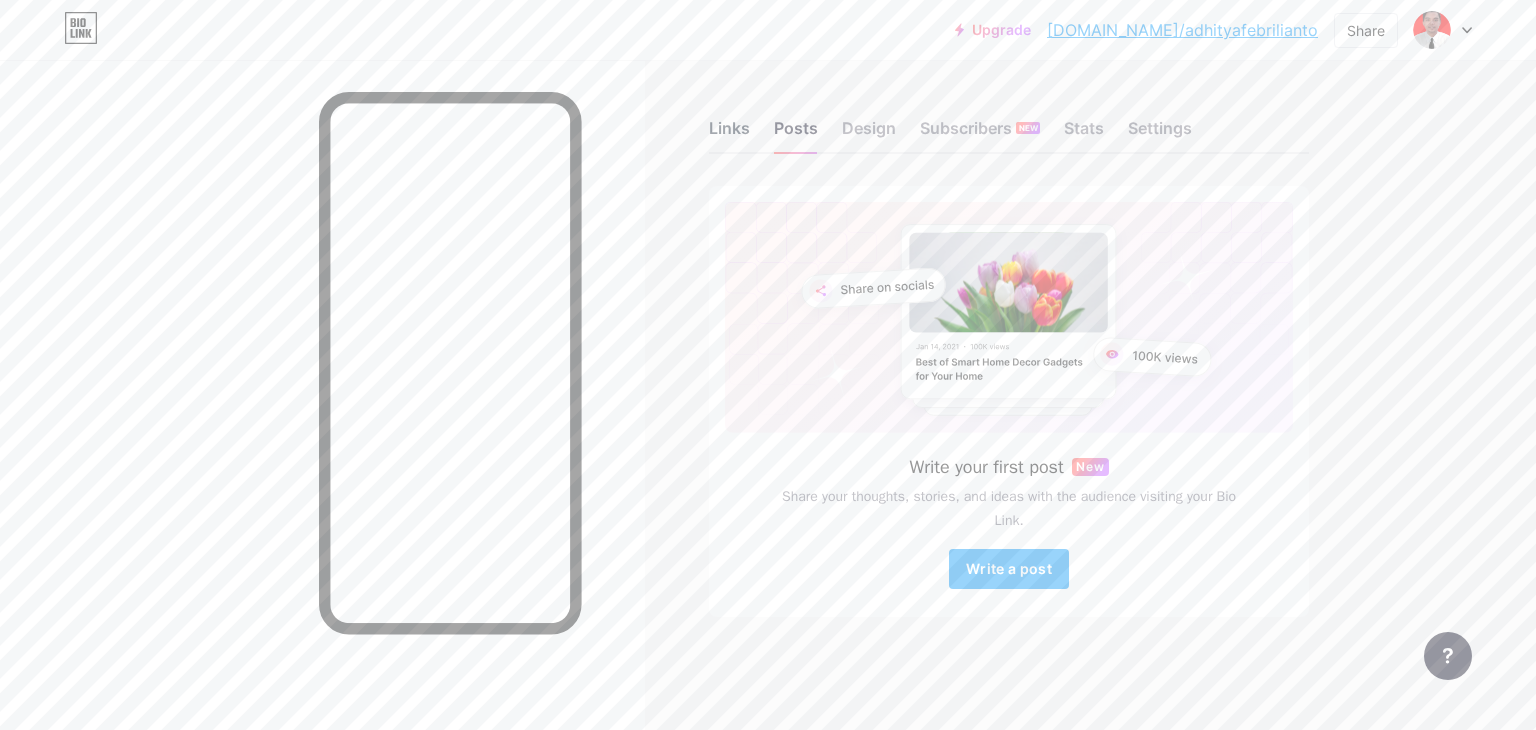 click on "Links" at bounding box center [729, 134] 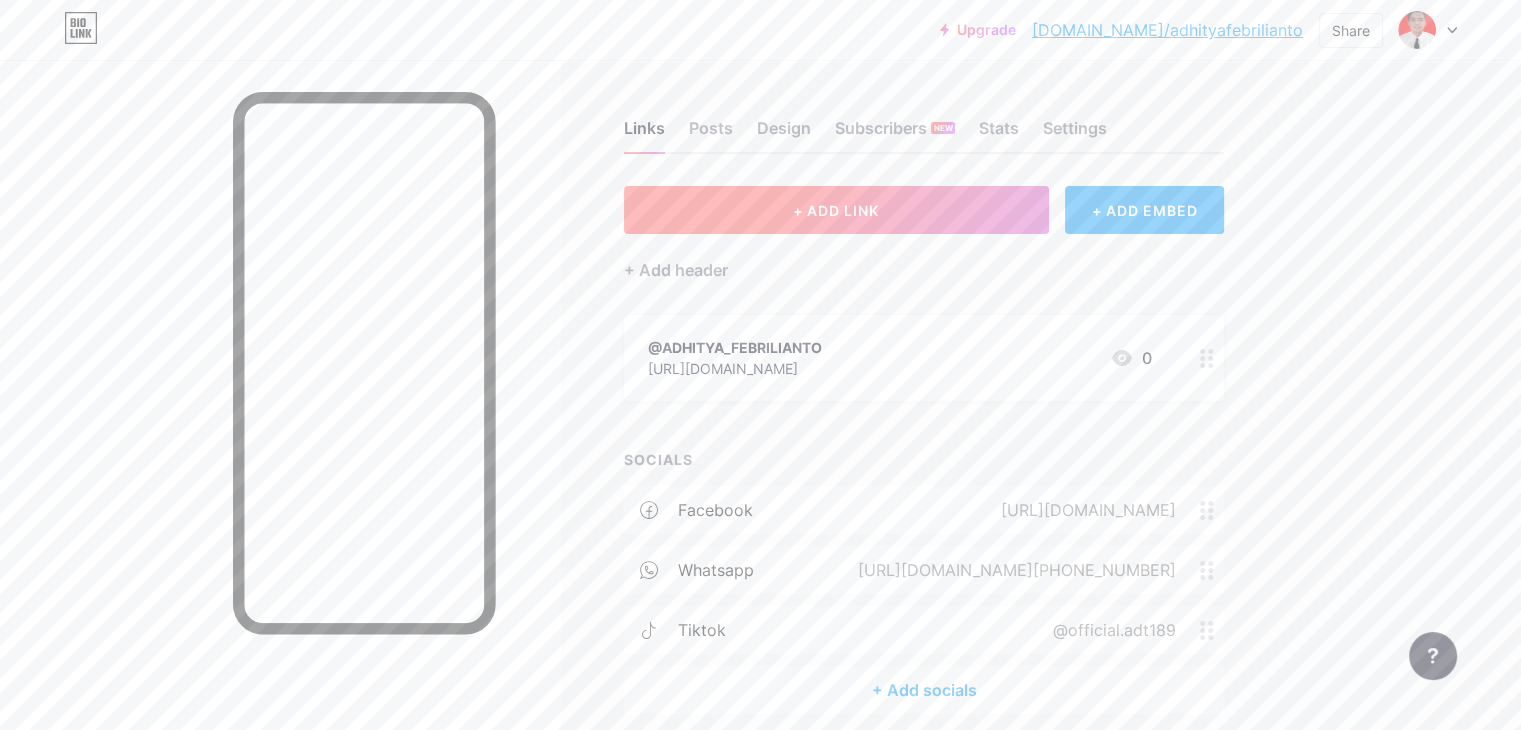 click on "+ ADD LINK" at bounding box center [836, 210] 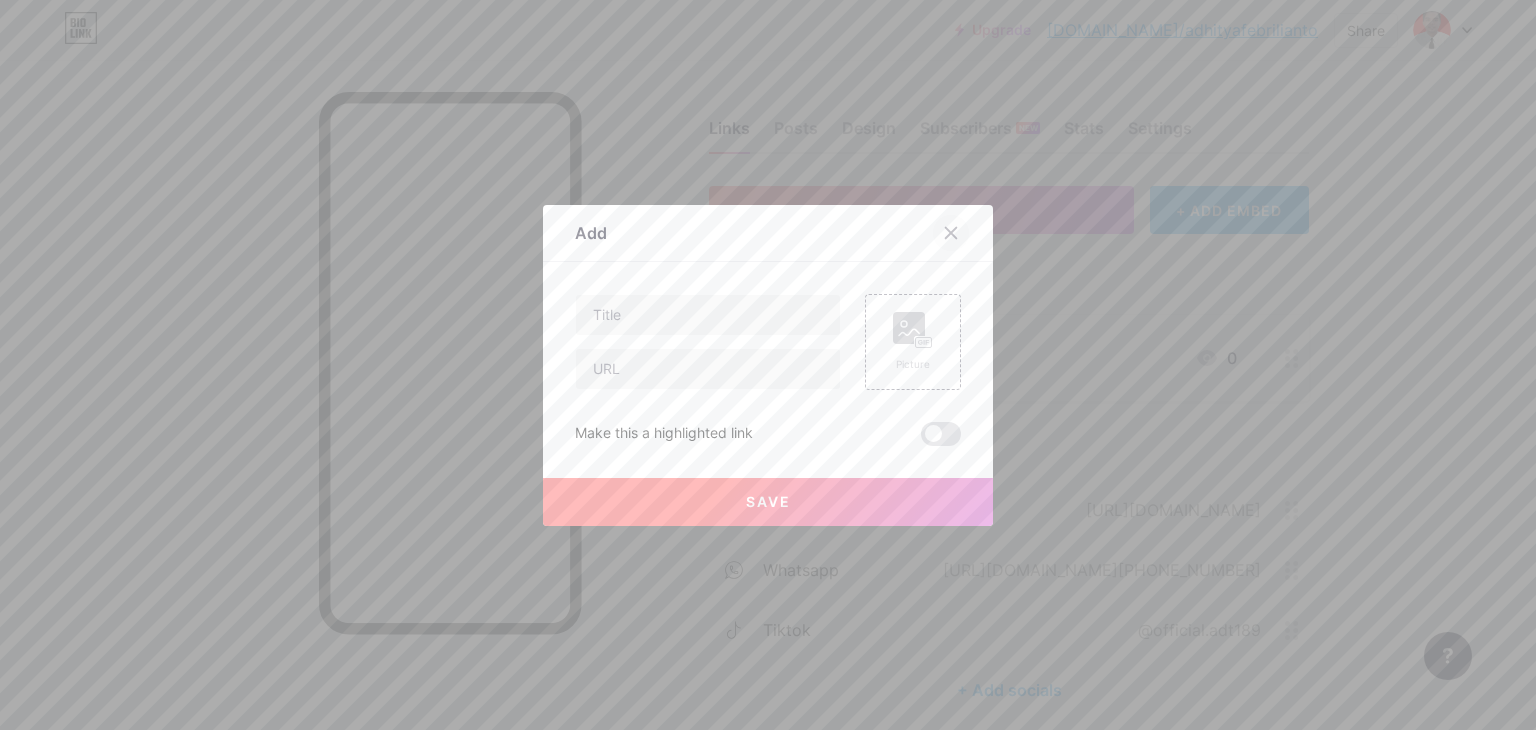 click 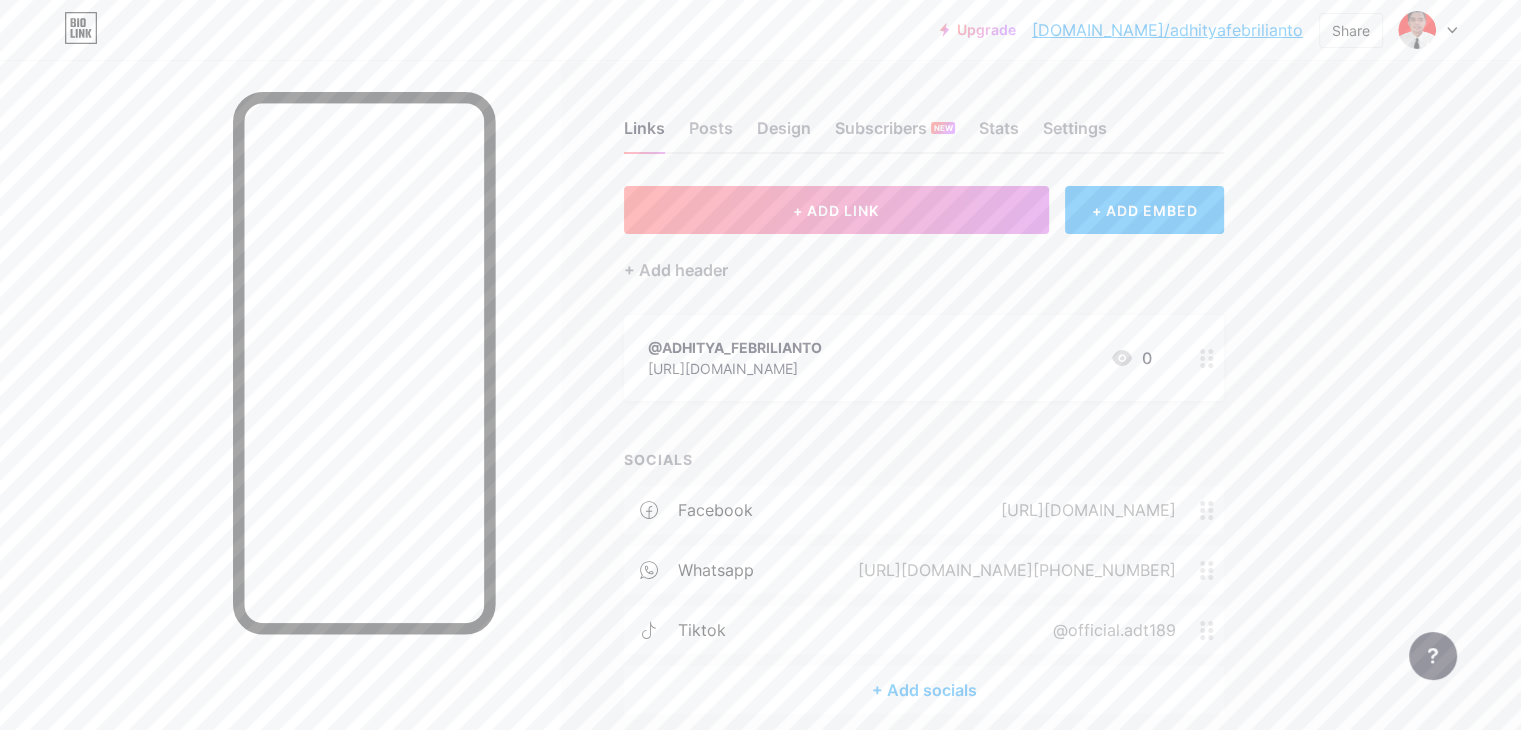 click 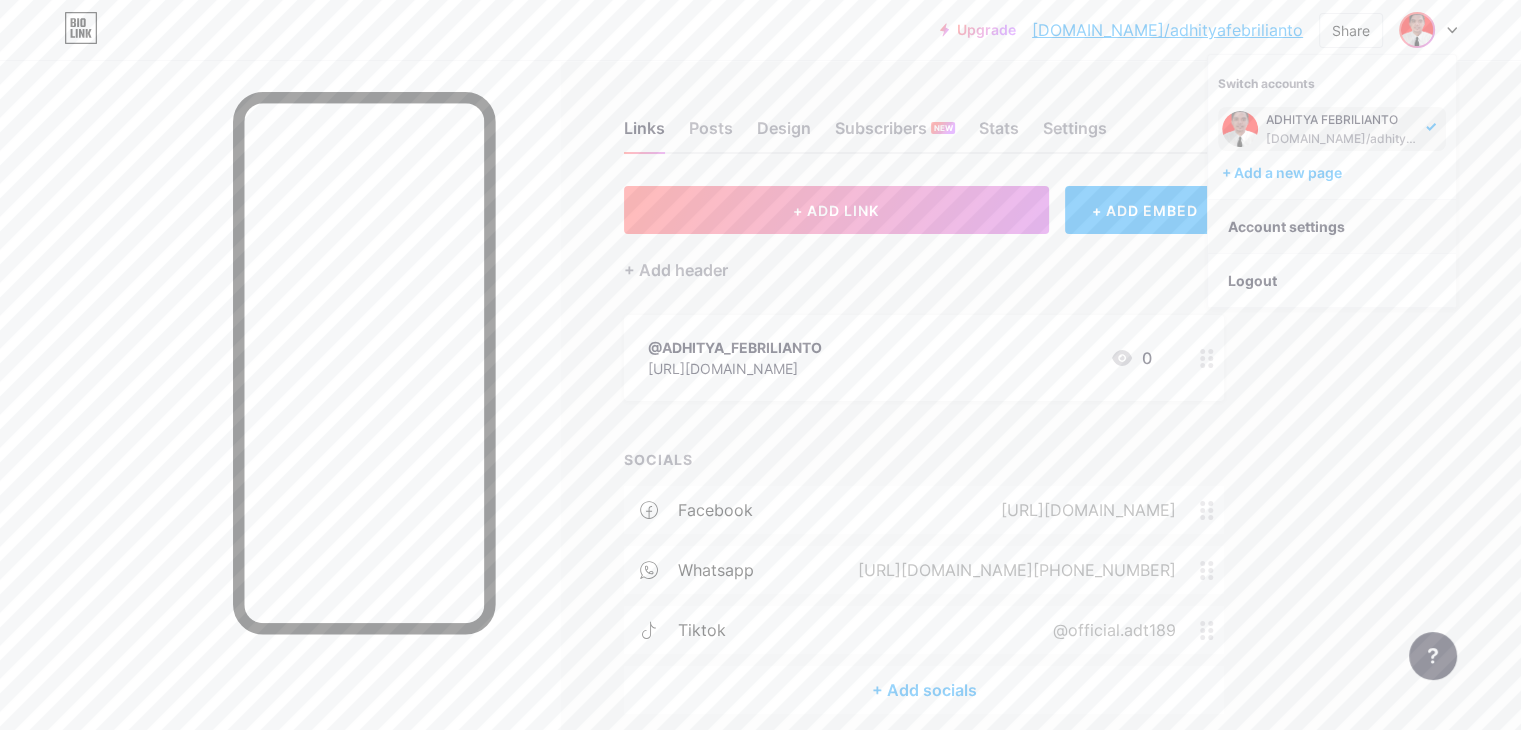 click on "Account settings" at bounding box center [1332, 227] 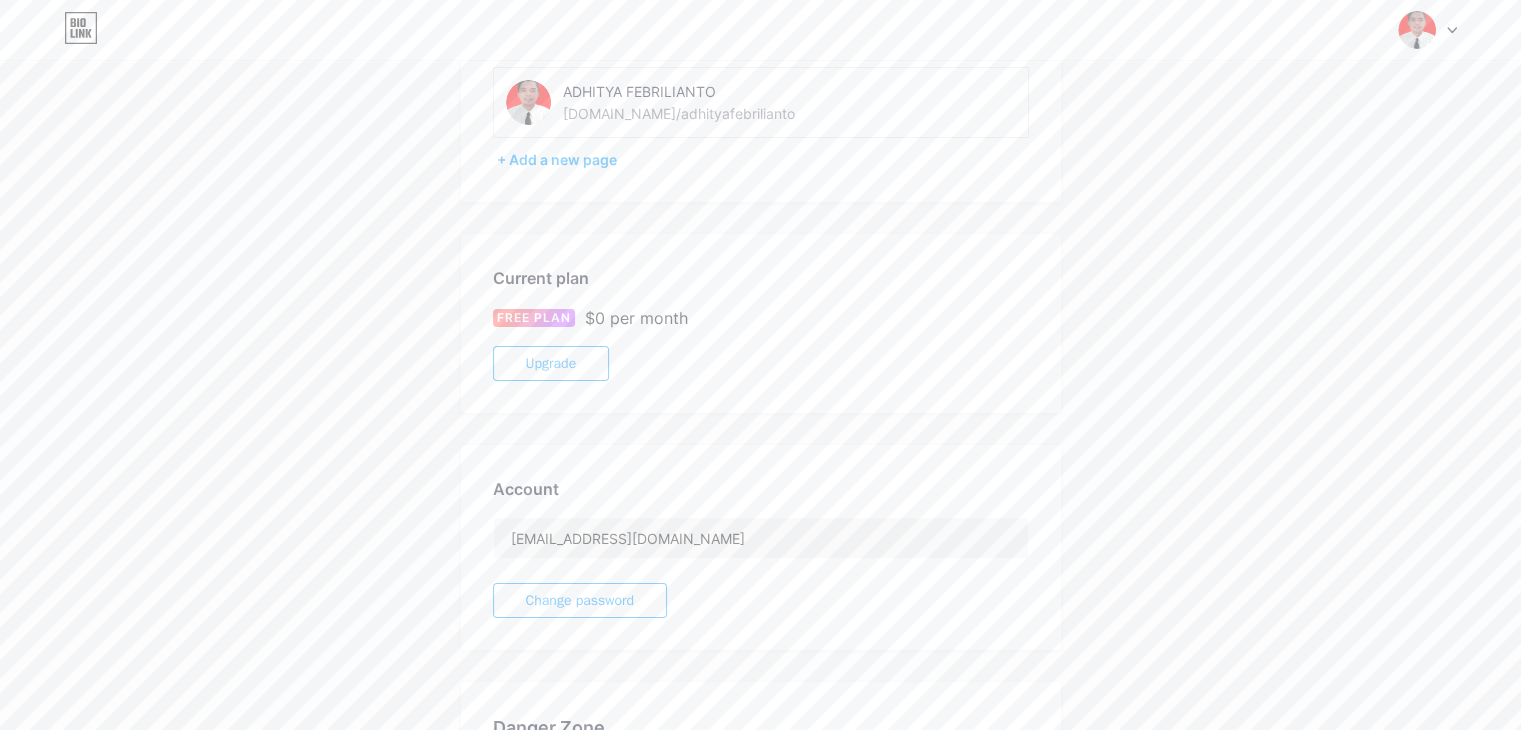 scroll, scrollTop: 0, scrollLeft: 0, axis: both 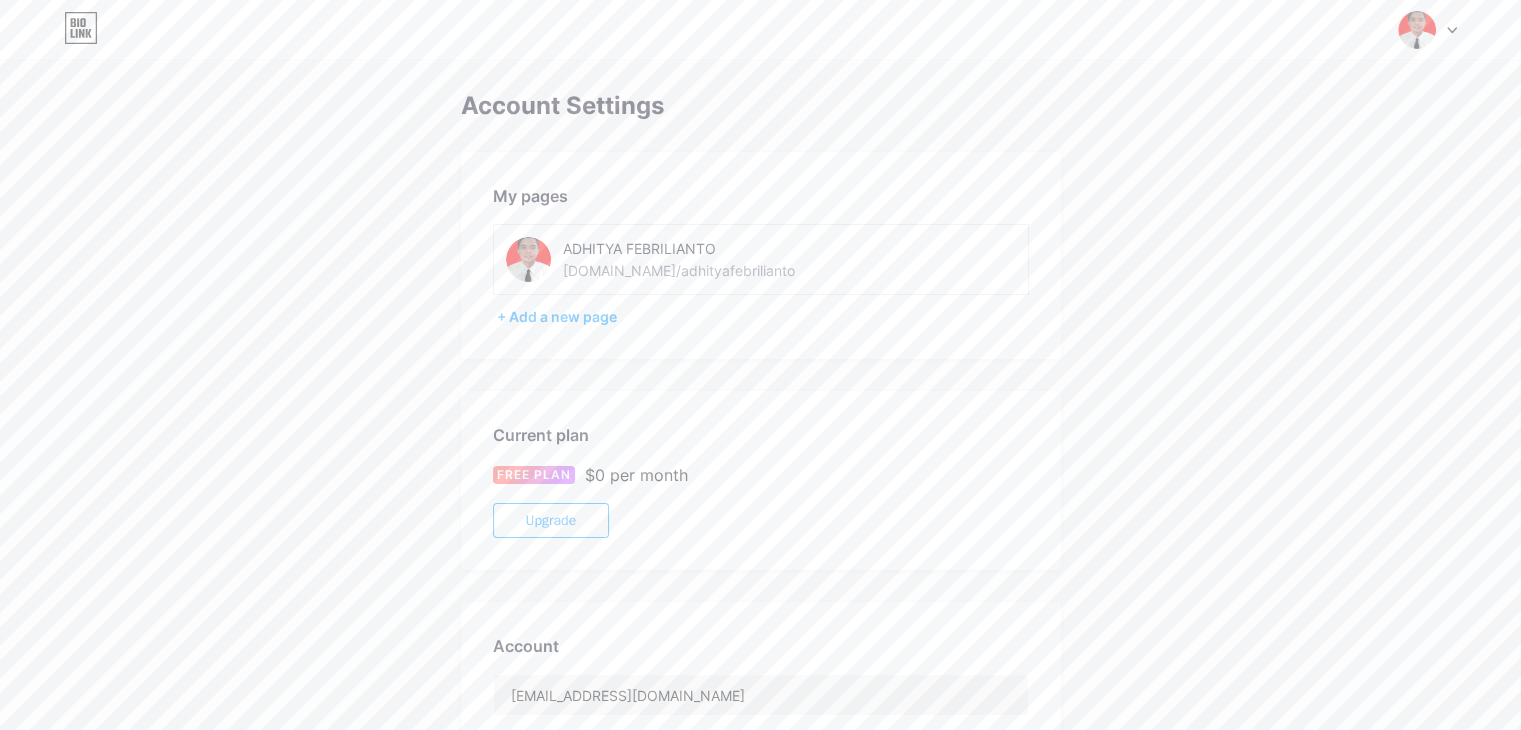 click on "[DOMAIN_NAME]/adhityafebrilianto" at bounding box center (679, 270) 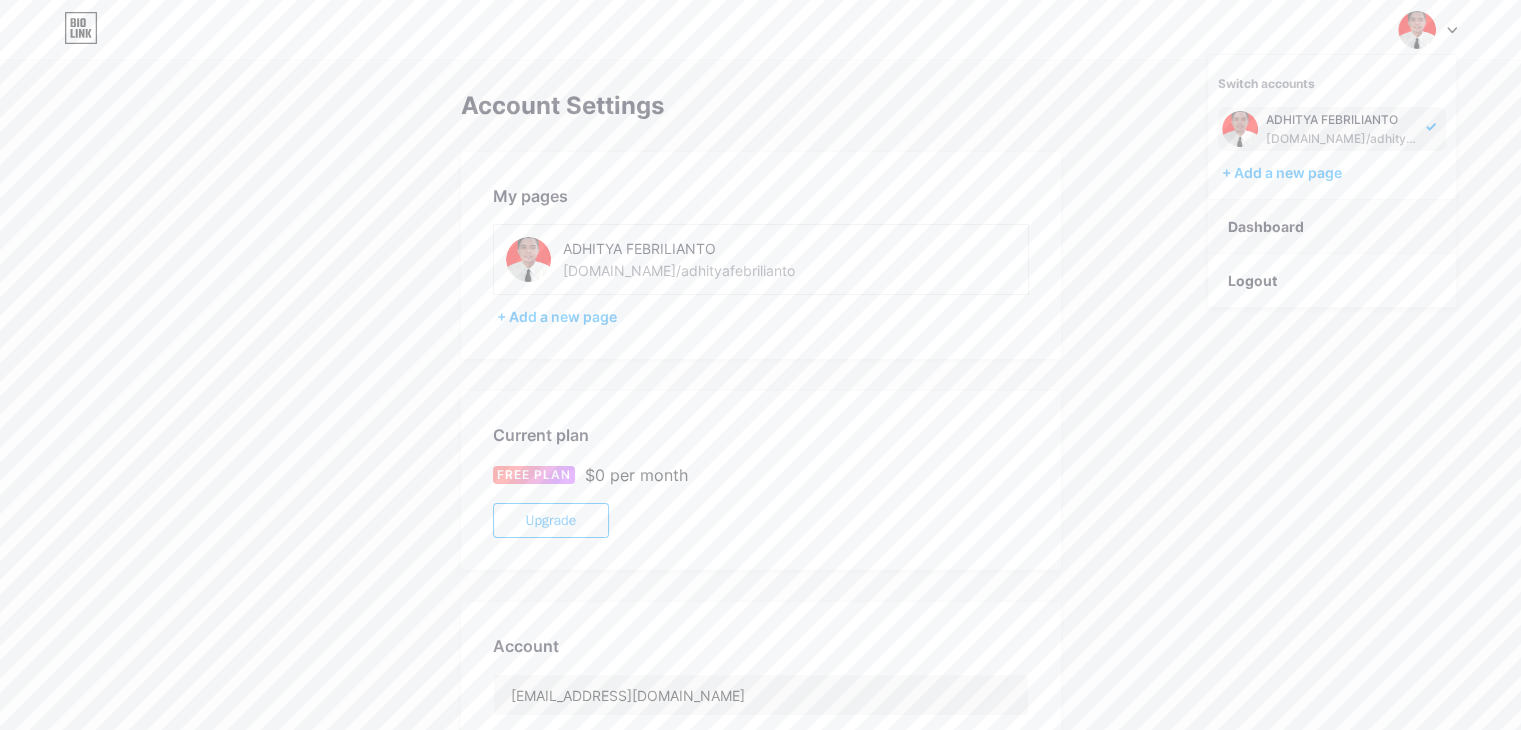 click on "Dashboard" at bounding box center [1332, 227] 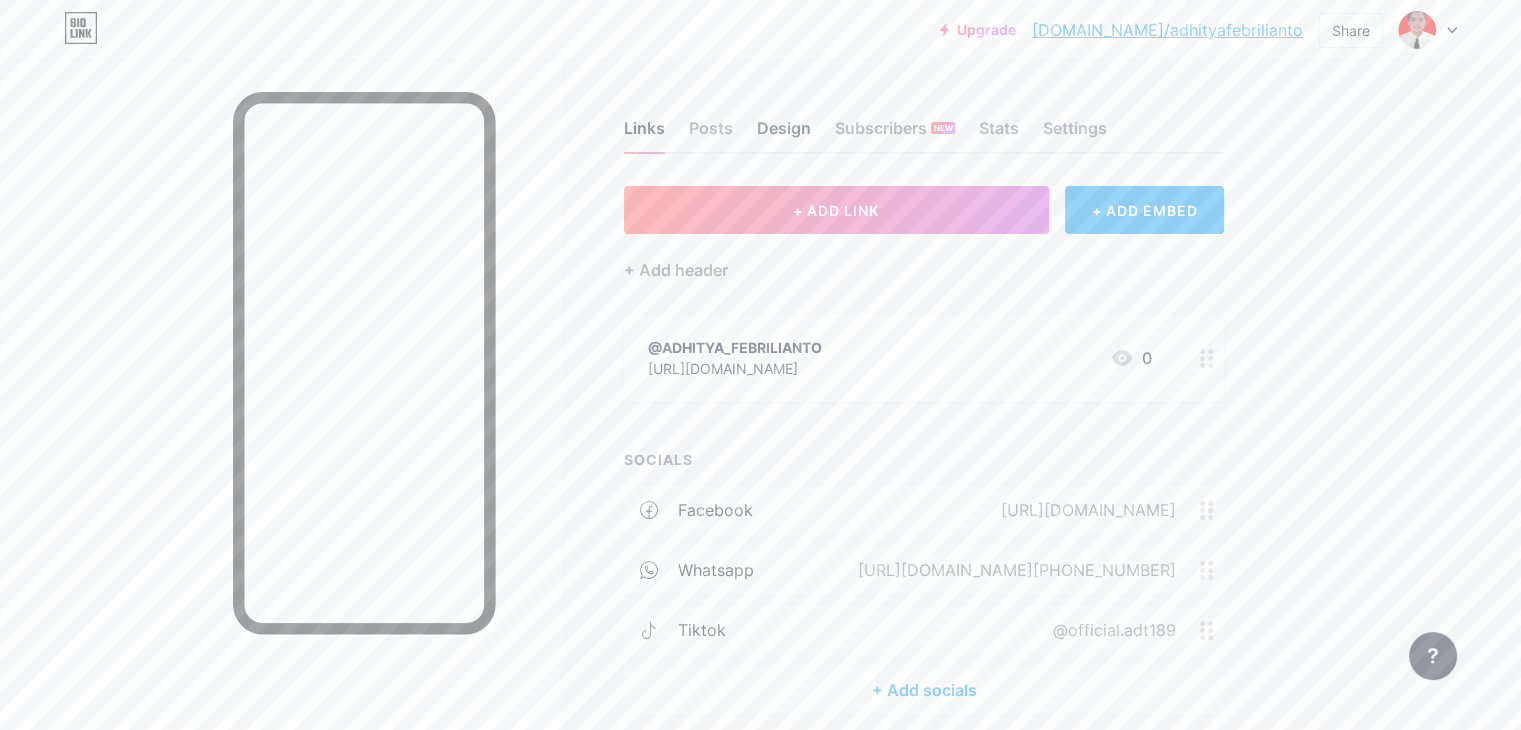 click on "Design" at bounding box center [784, 134] 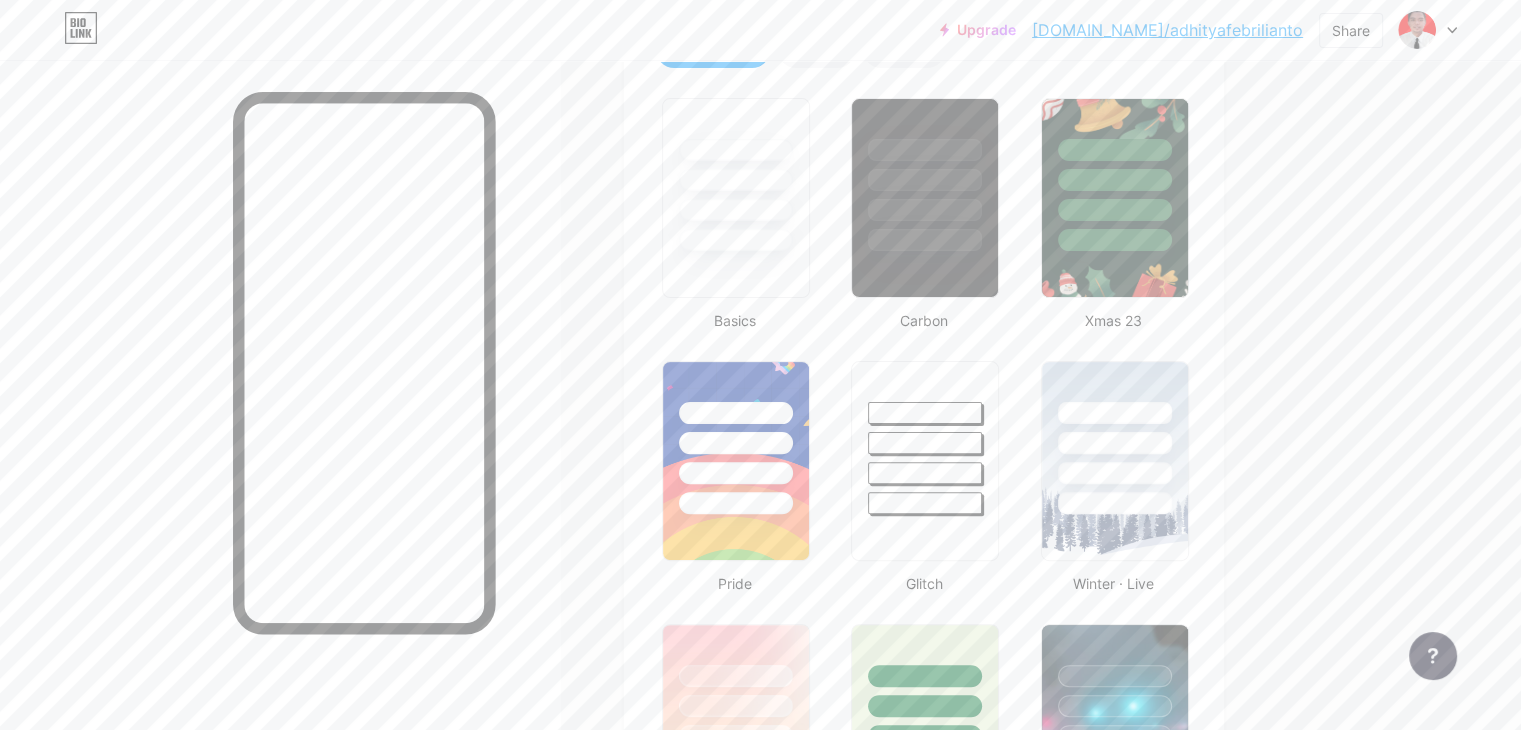scroll, scrollTop: 500, scrollLeft: 0, axis: vertical 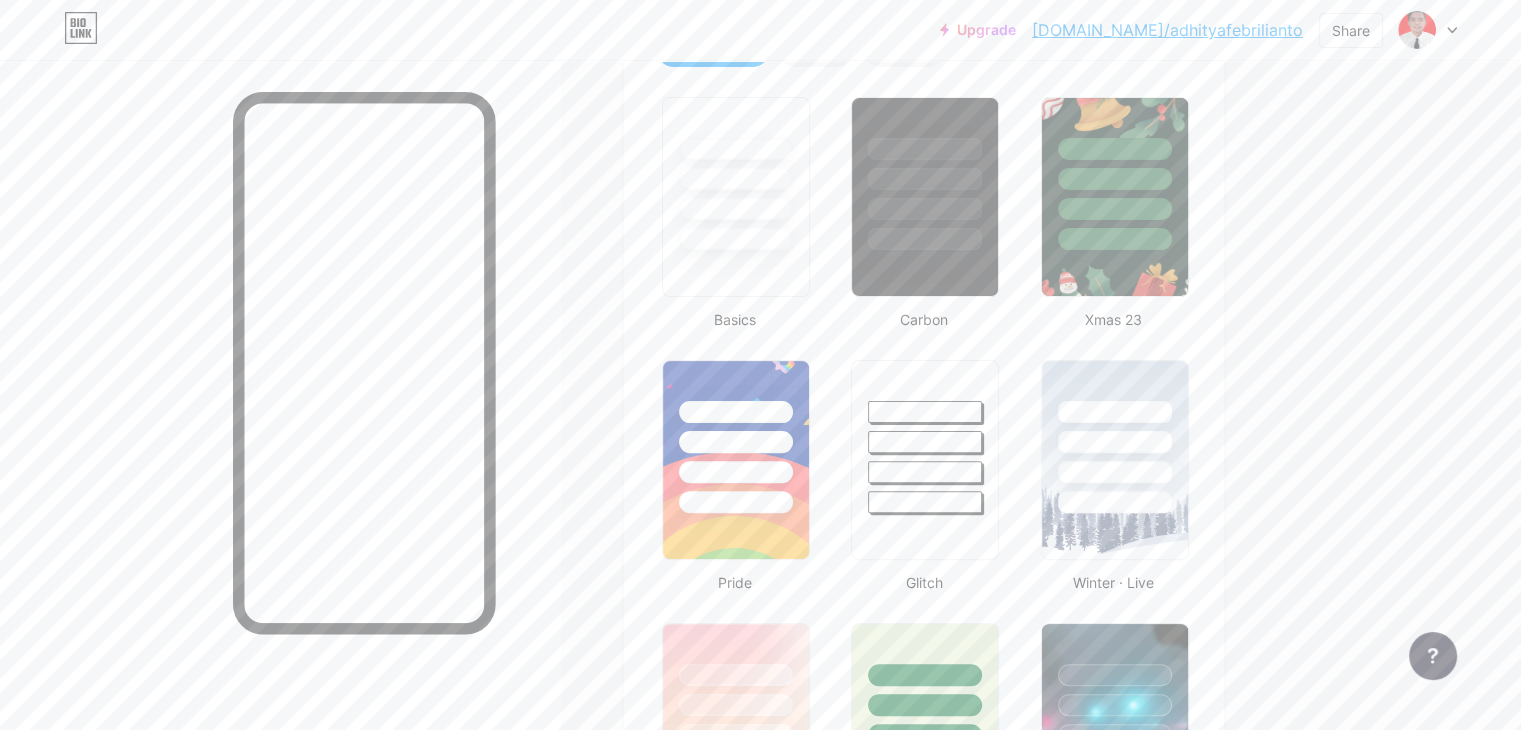 click at bounding box center (280, 425) 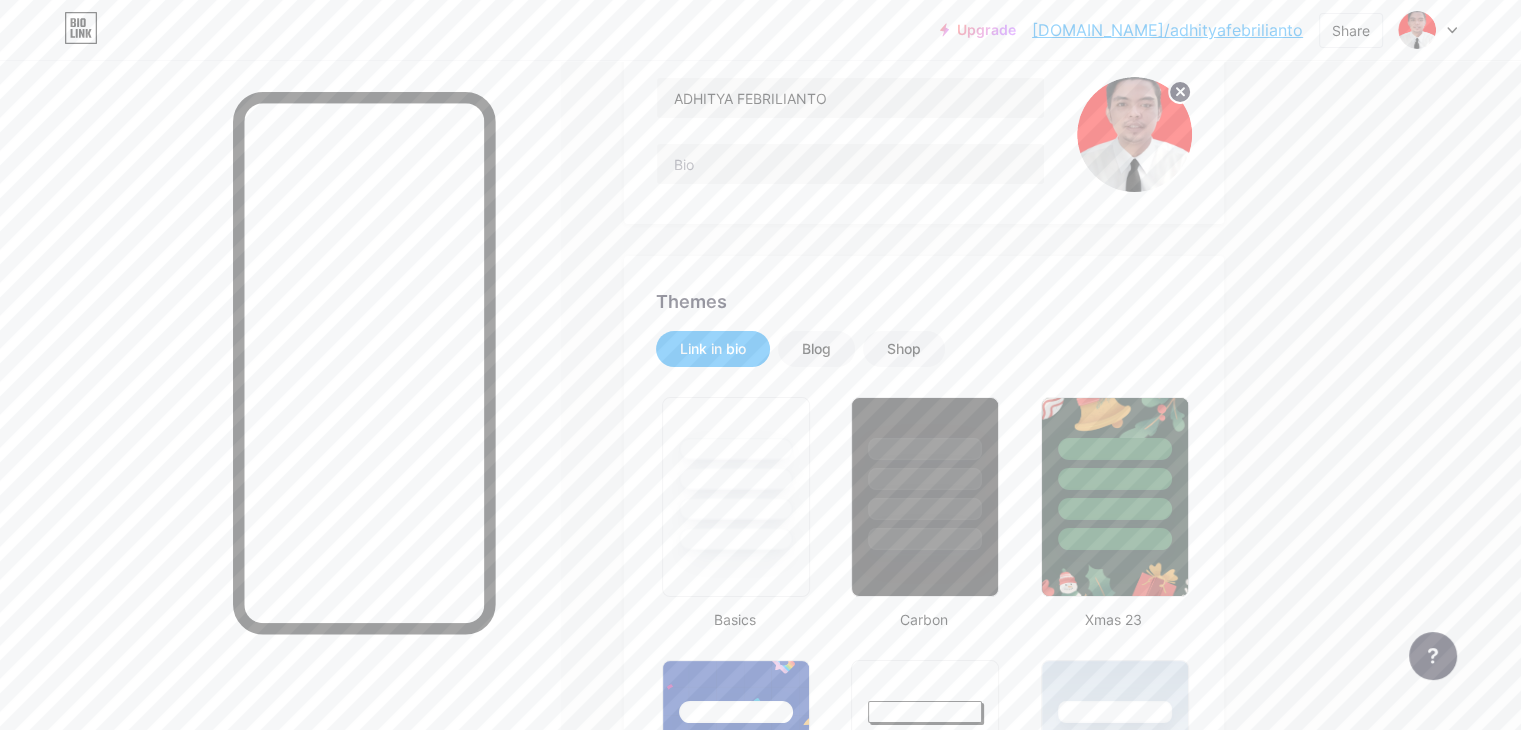 scroll, scrollTop: 0, scrollLeft: 0, axis: both 